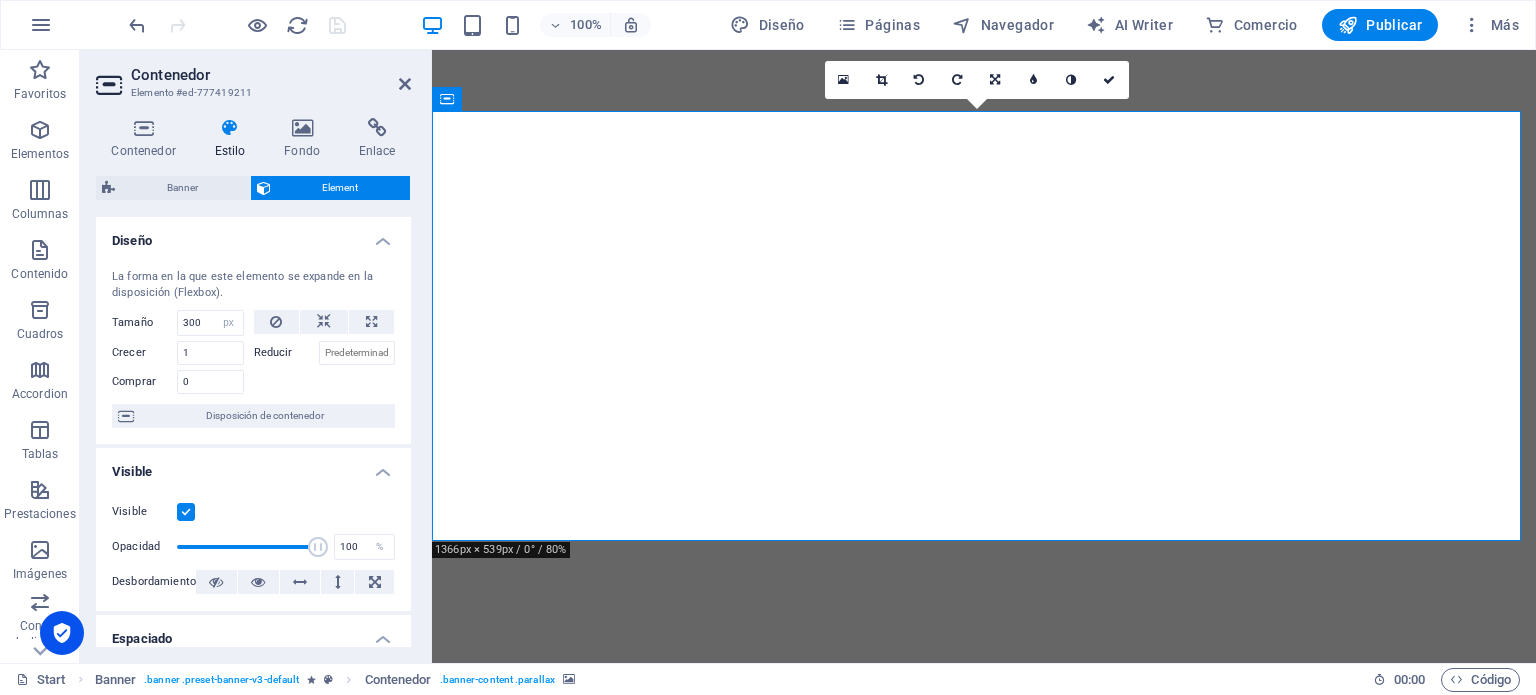 select on "px" 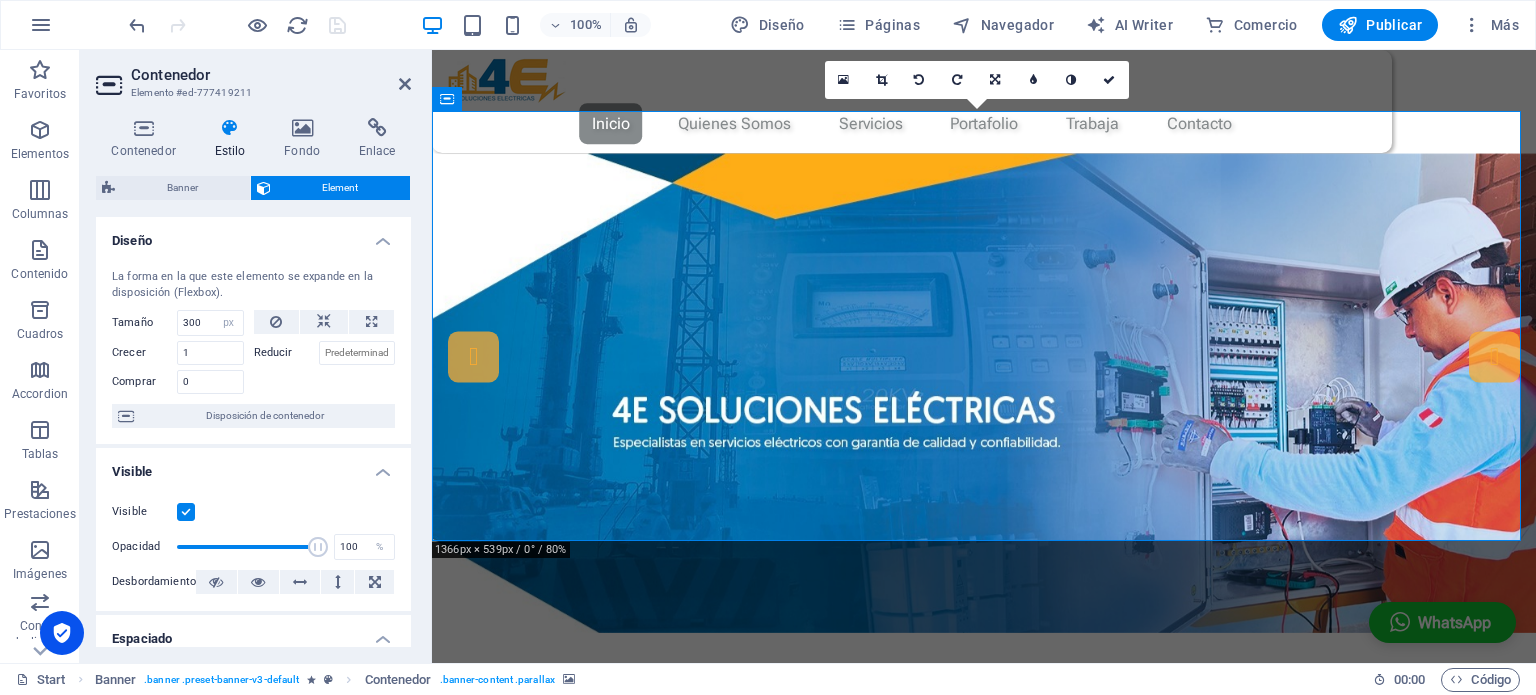 scroll, scrollTop: 0, scrollLeft: 0, axis: both 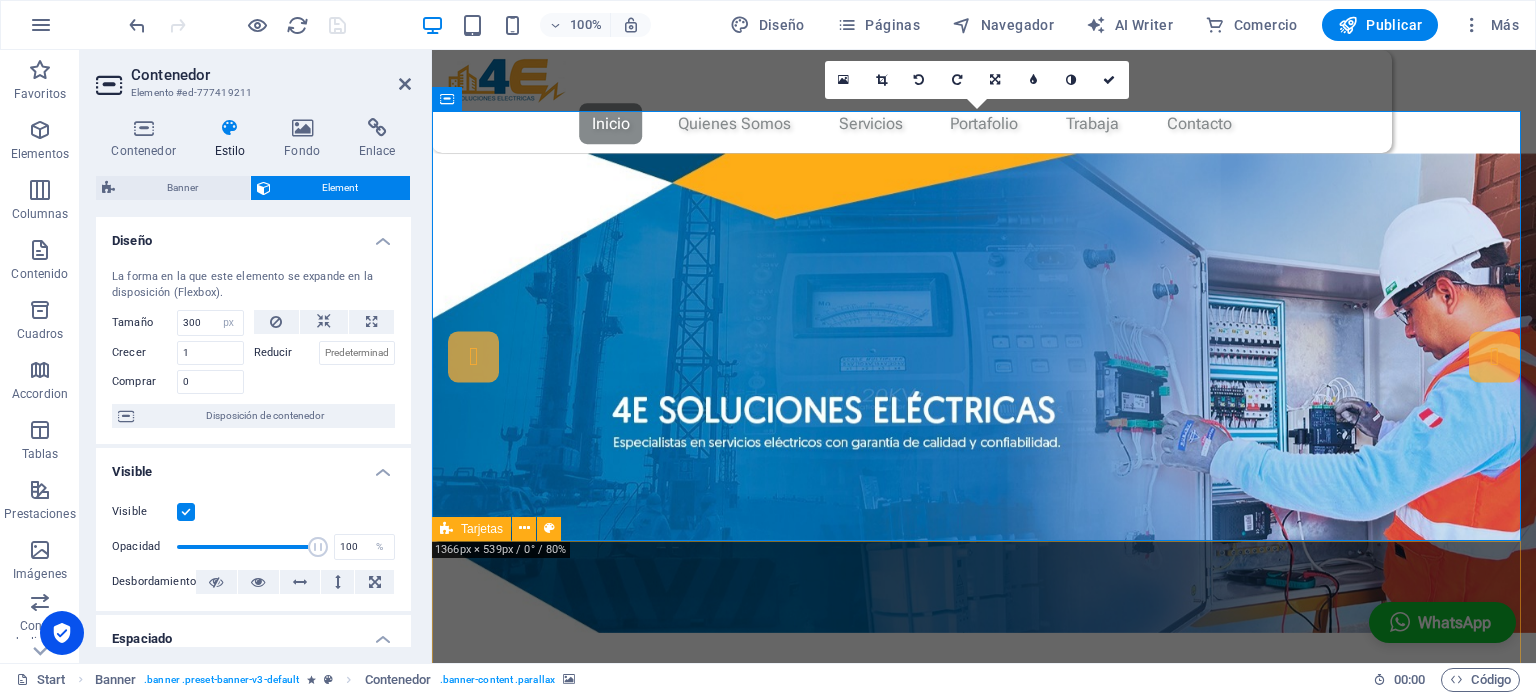 click on "Nuestros Servicios Diseño y ejecución de obras electromecanicas de BTy MT Pruebas de diagnóstico y mediciones de especializadas en sistemas eléctricos -laboratorio Especialistas en grupos electrógenos y transformadores" at bounding box center [984, 1864] 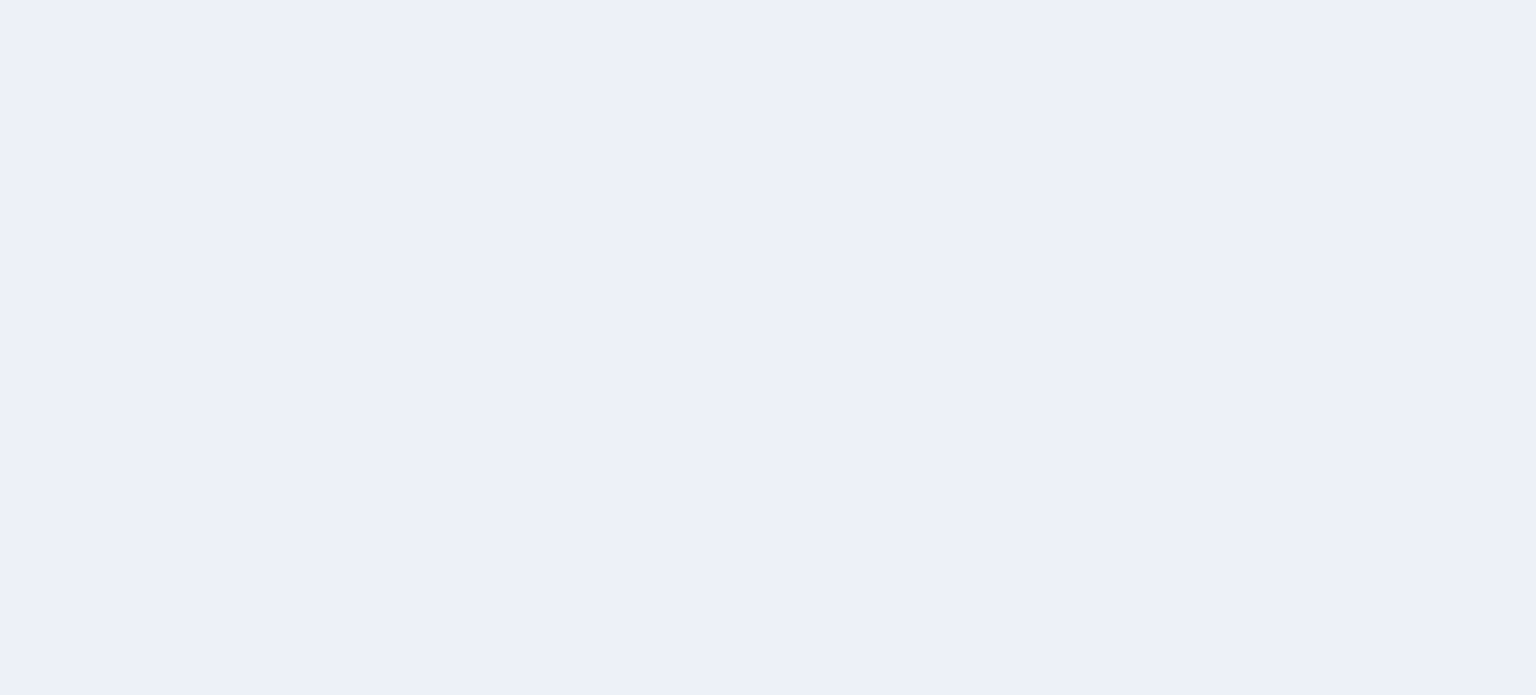 scroll, scrollTop: 0, scrollLeft: 0, axis: both 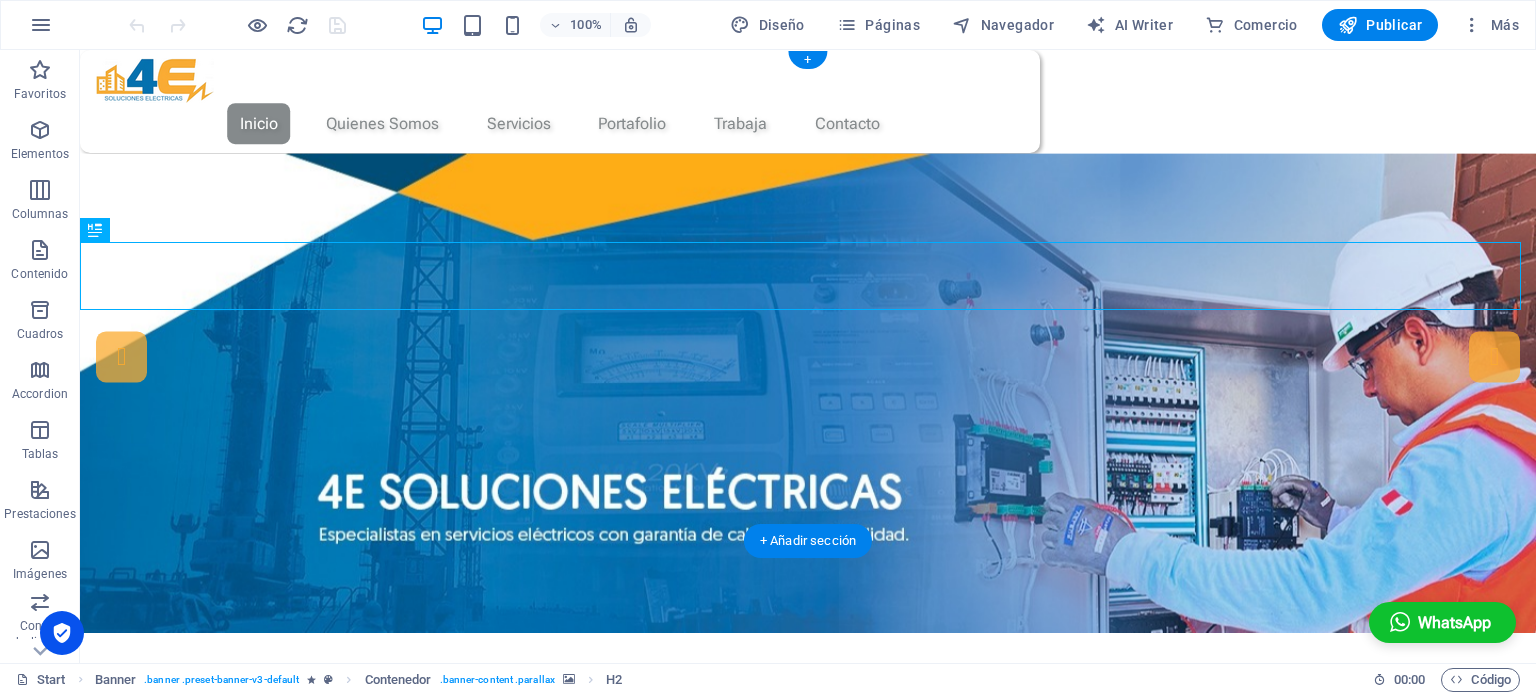 click at bounding box center (808, 380) 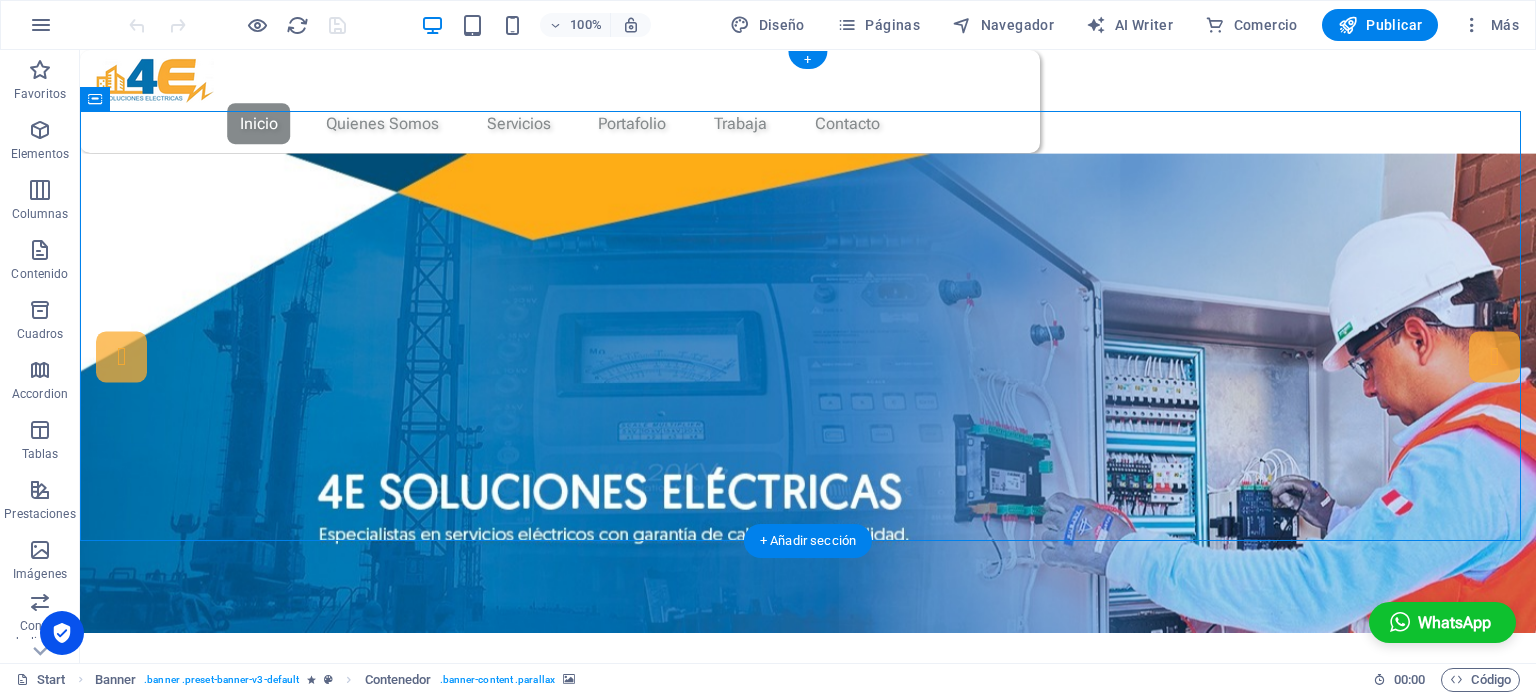 click at bounding box center [808, 380] 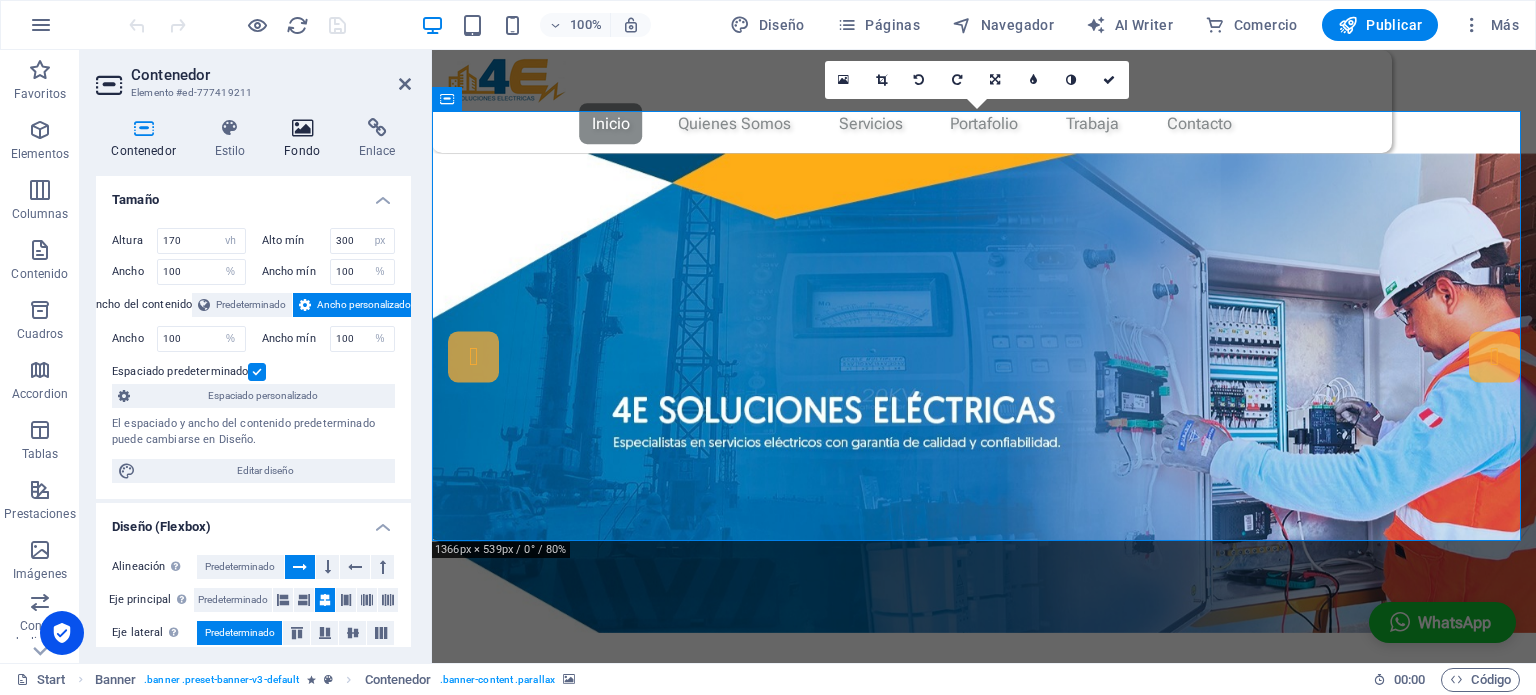 click on "Fondo" at bounding box center [306, 139] 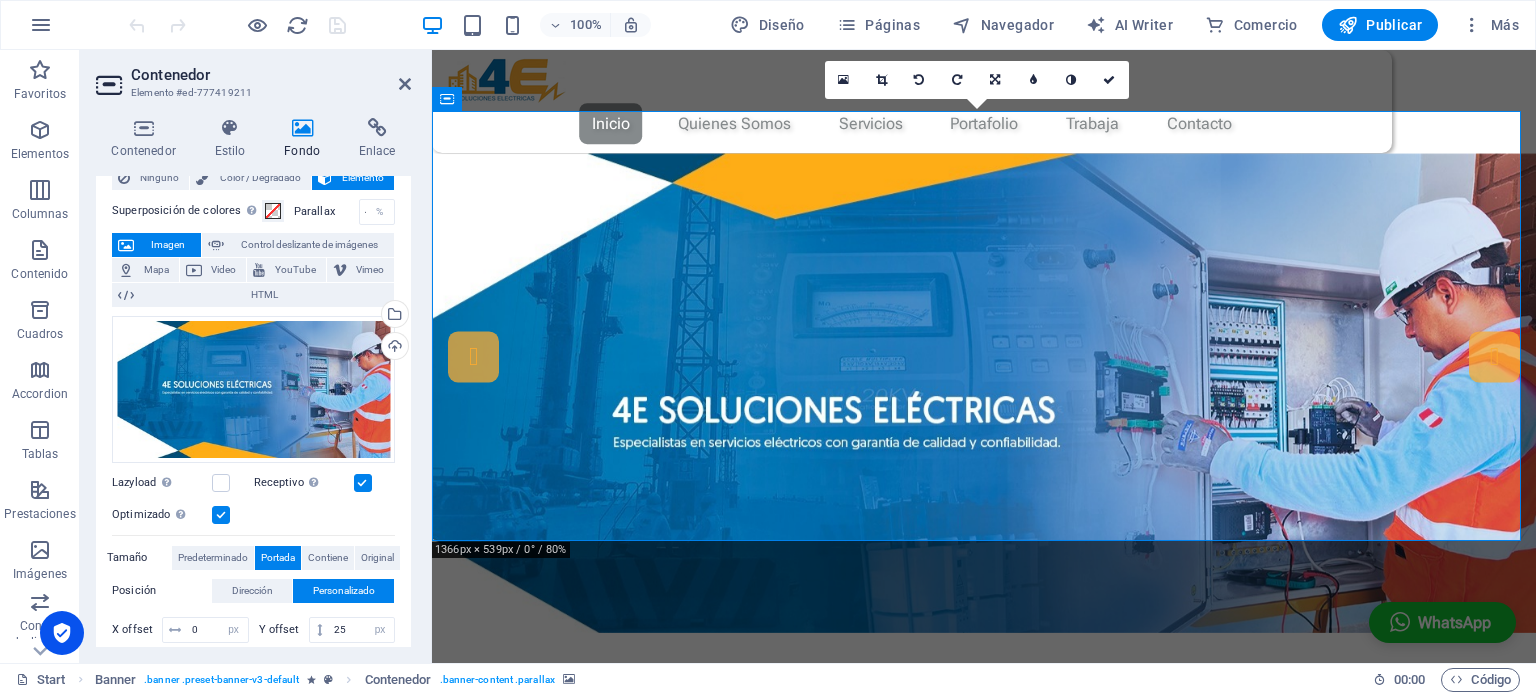 scroll, scrollTop: 0, scrollLeft: 0, axis: both 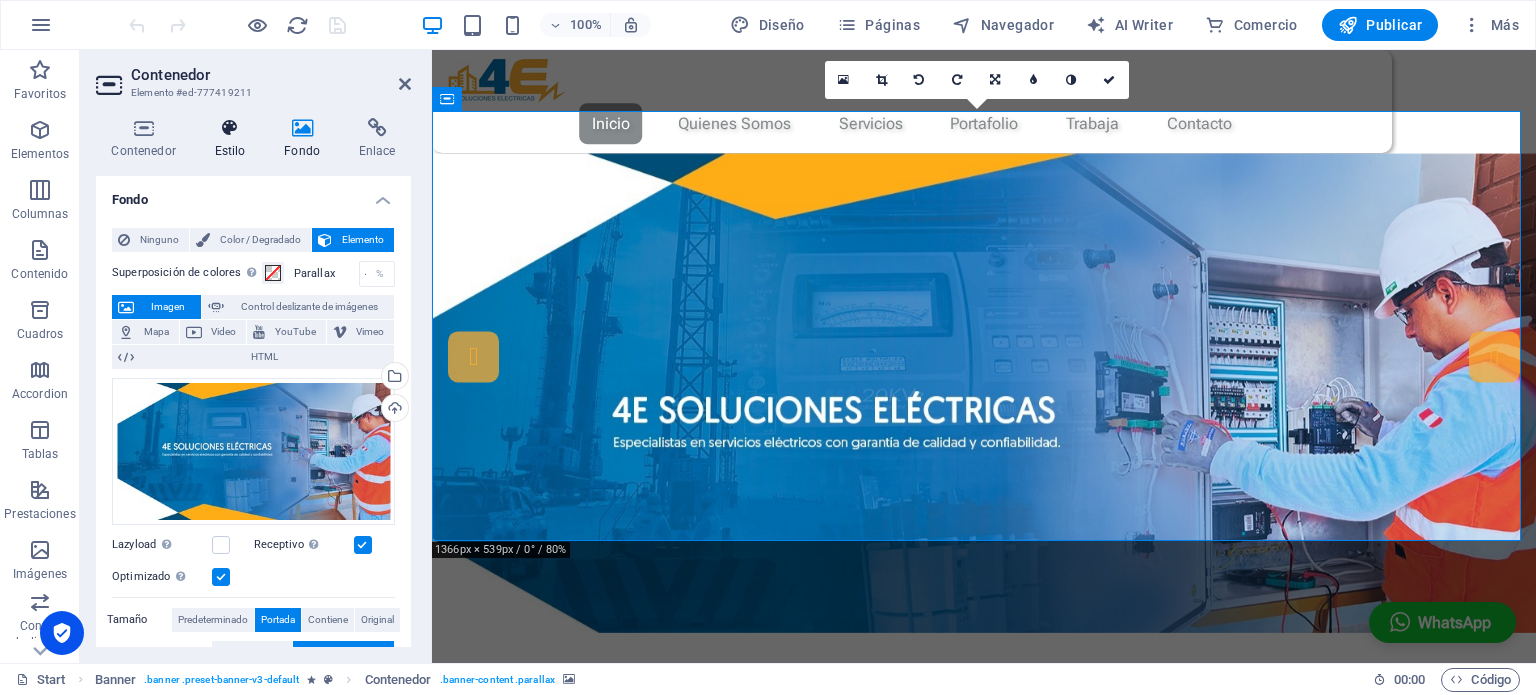 click on "Estilo" at bounding box center [234, 139] 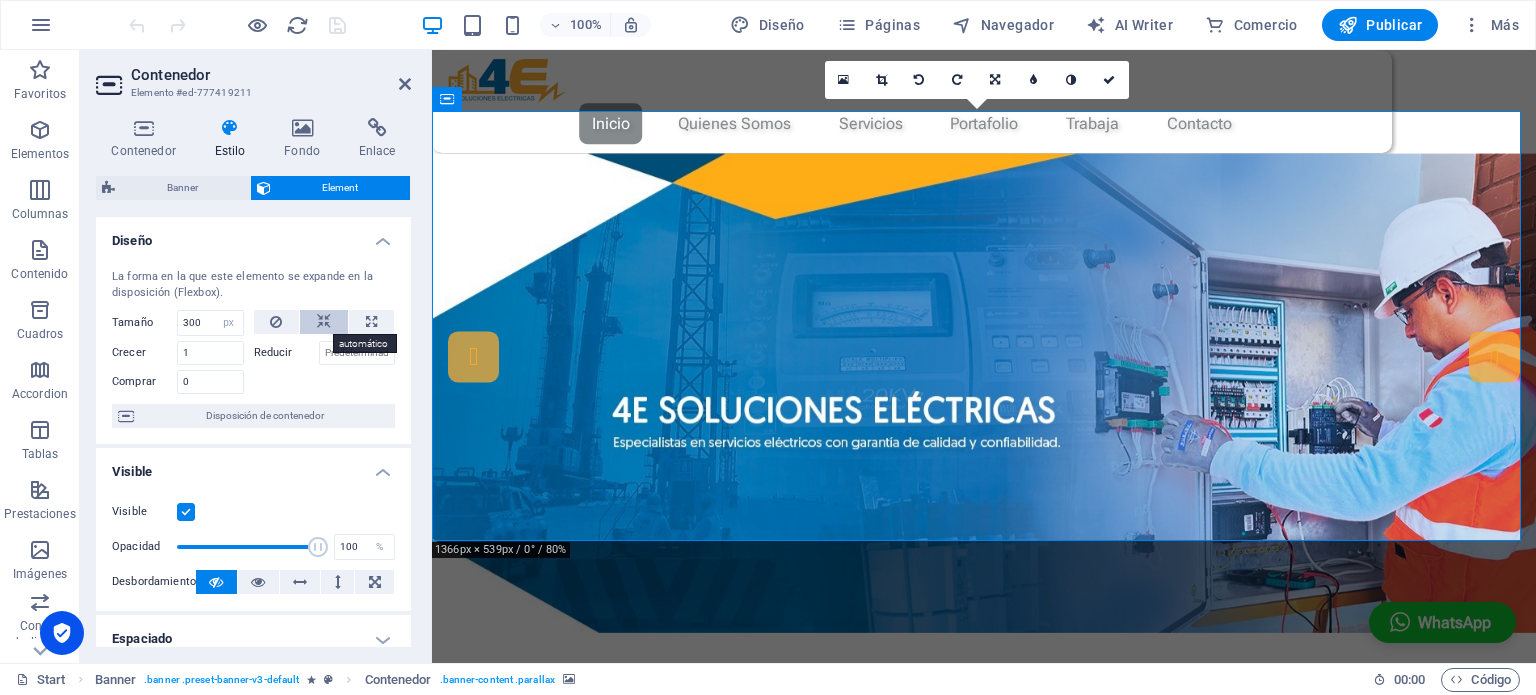 click at bounding box center (324, 322) 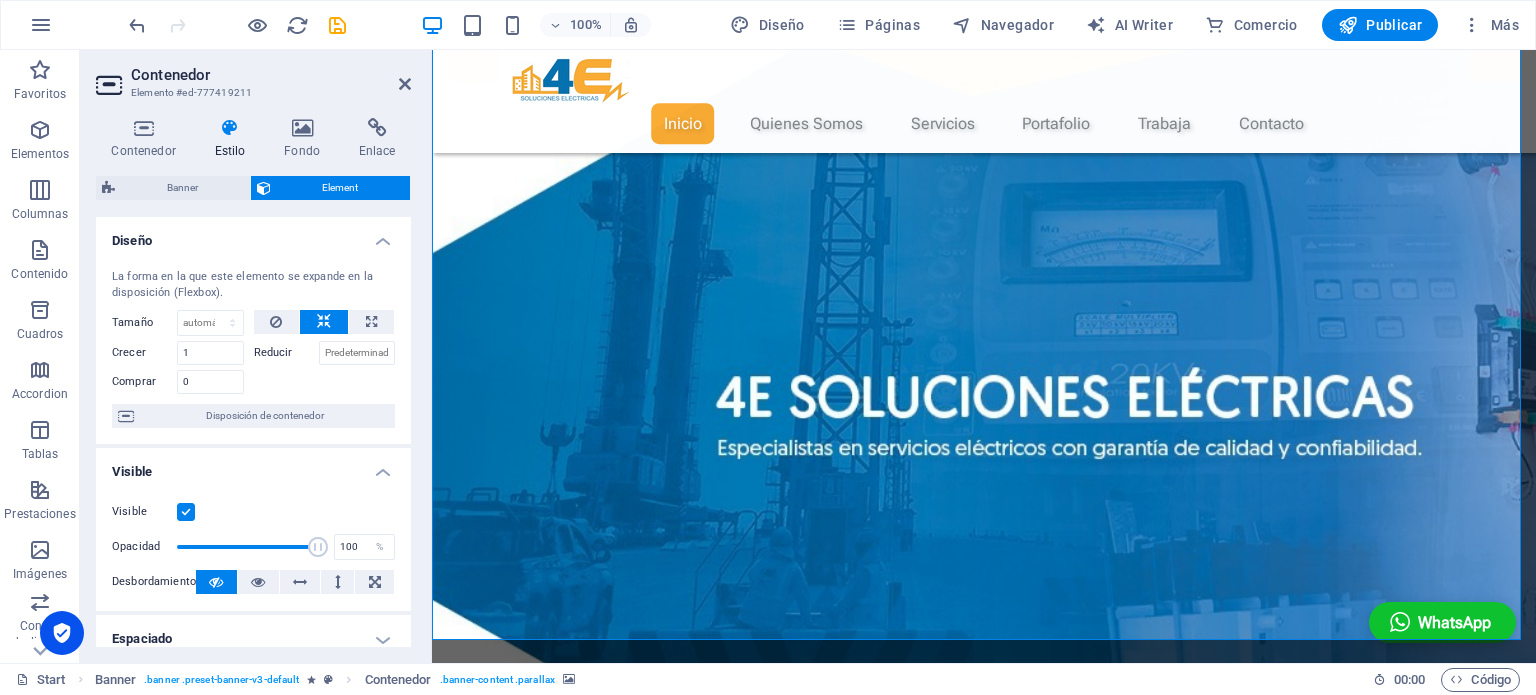 scroll, scrollTop: 600, scrollLeft: 0, axis: vertical 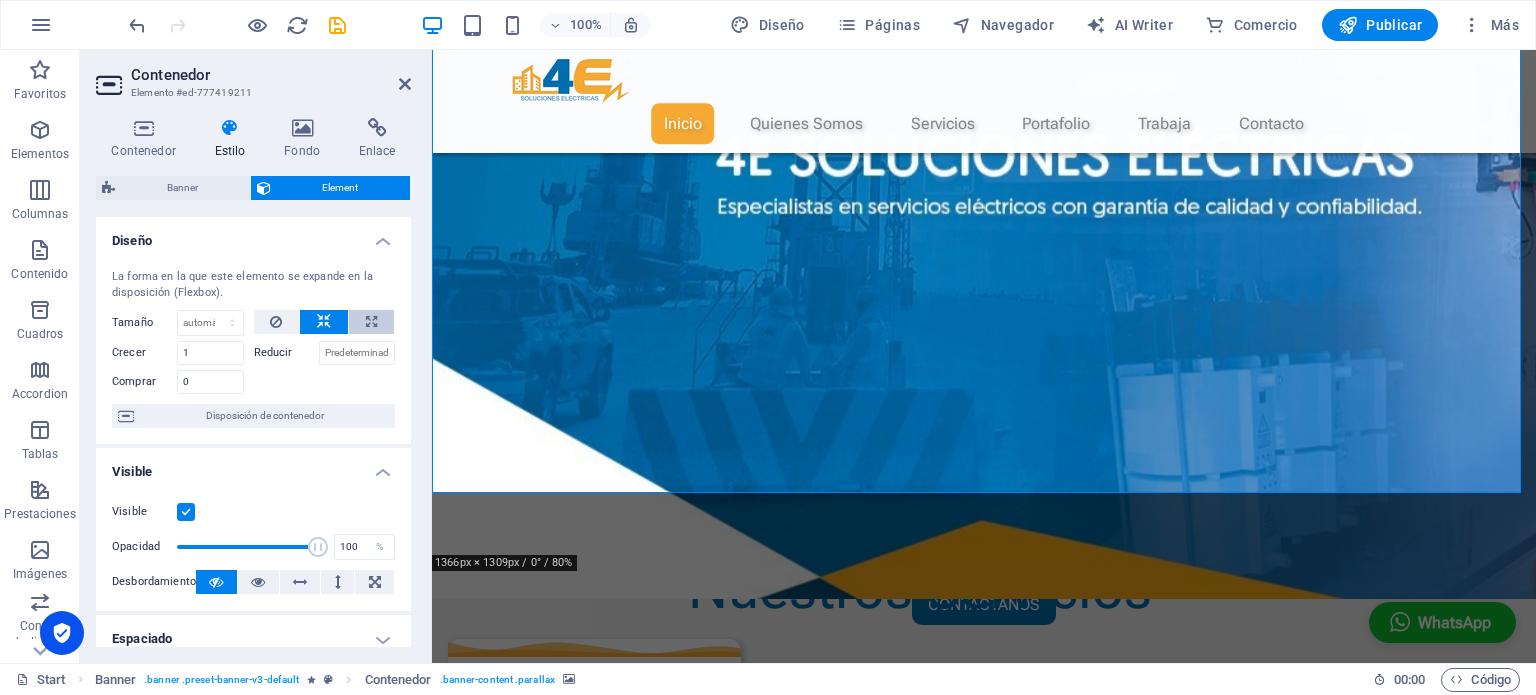 click at bounding box center (371, 322) 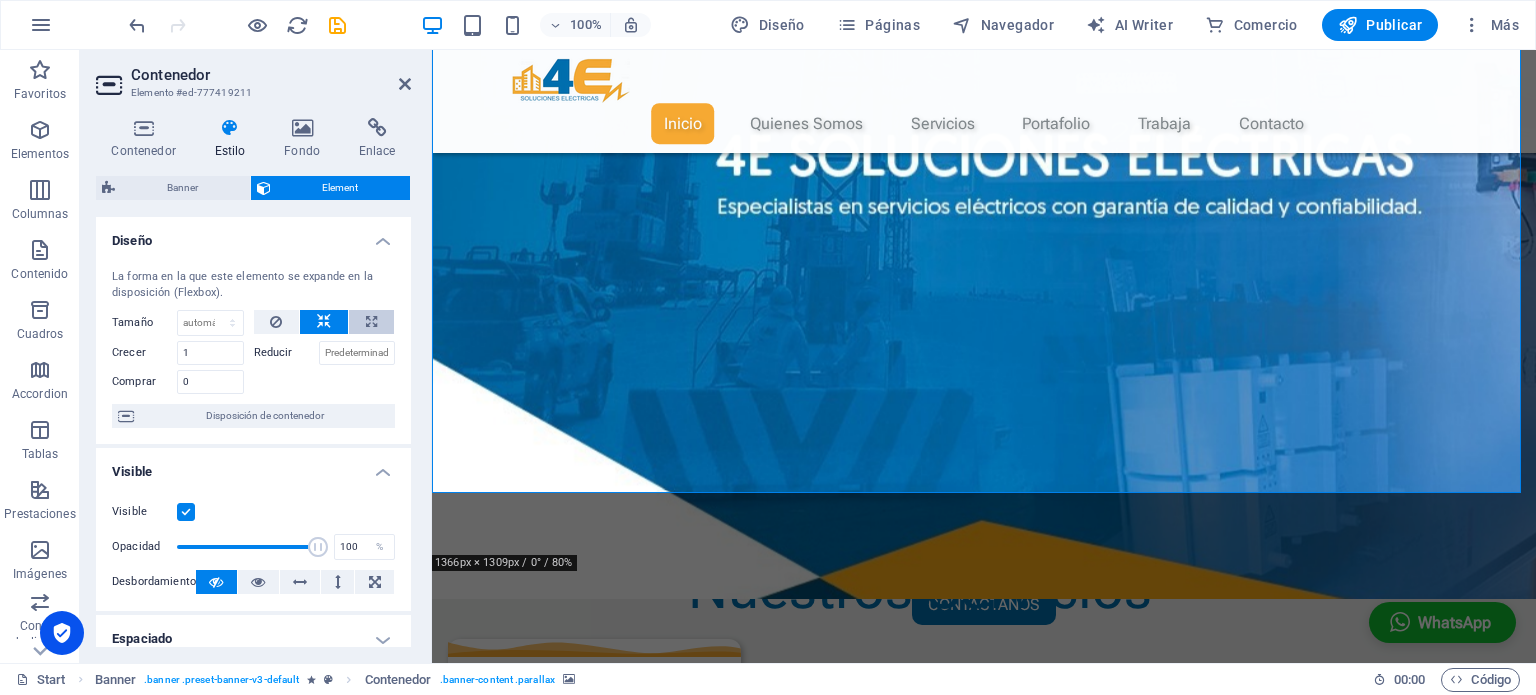 select on "%" 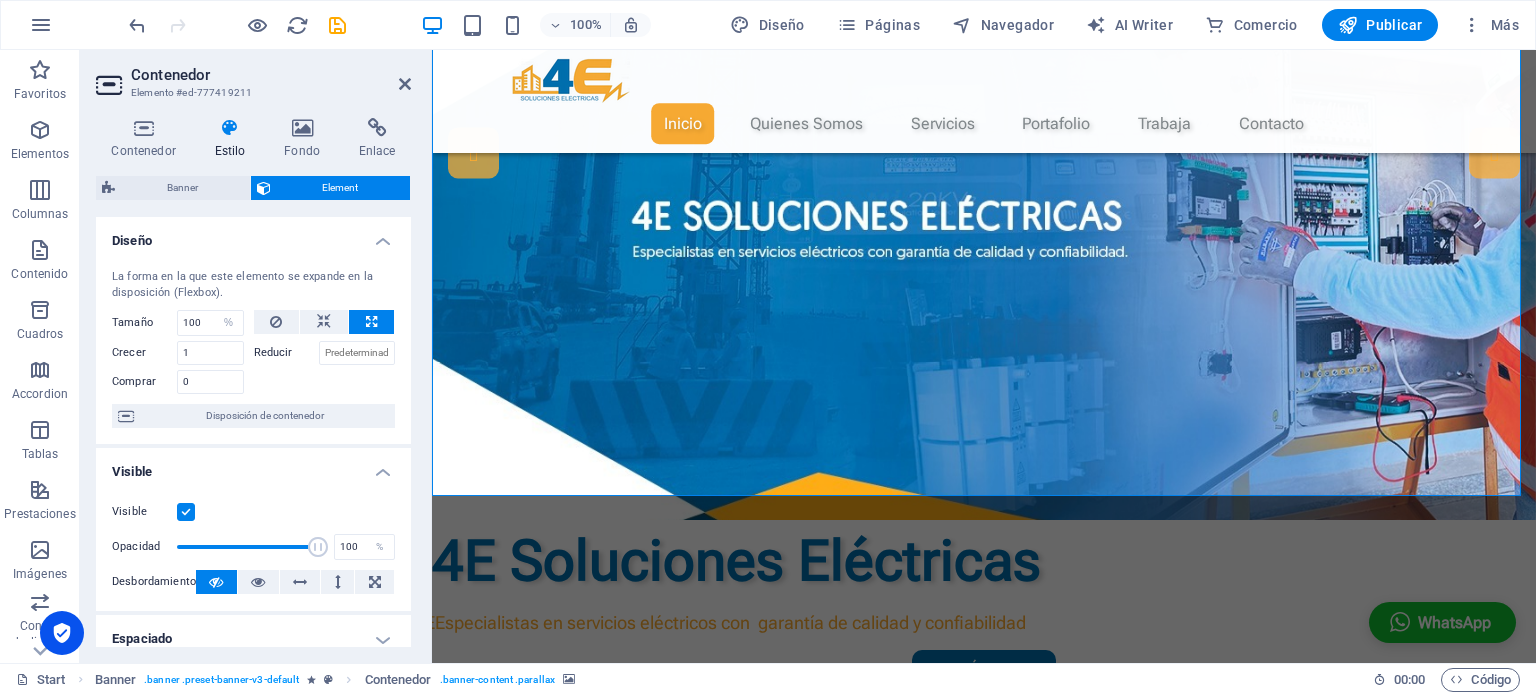 scroll, scrollTop: 0, scrollLeft: 0, axis: both 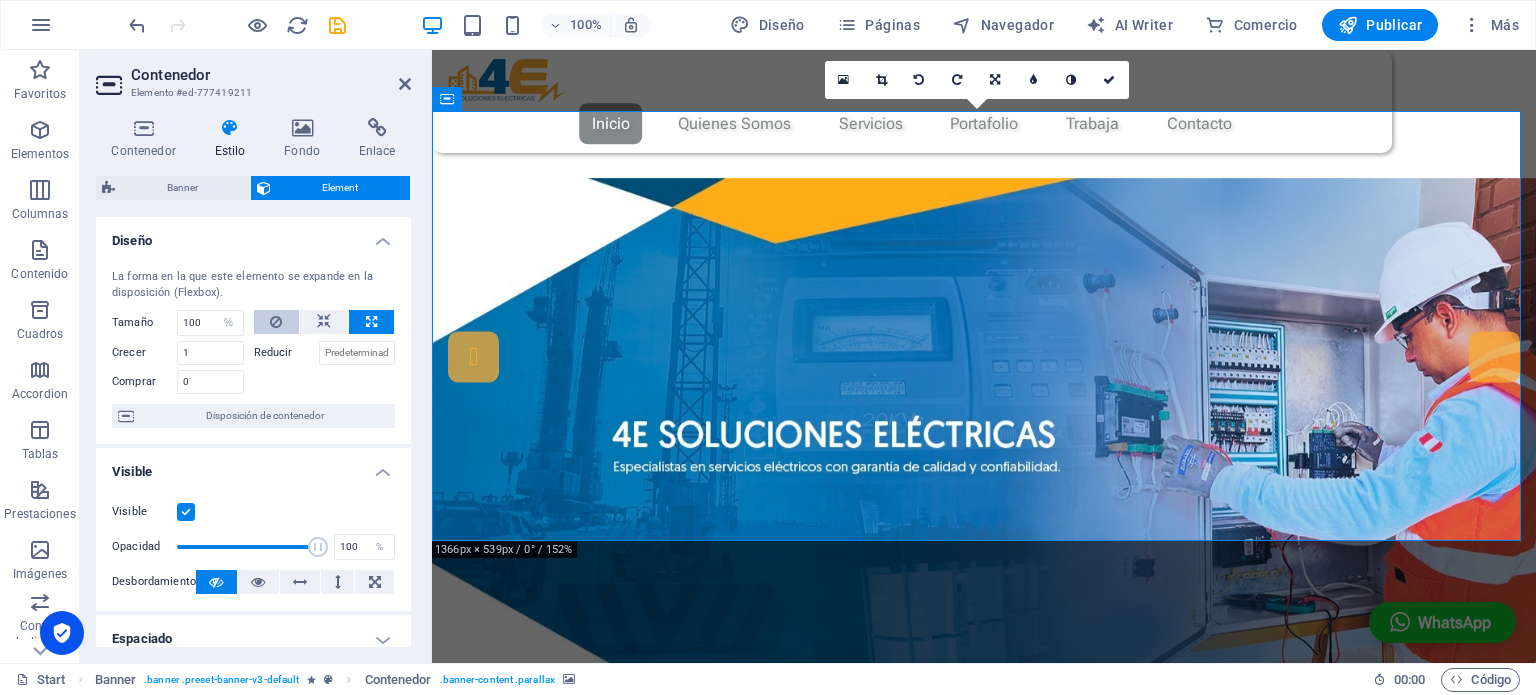 click at bounding box center [277, 322] 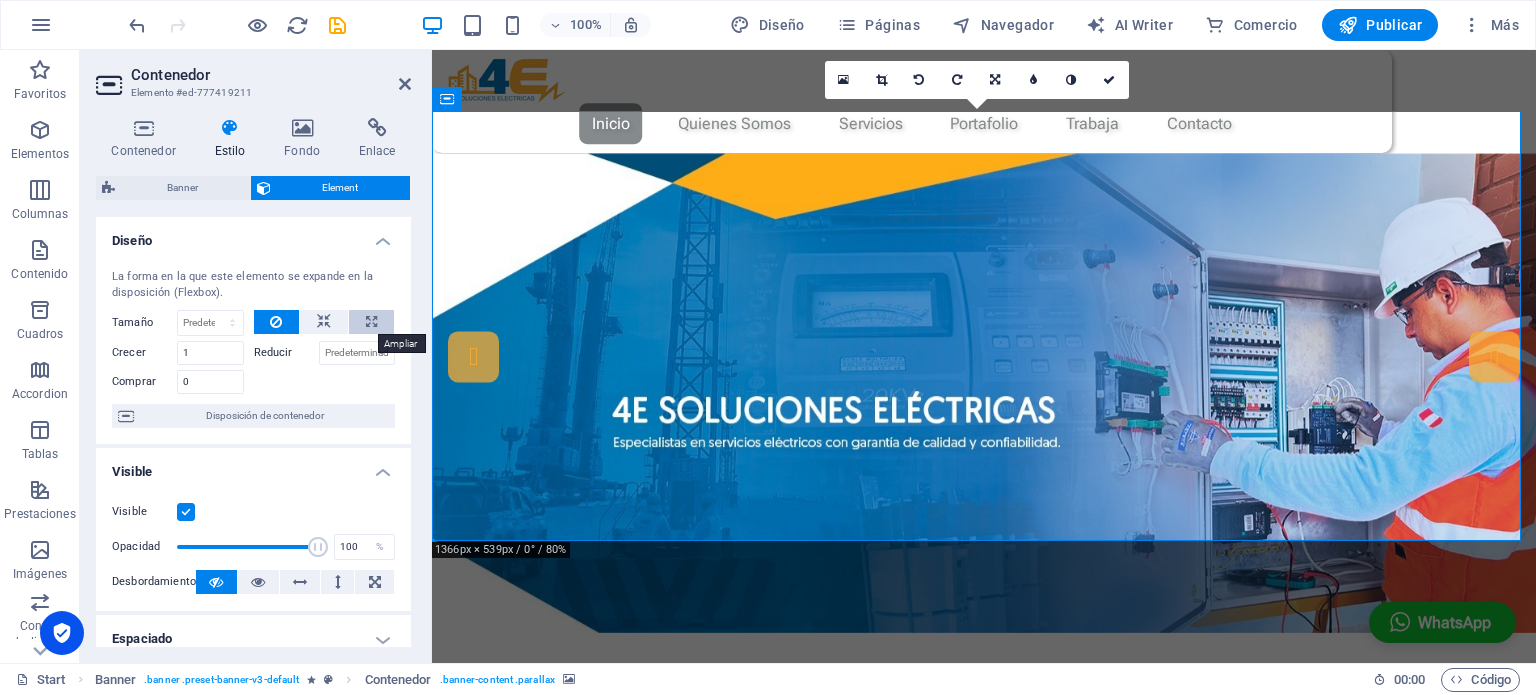 click at bounding box center (371, 322) 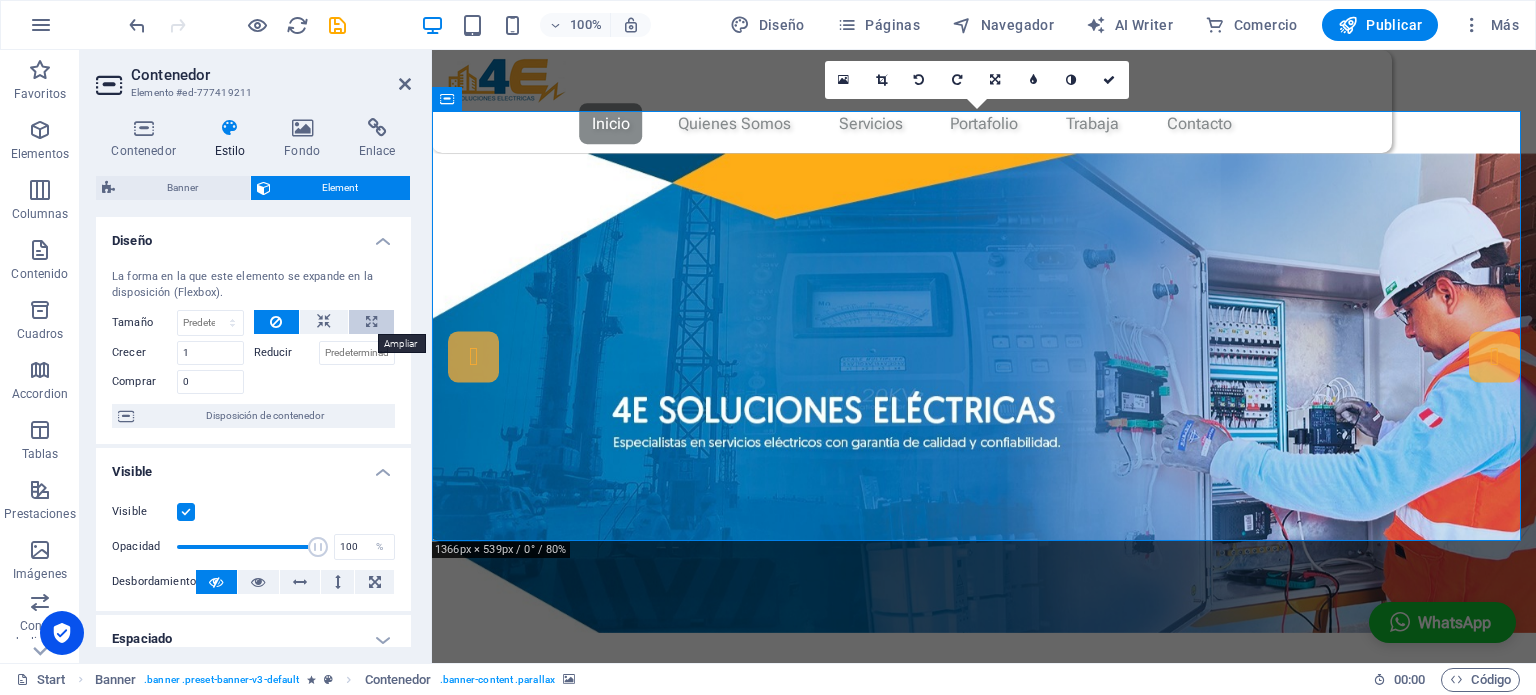 type on "100" 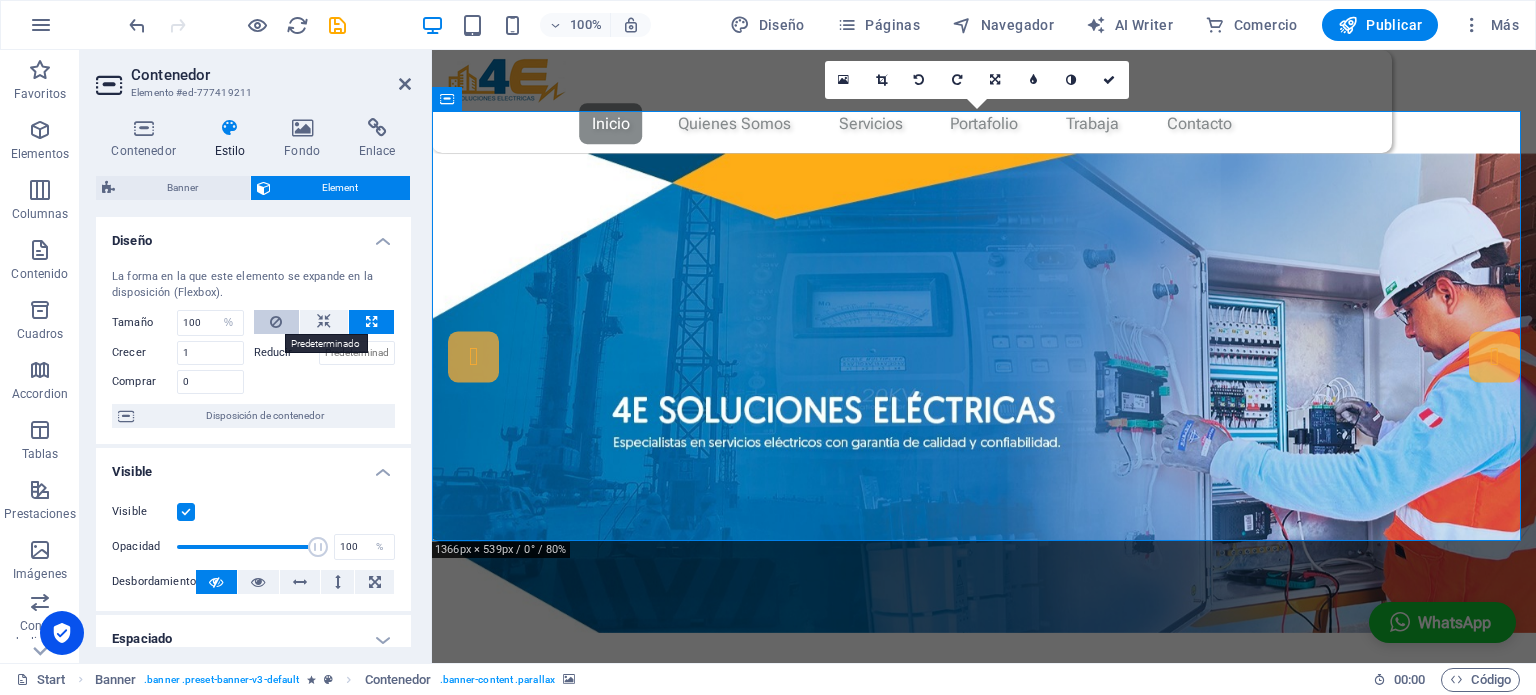 click at bounding box center (277, 322) 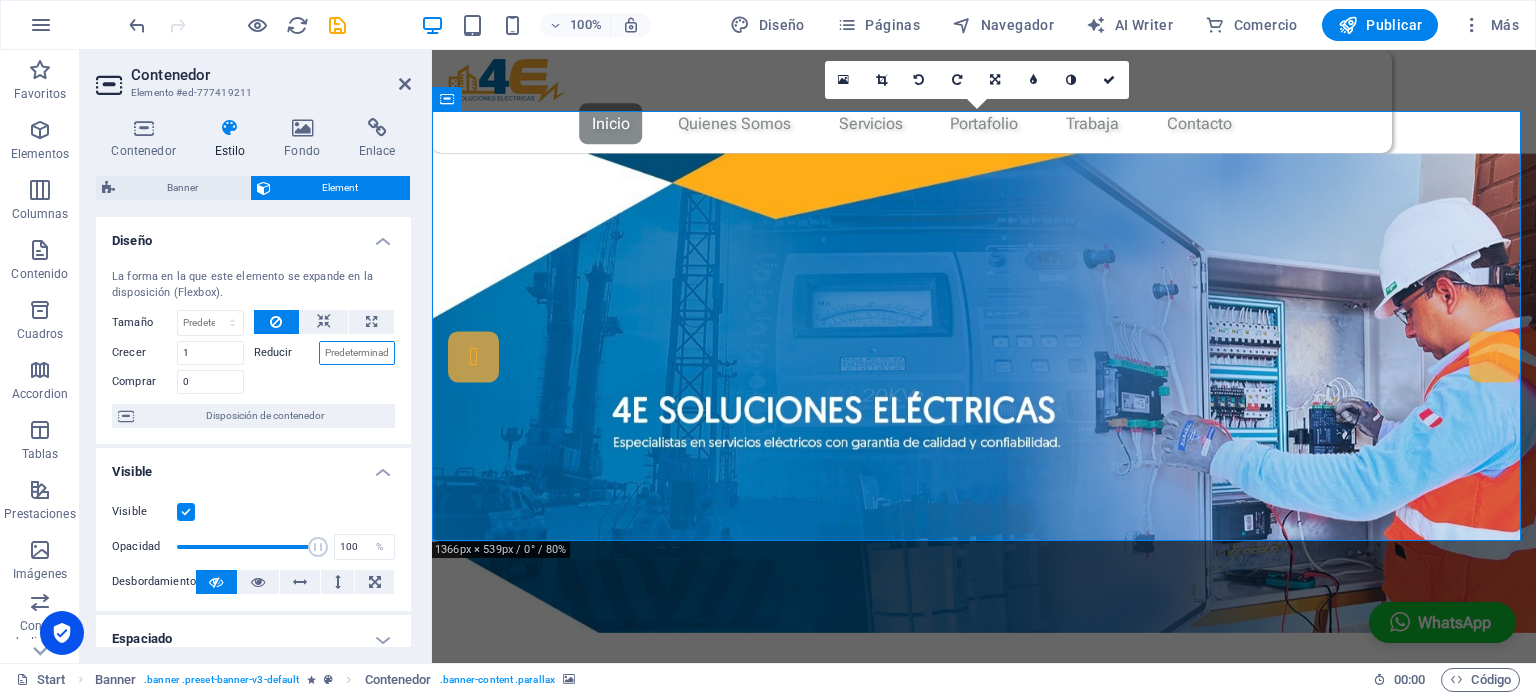 click on "Reducir" at bounding box center (357, 353) 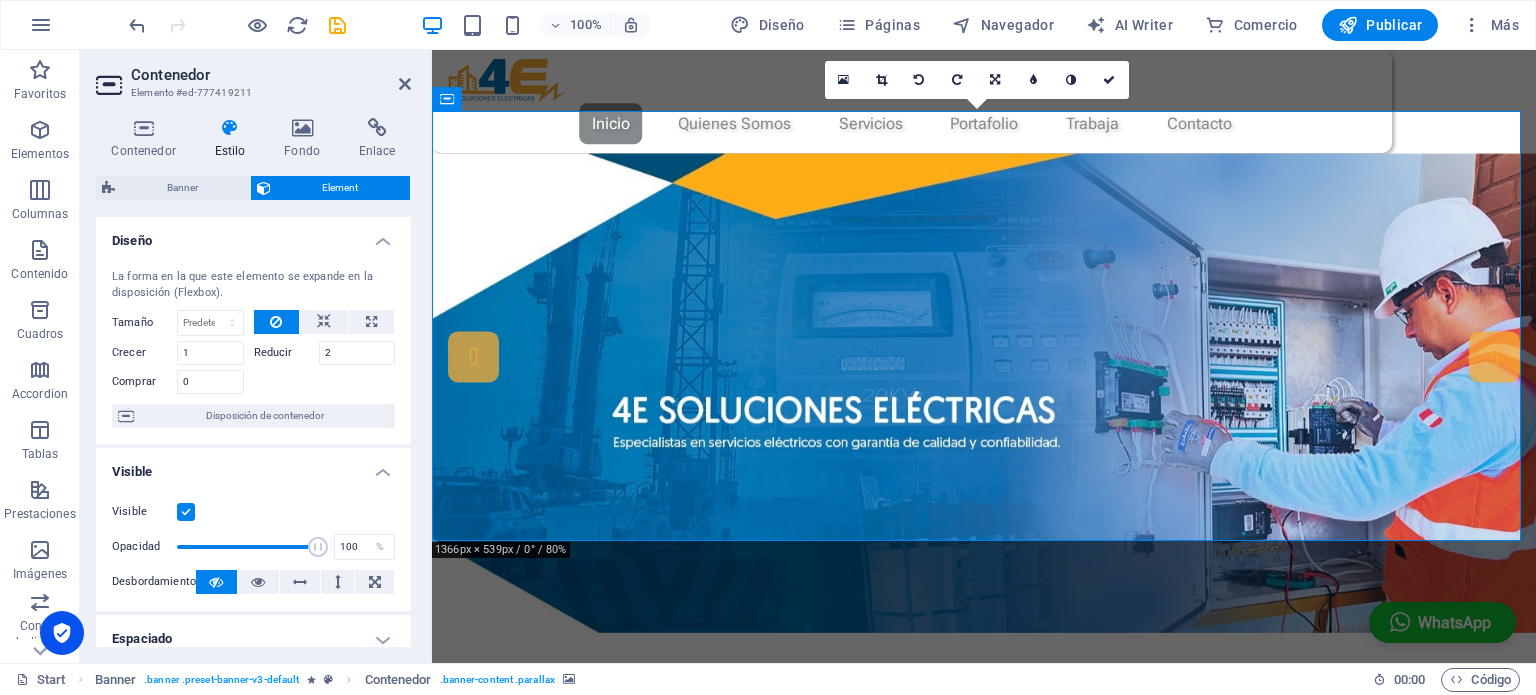 click at bounding box center (325, 379) 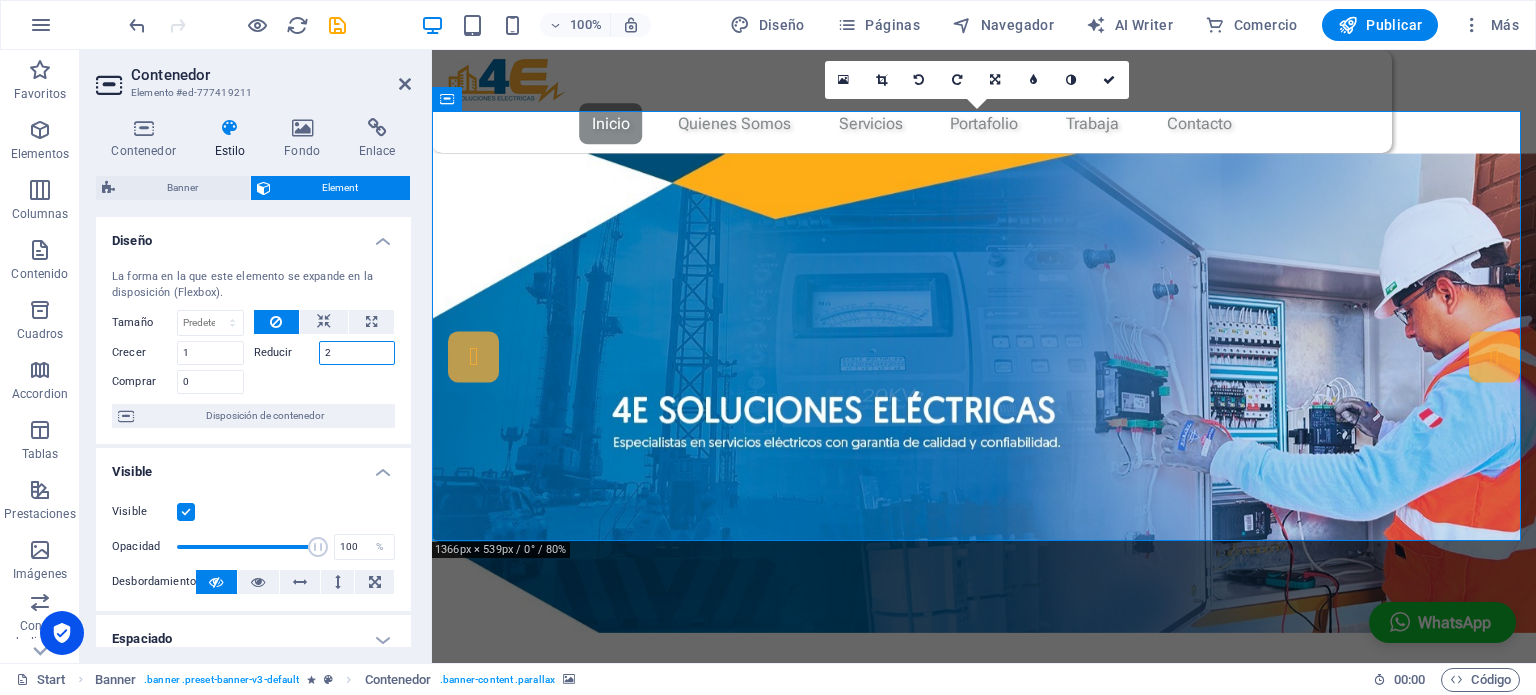 drag, startPoint x: 335, startPoint y: 351, endPoint x: 314, endPoint y: 355, distance: 21.377558 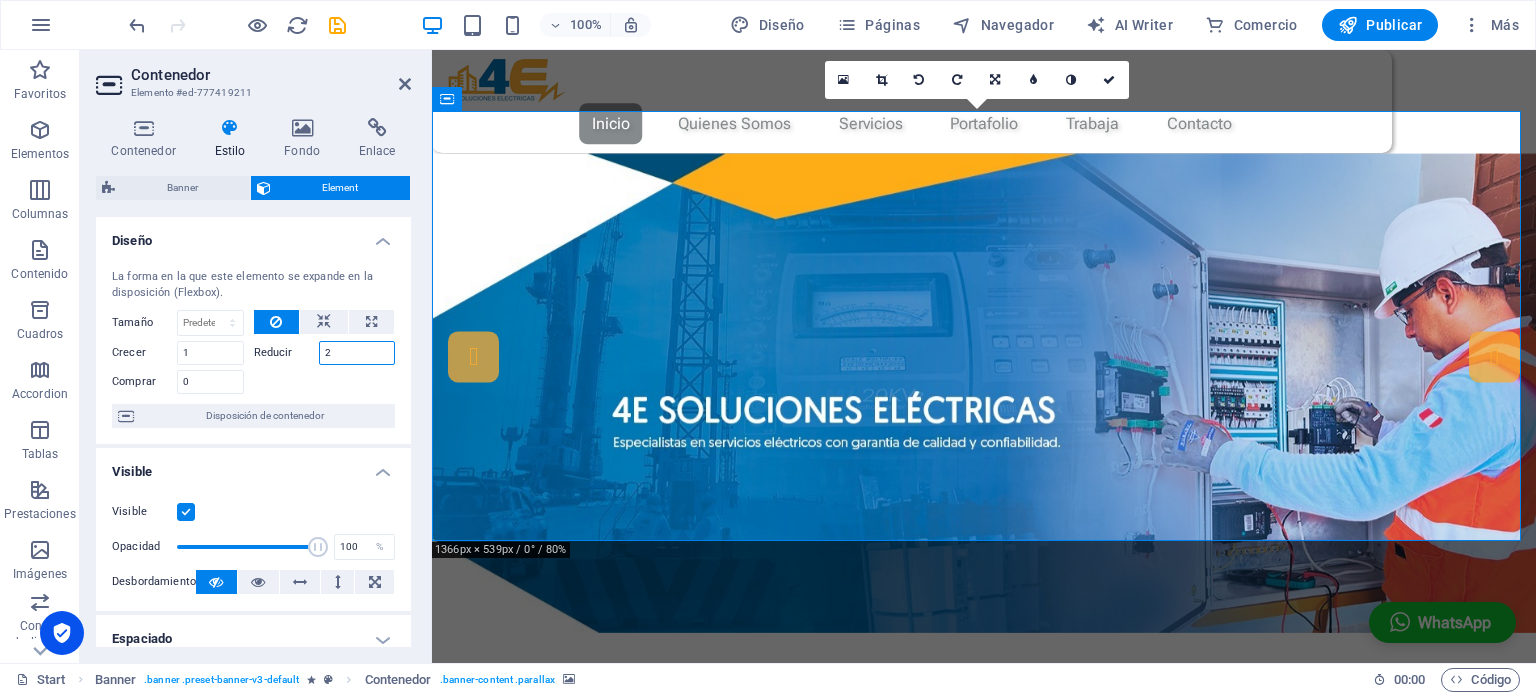 click on "Reducir 2" at bounding box center (325, 353) 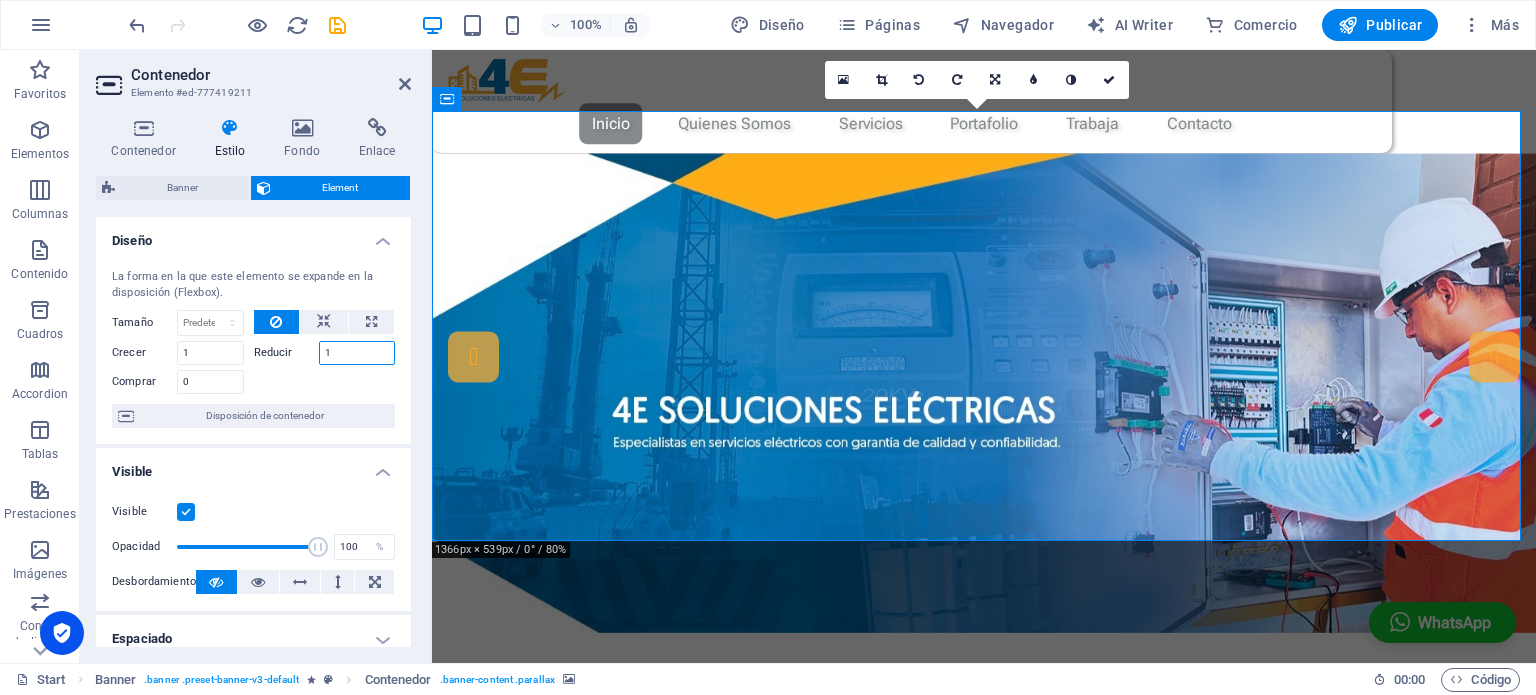type on "1" 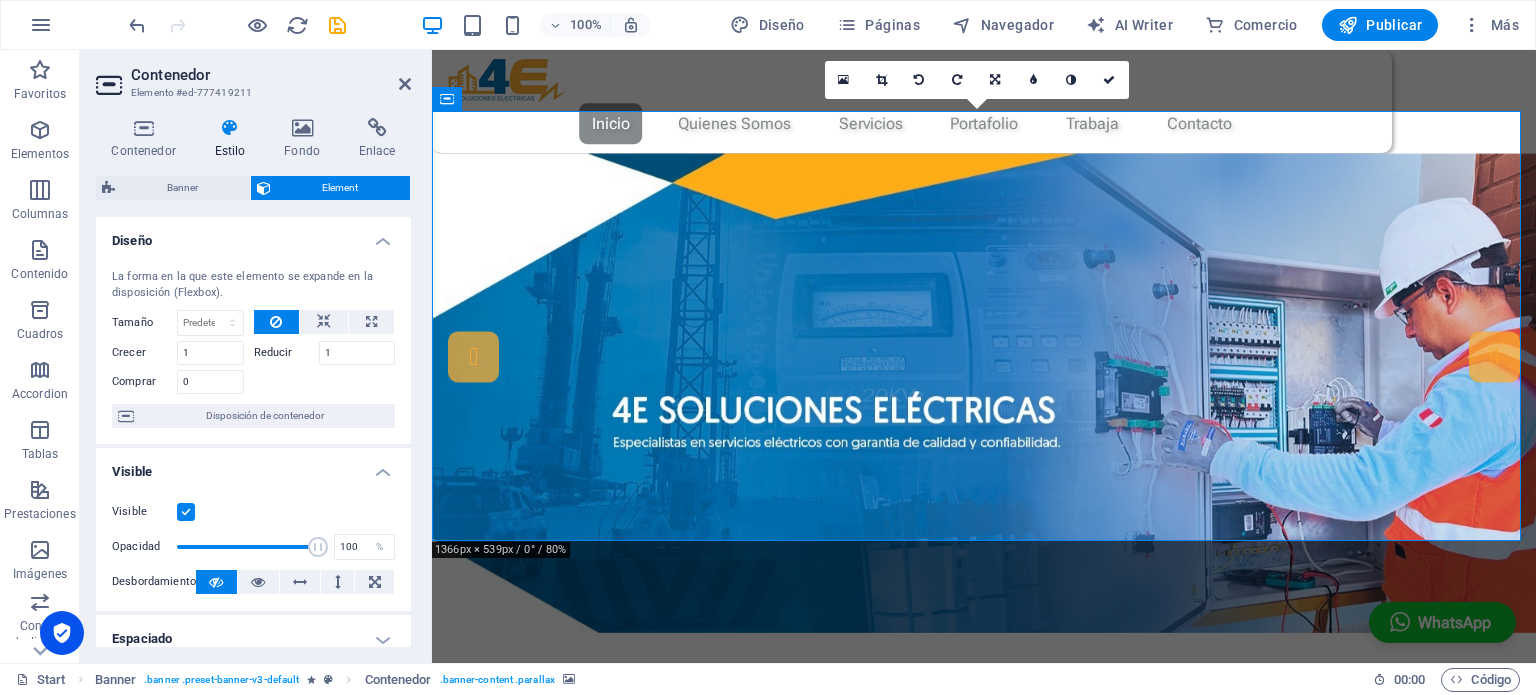 click at bounding box center [325, 379] 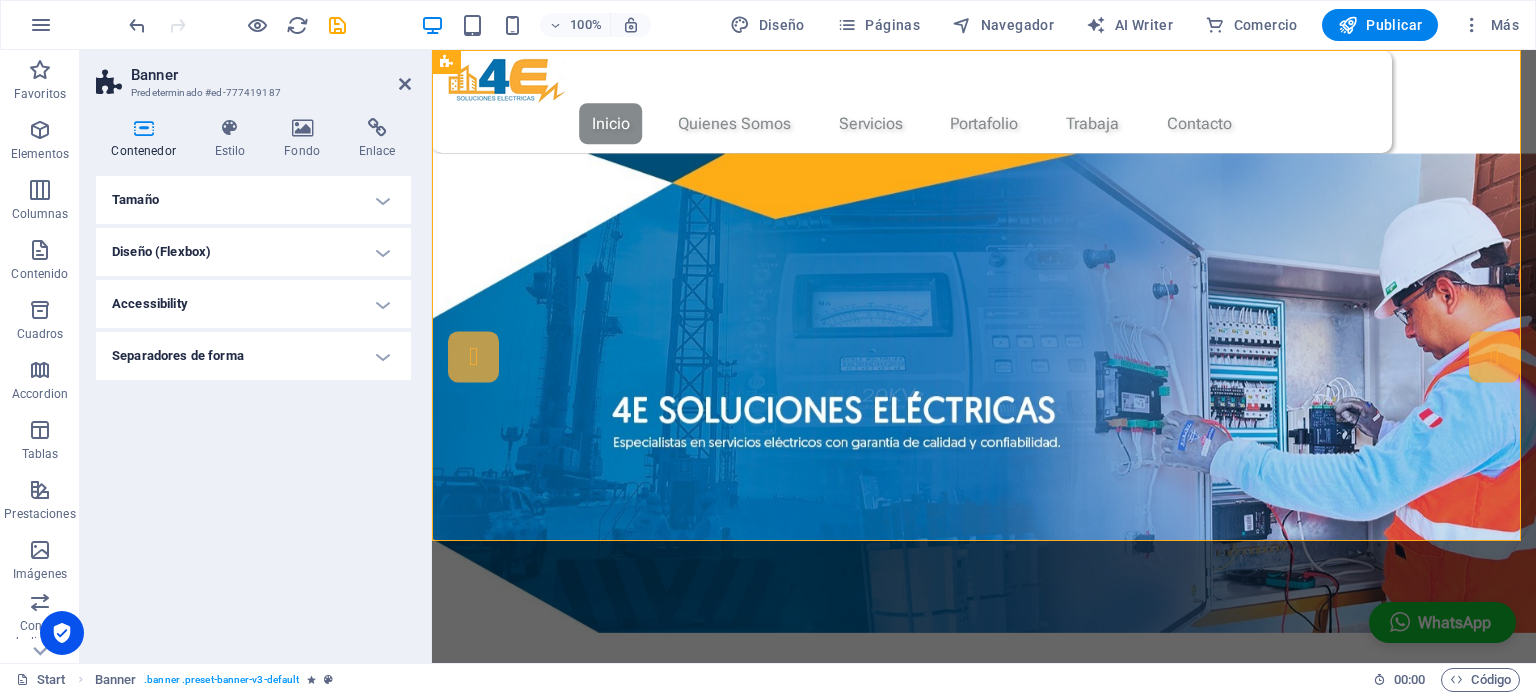 click on "Tamaño" at bounding box center [253, 200] 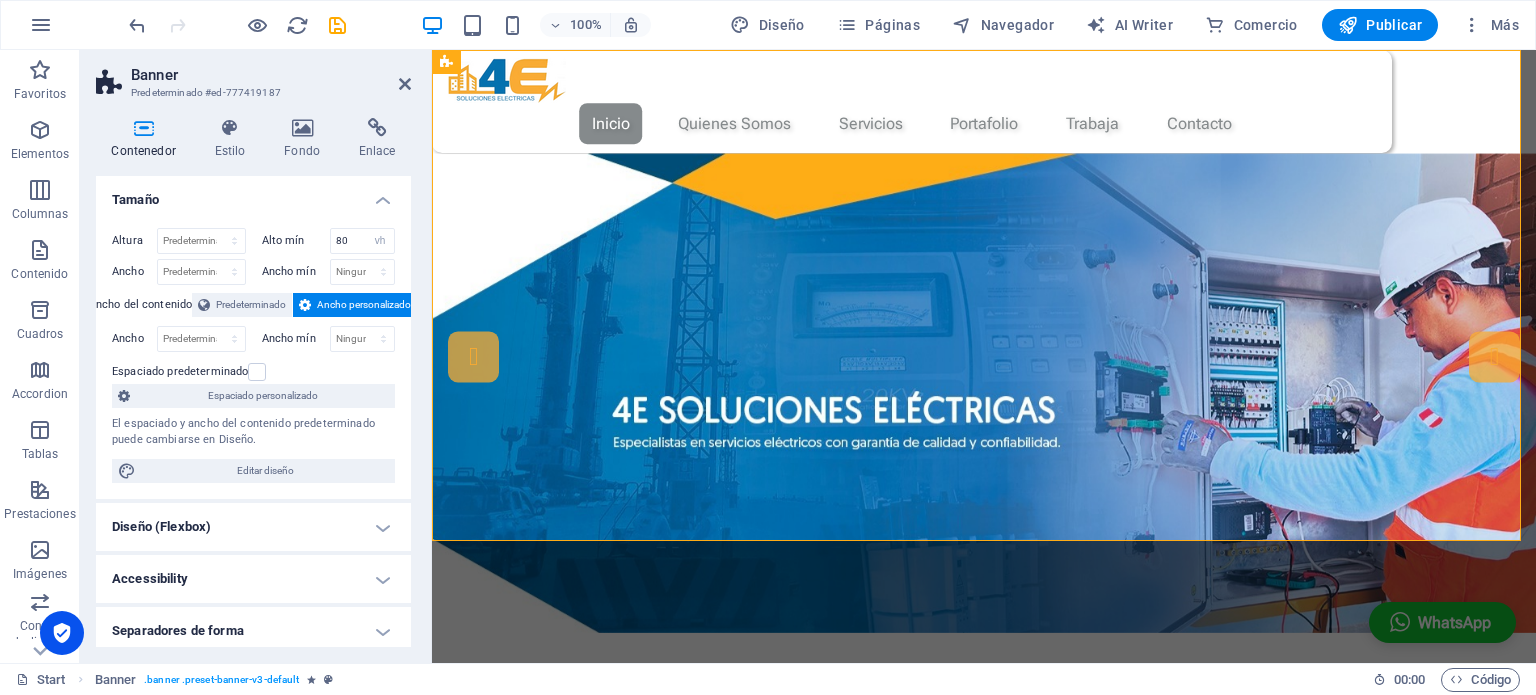click on "Tamaño" at bounding box center (253, 194) 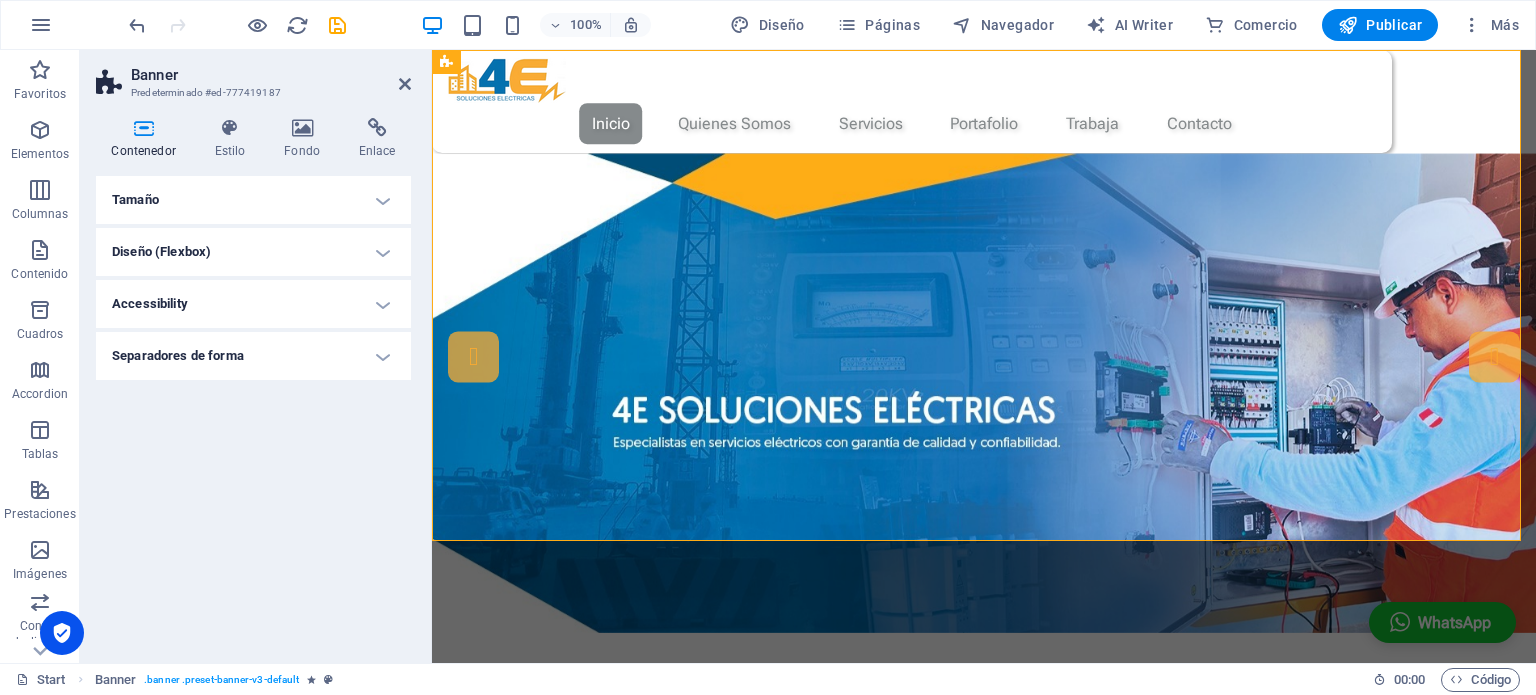 click on "Diseño (Flexbox)" at bounding box center [253, 252] 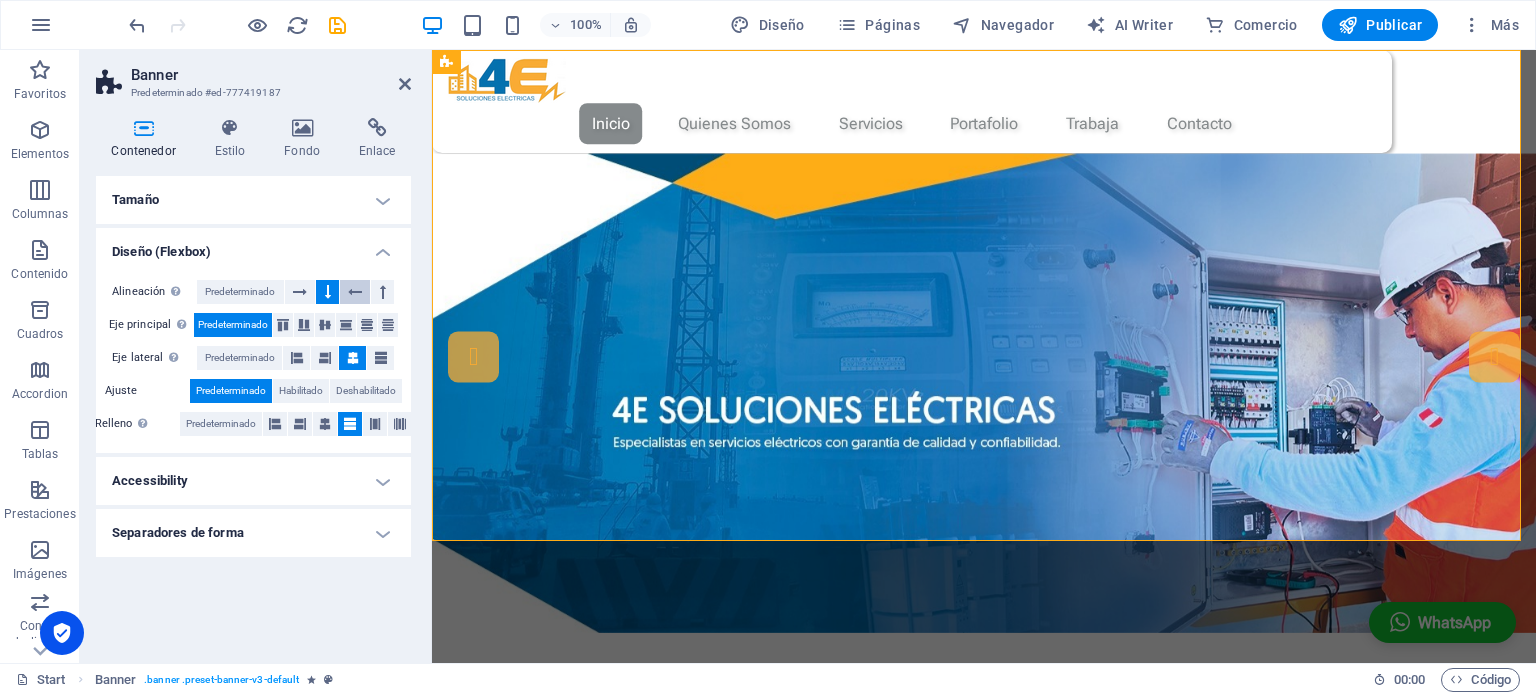 click at bounding box center (355, 292) 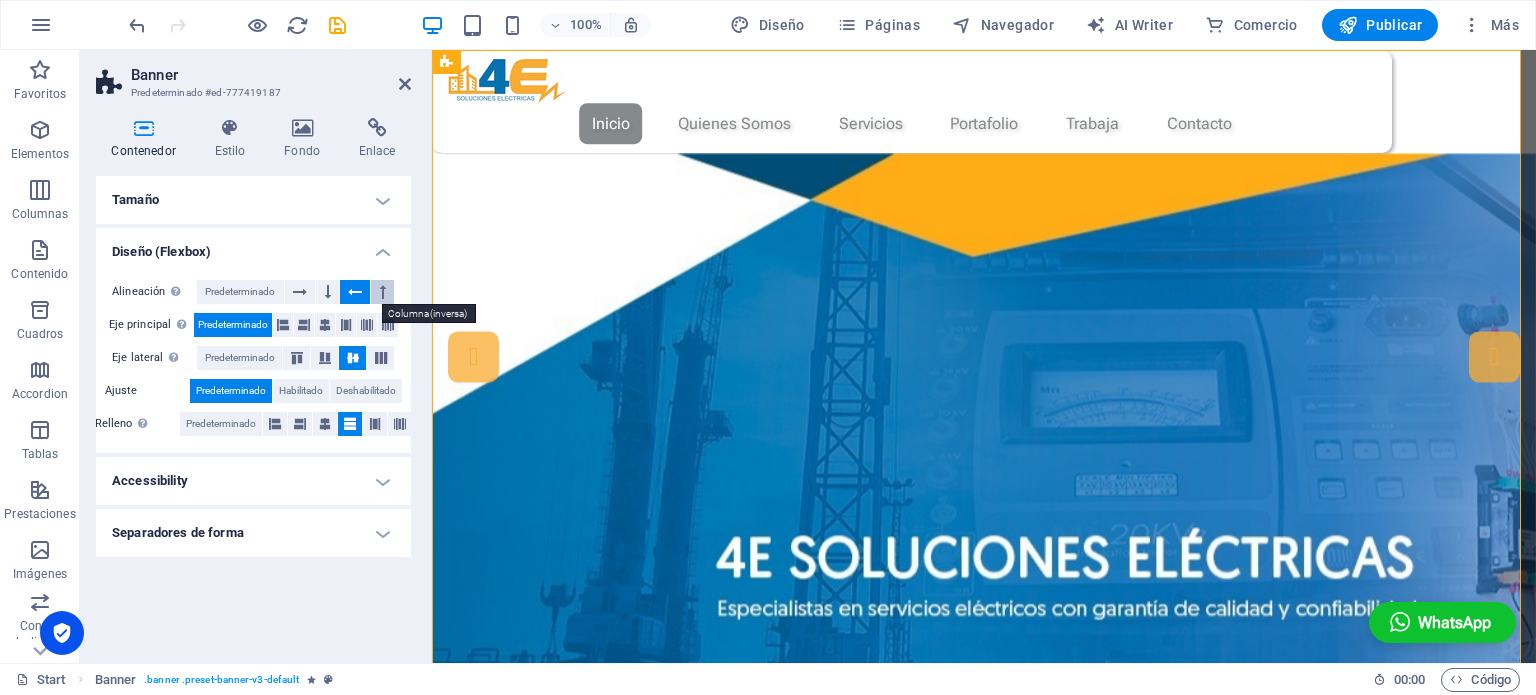 click at bounding box center [383, 292] 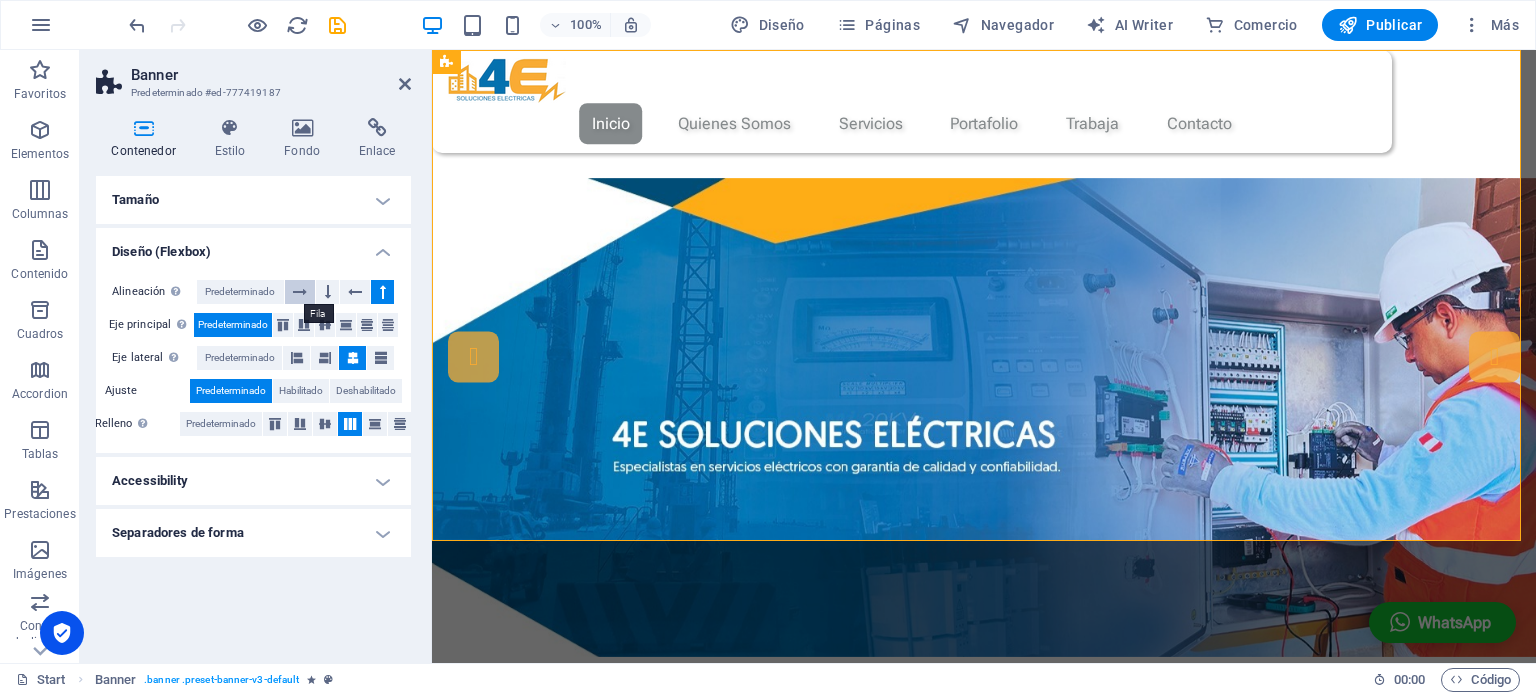 click at bounding box center (300, 292) 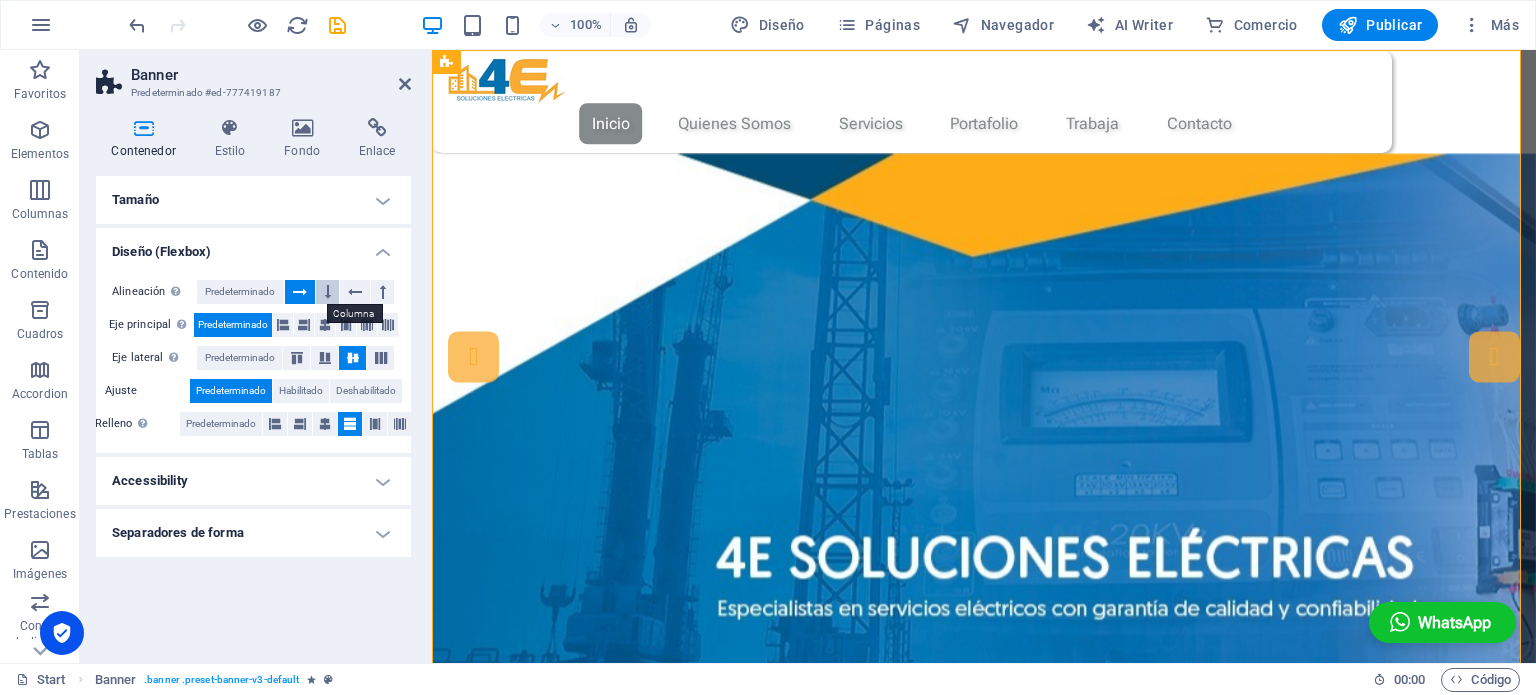 click at bounding box center (327, 292) 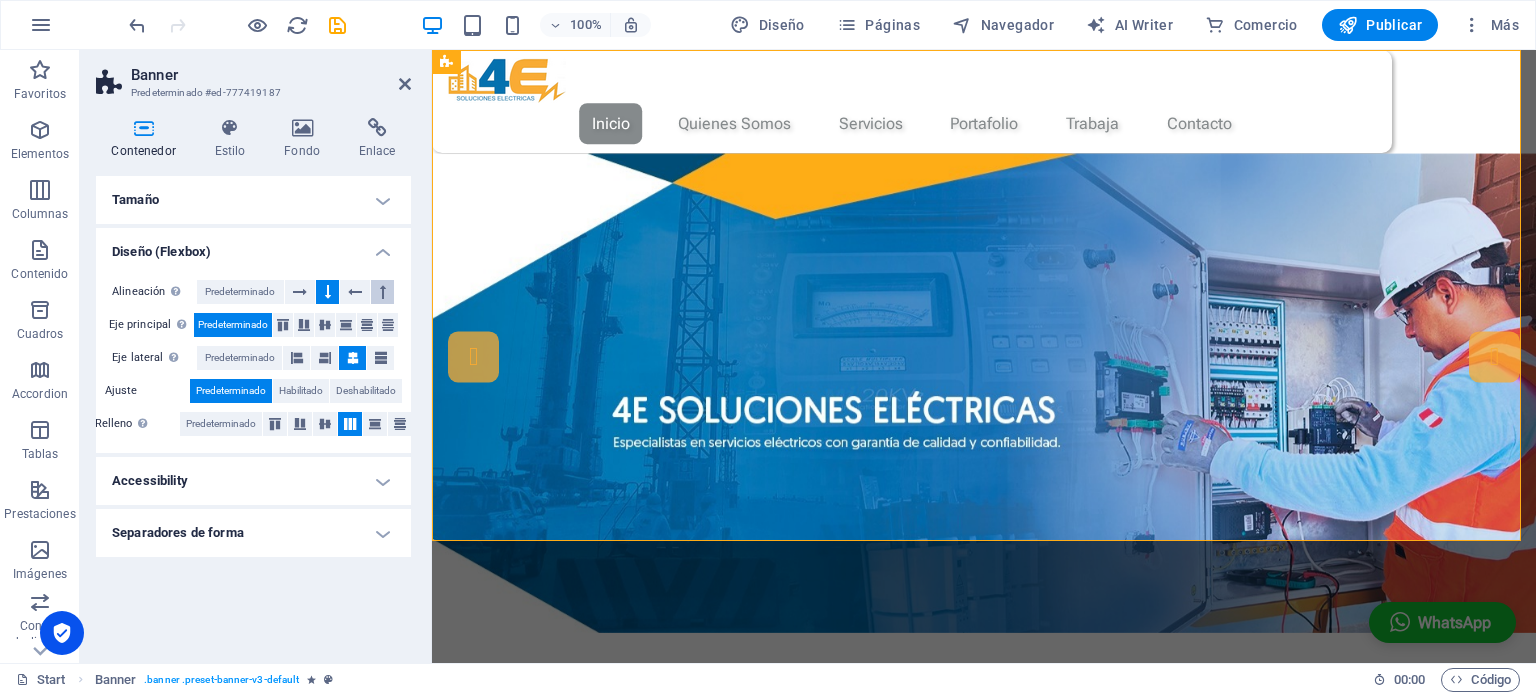 click at bounding box center (383, 292) 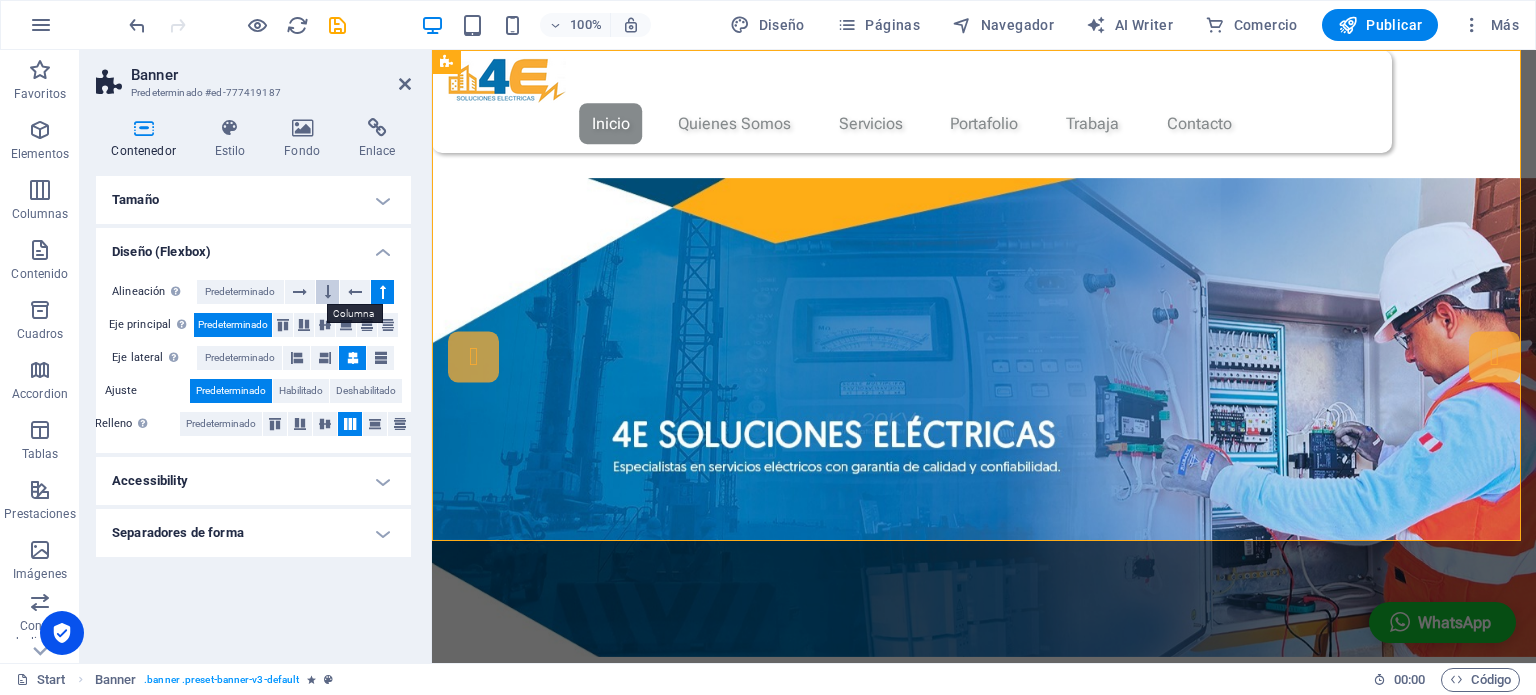 click at bounding box center (328, 292) 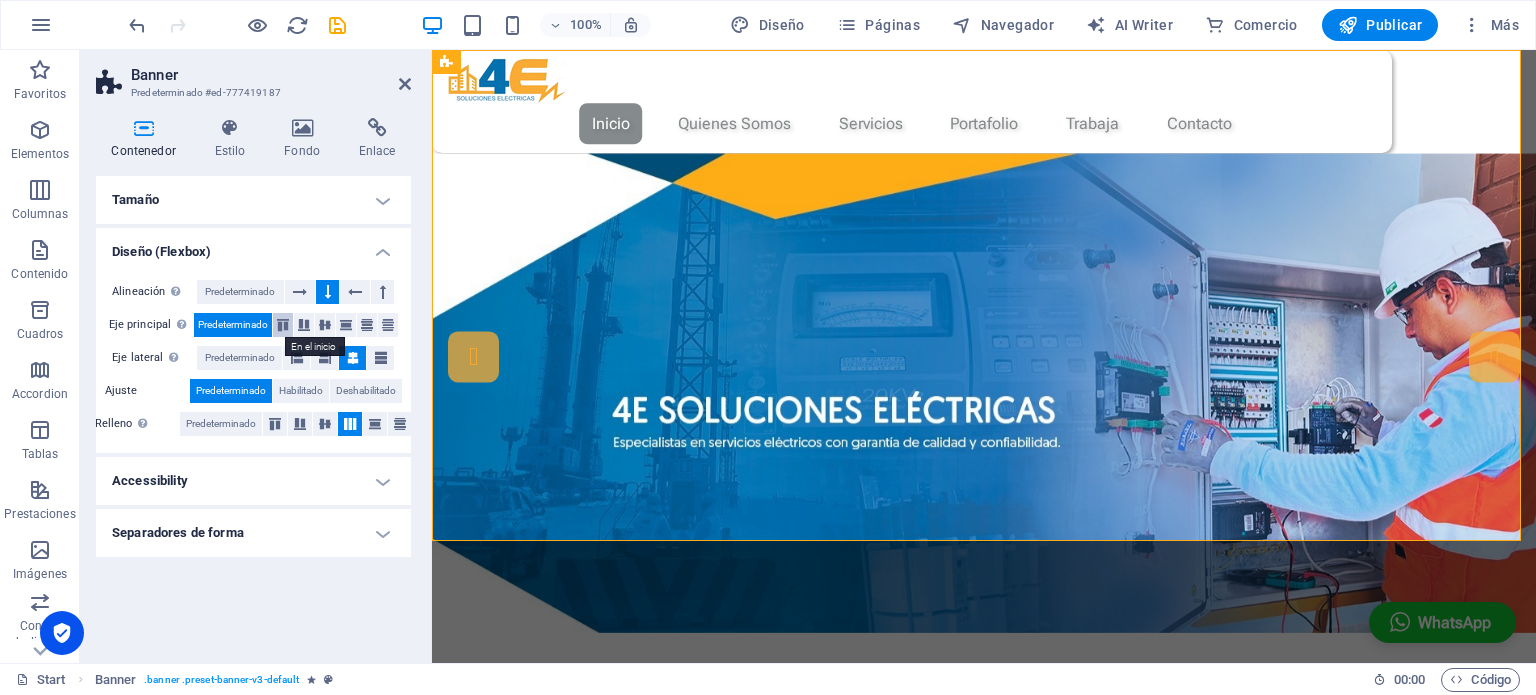 click at bounding box center [283, 325] 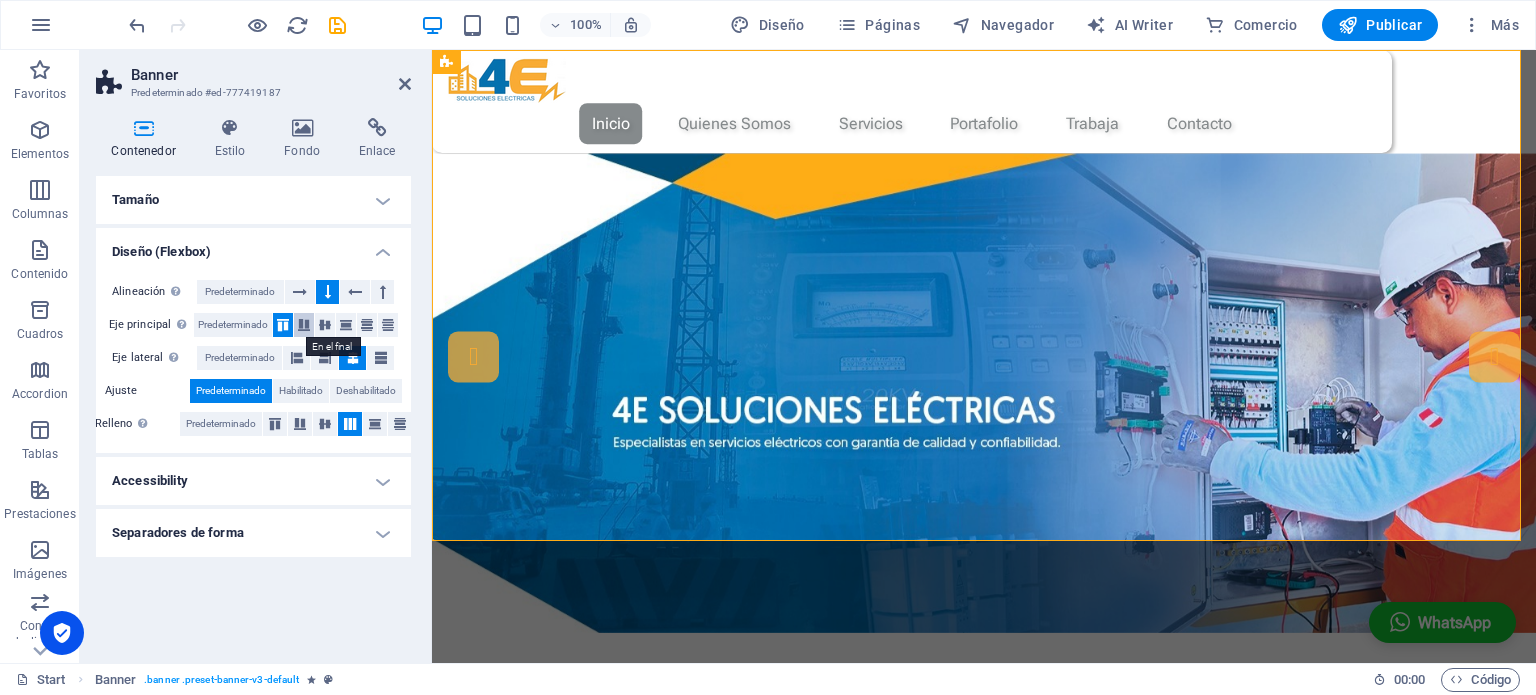 click at bounding box center (304, 325) 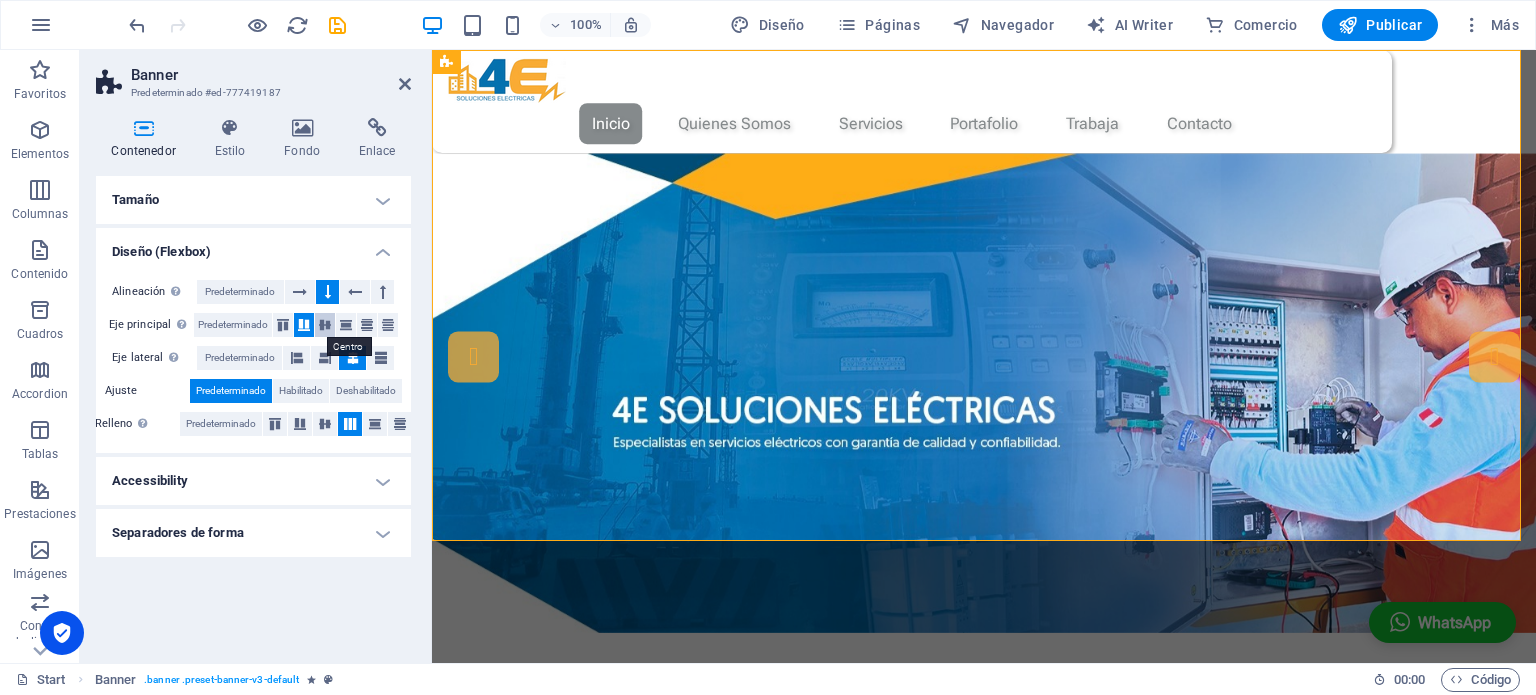 click at bounding box center (325, 325) 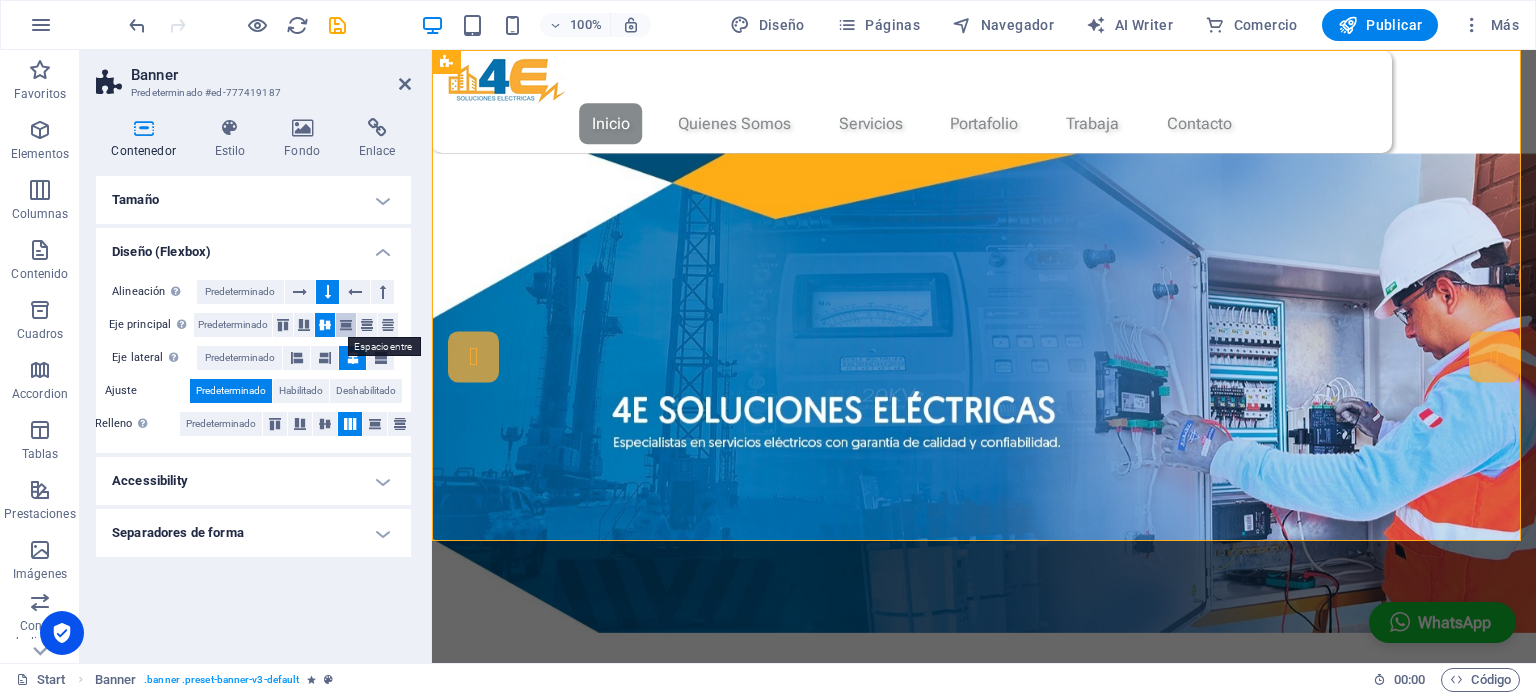 click at bounding box center (346, 325) 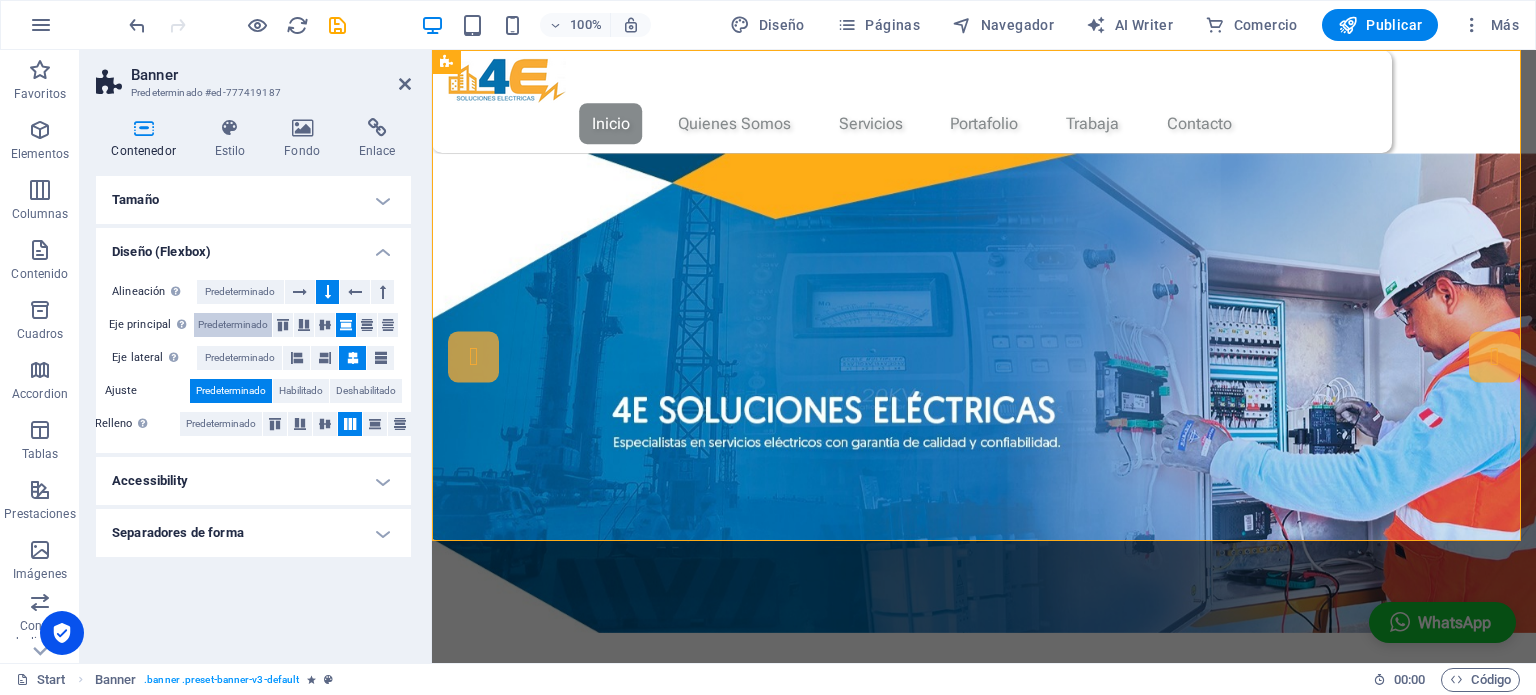 click on "Predeterminado" at bounding box center [233, 325] 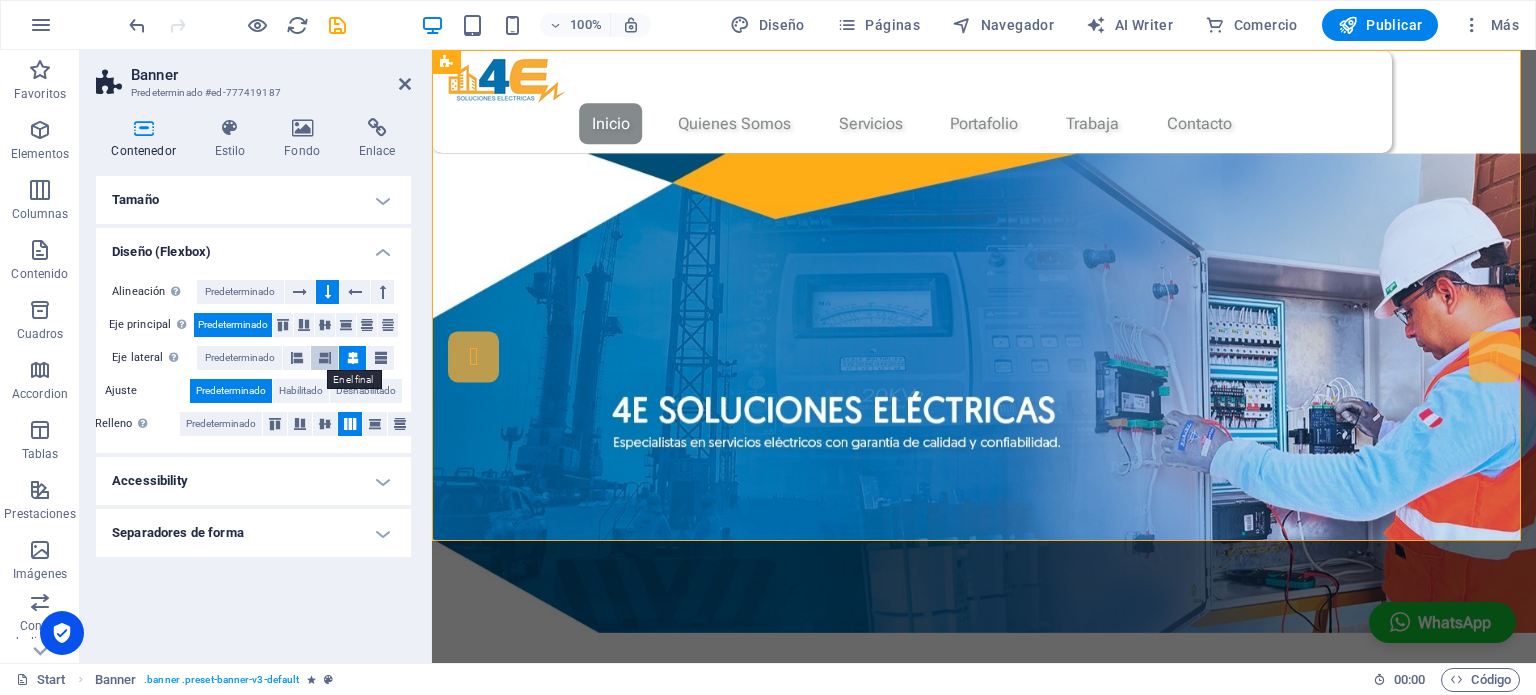 click at bounding box center [325, 358] 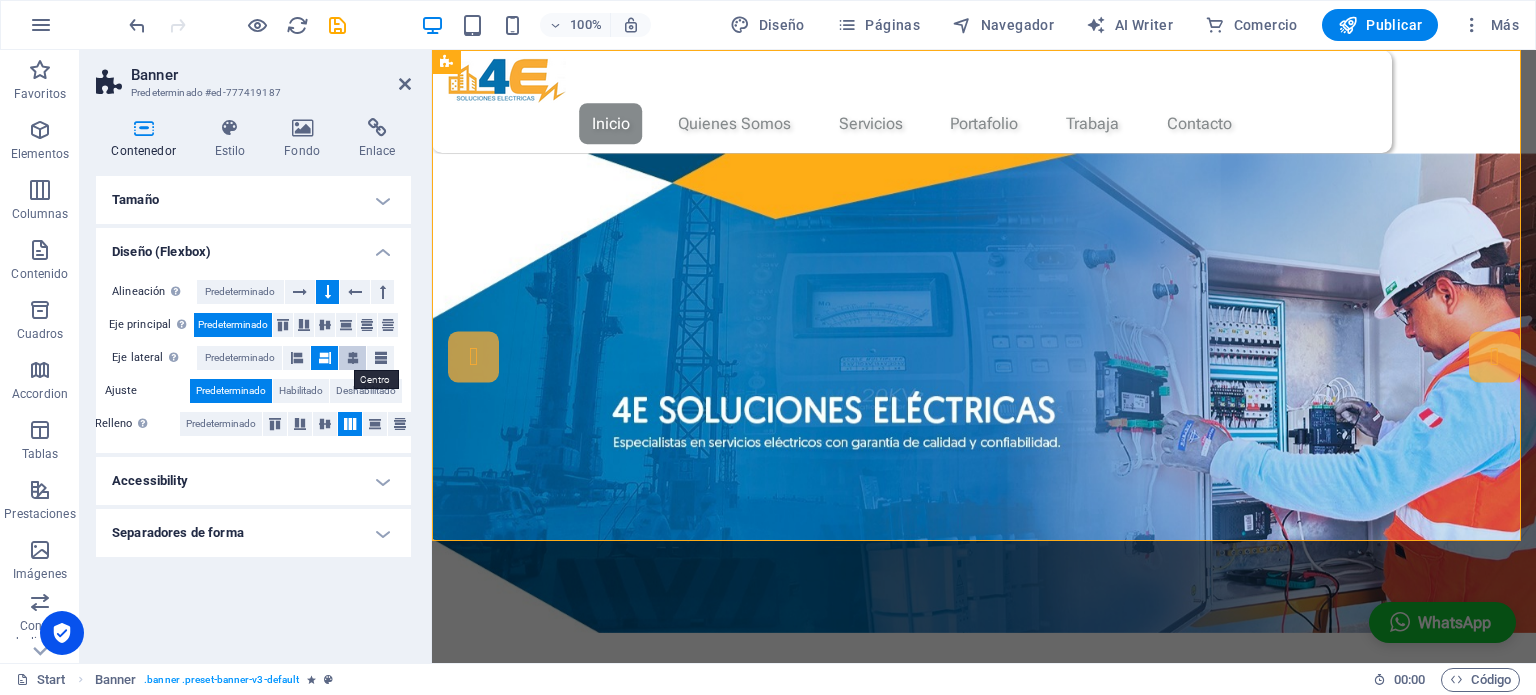 click at bounding box center (353, 358) 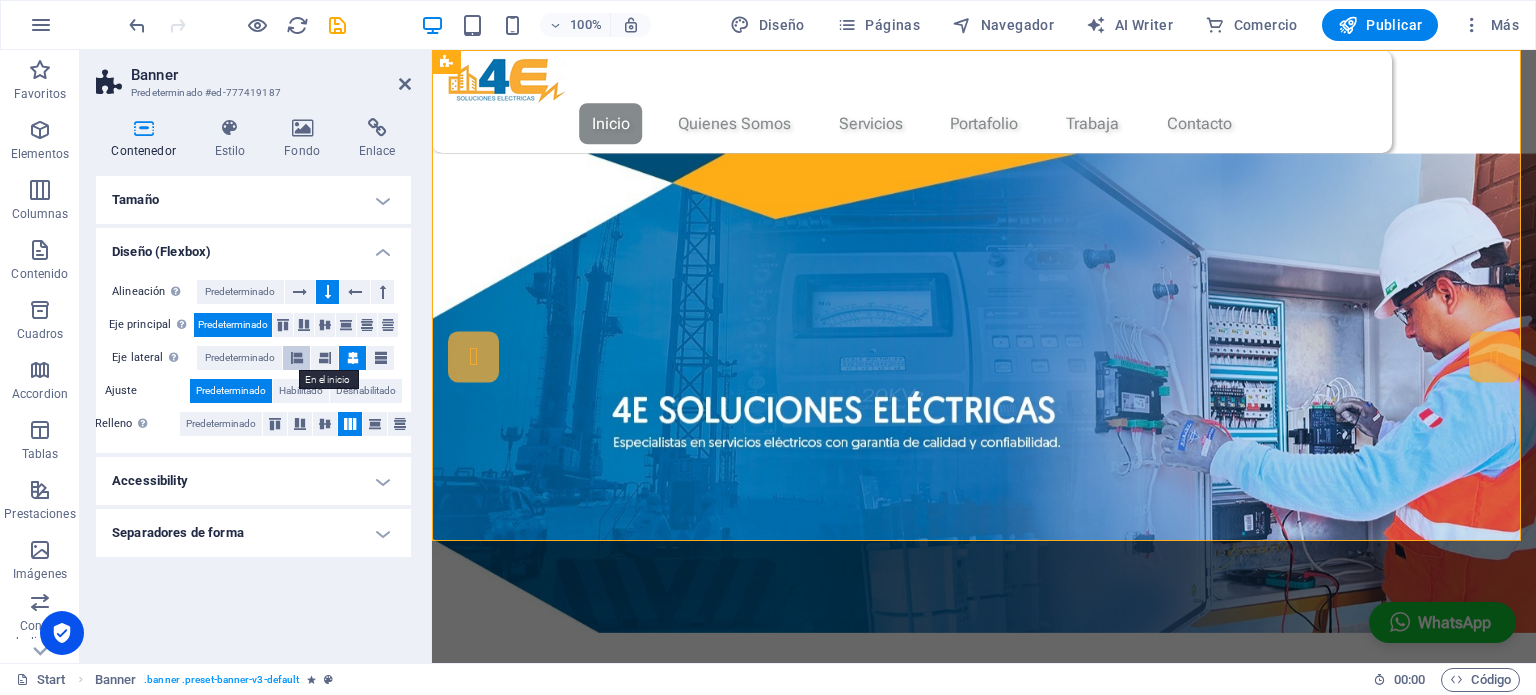 click at bounding box center (297, 358) 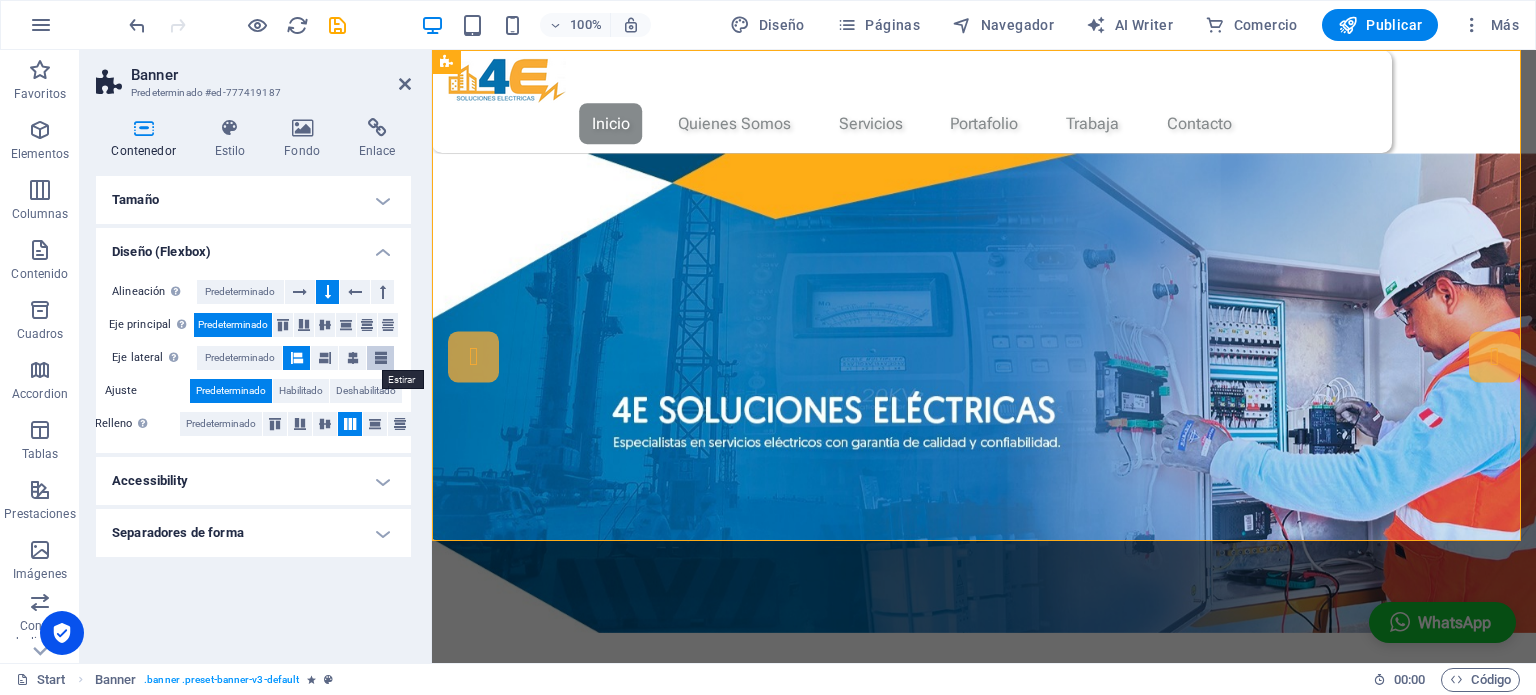 click at bounding box center (381, 358) 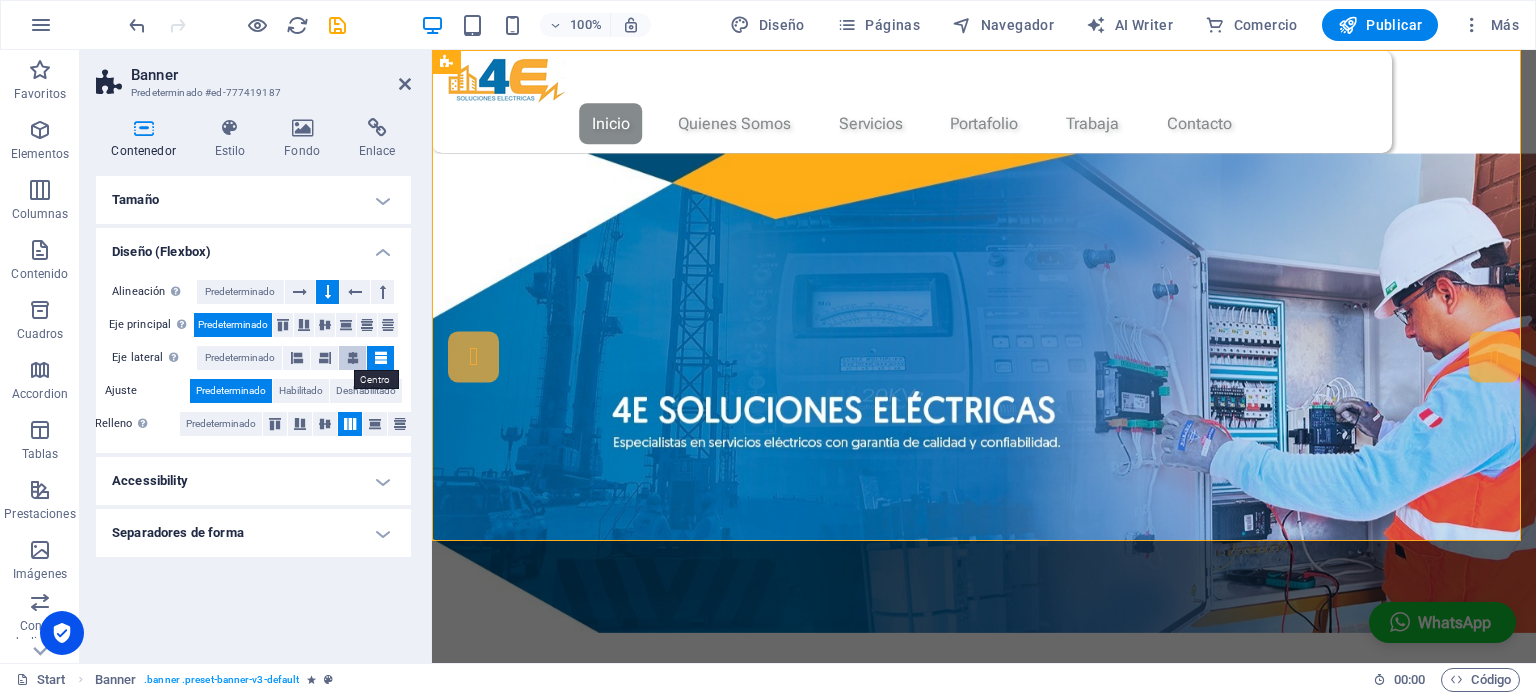 click at bounding box center [353, 358] 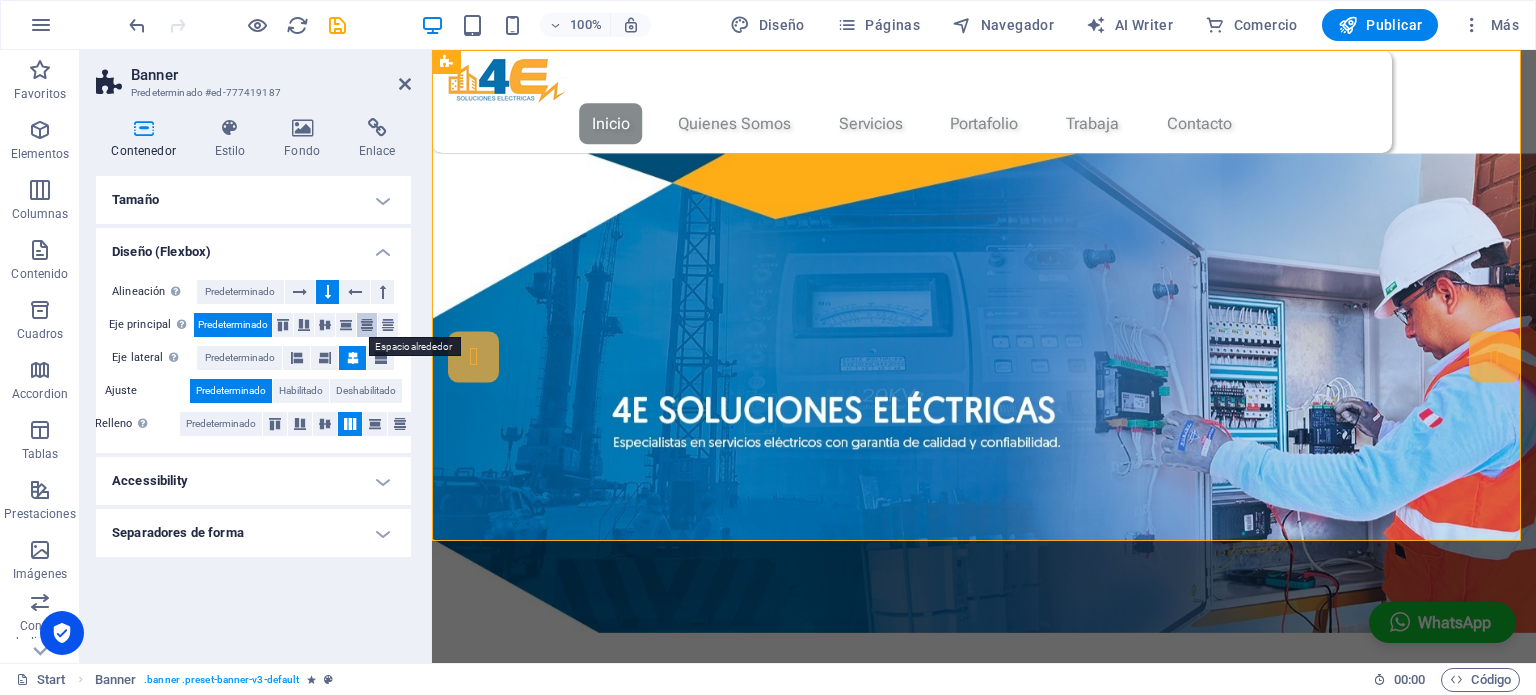 click at bounding box center (367, 325) 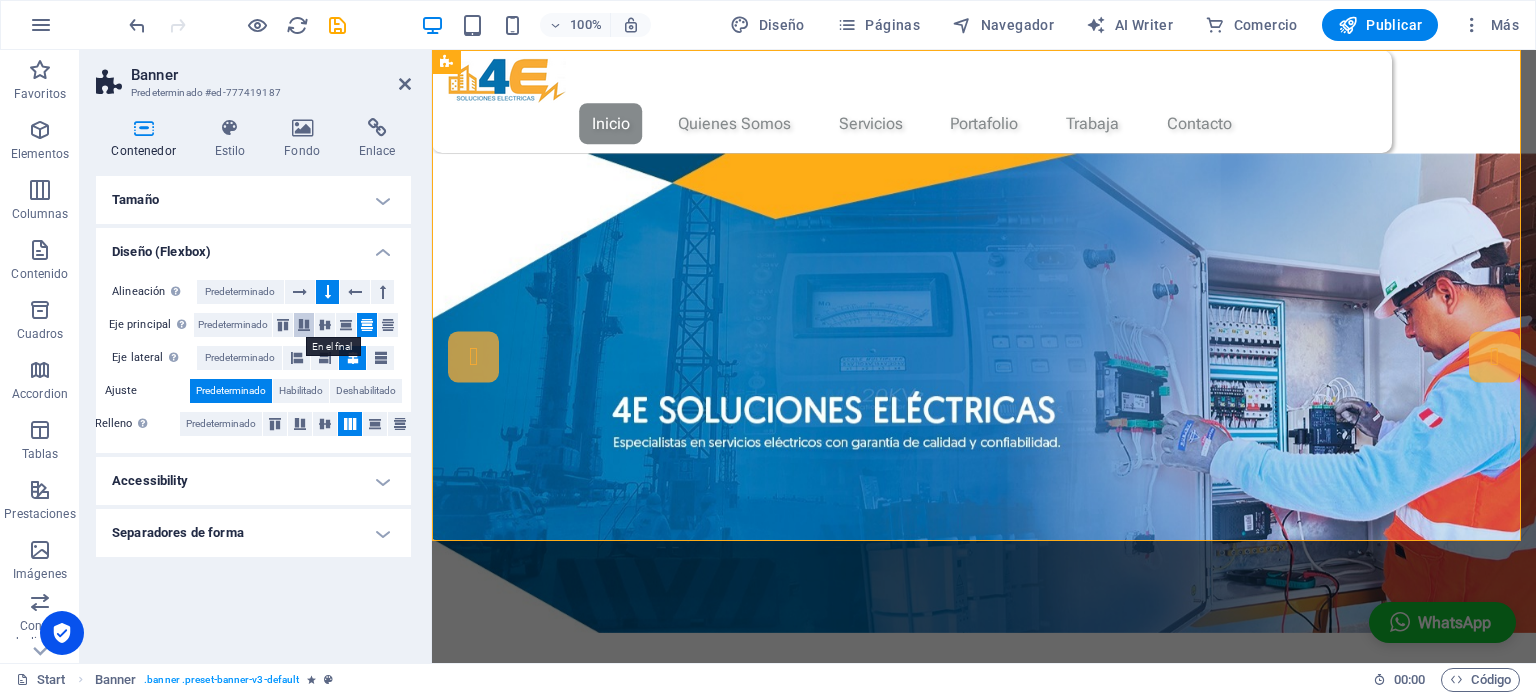 click at bounding box center [304, 325] 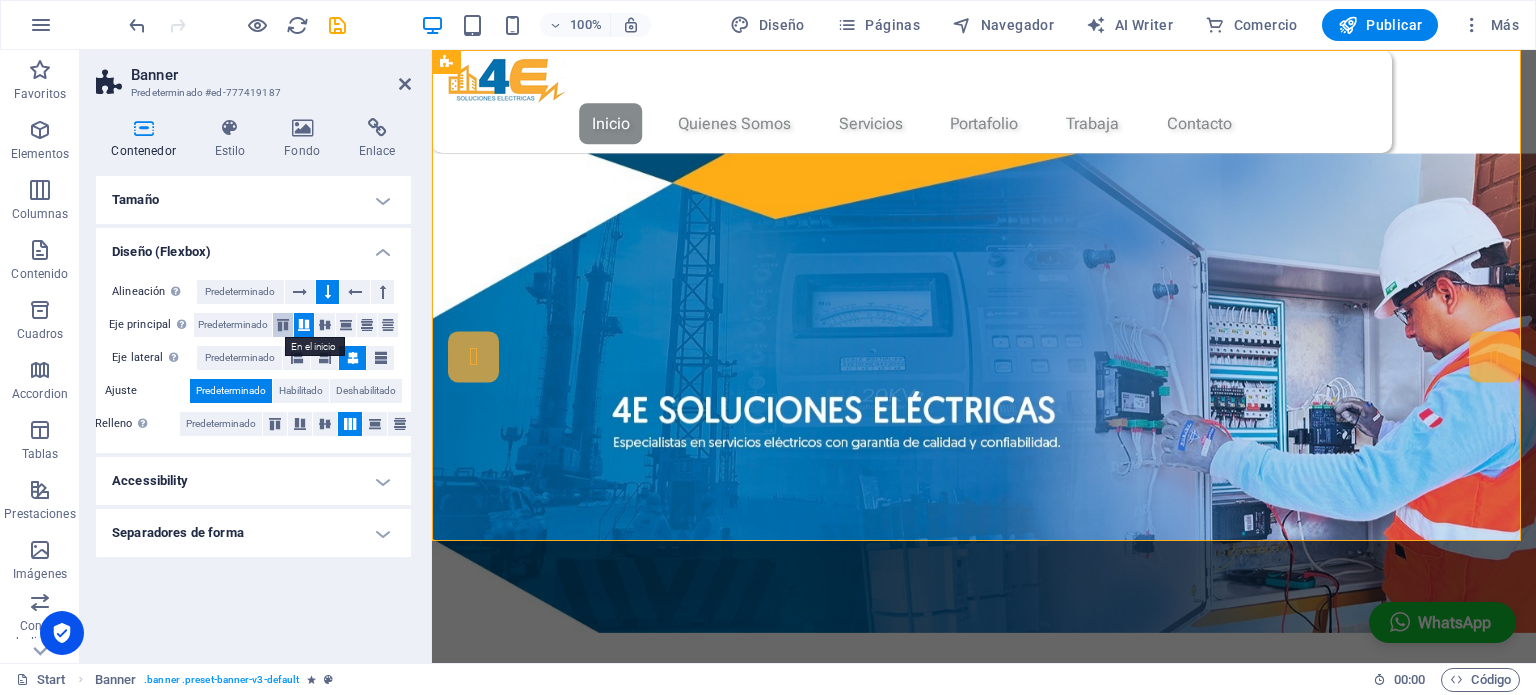 click at bounding box center [283, 325] 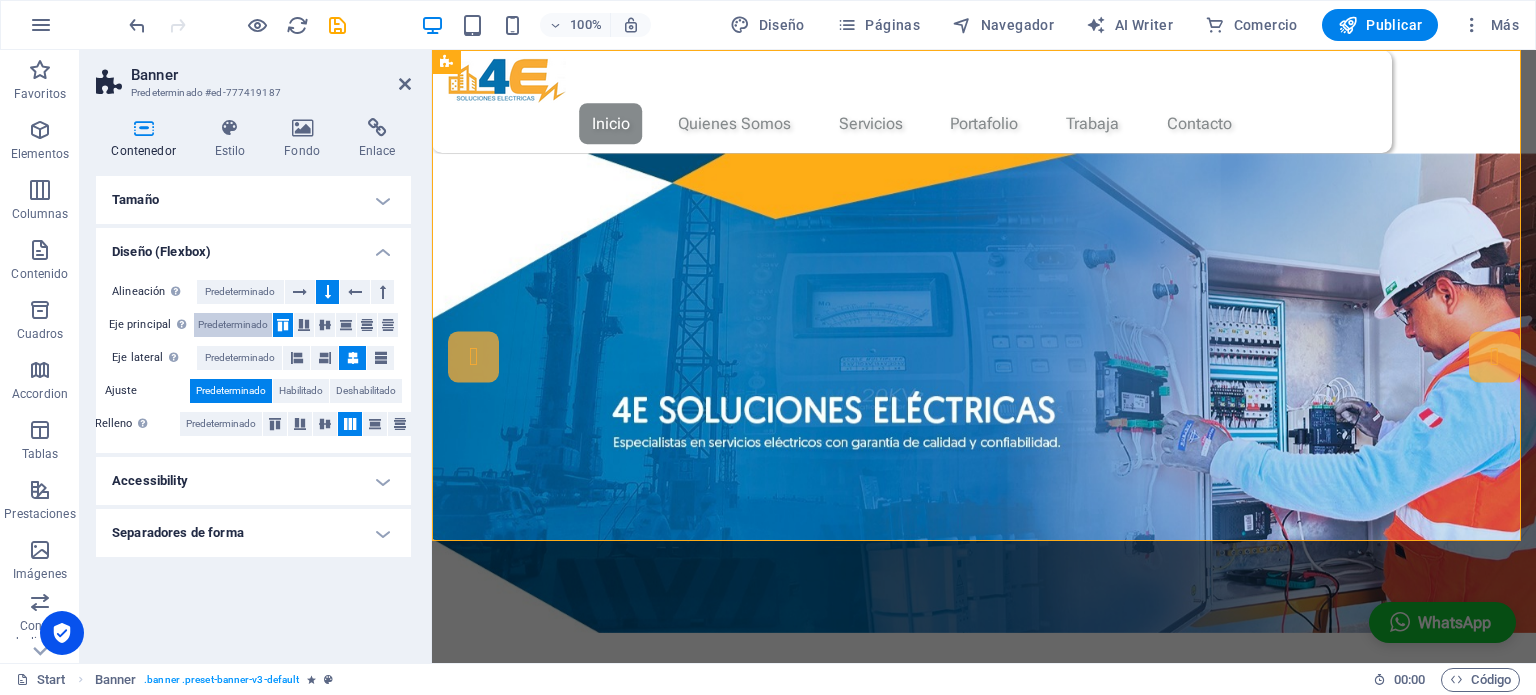 click on "Predeterminado" at bounding box center [233, 325] 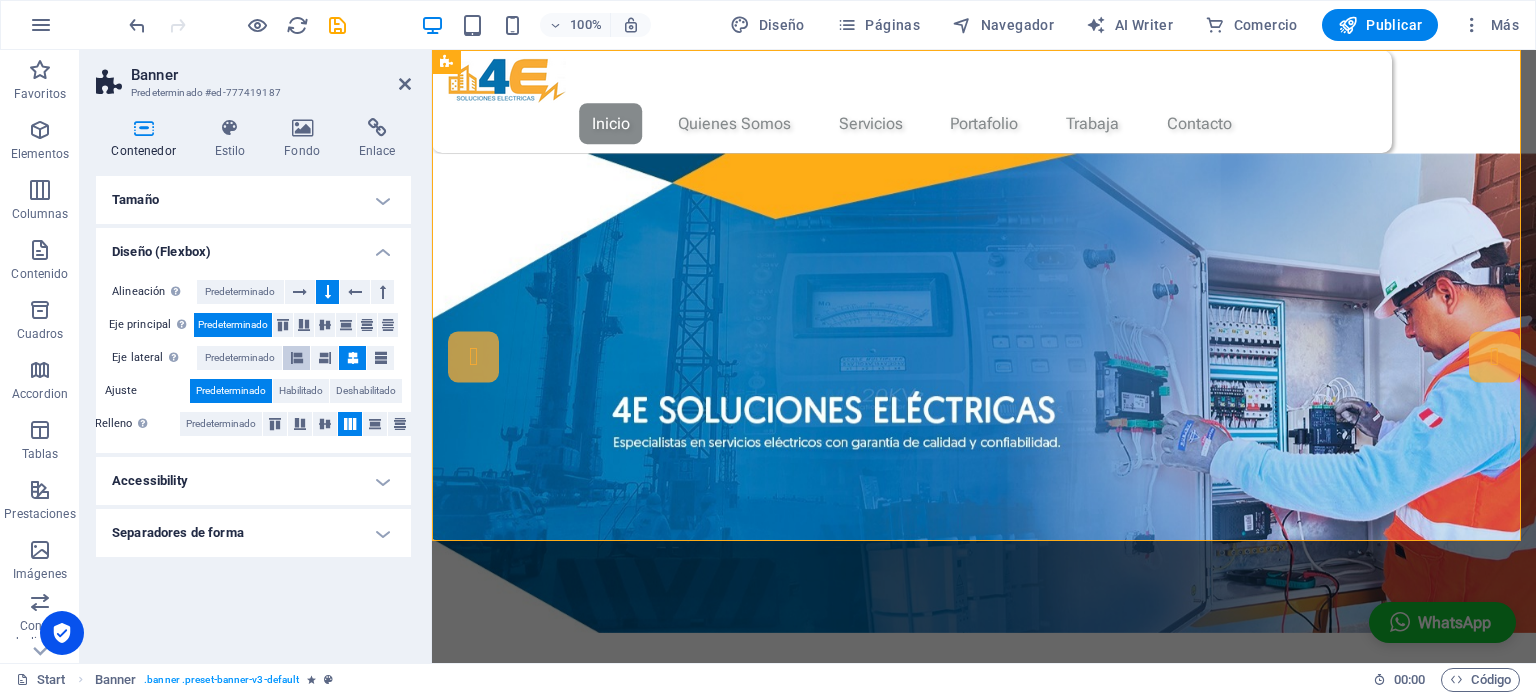 click at bounding box center [297, 358] 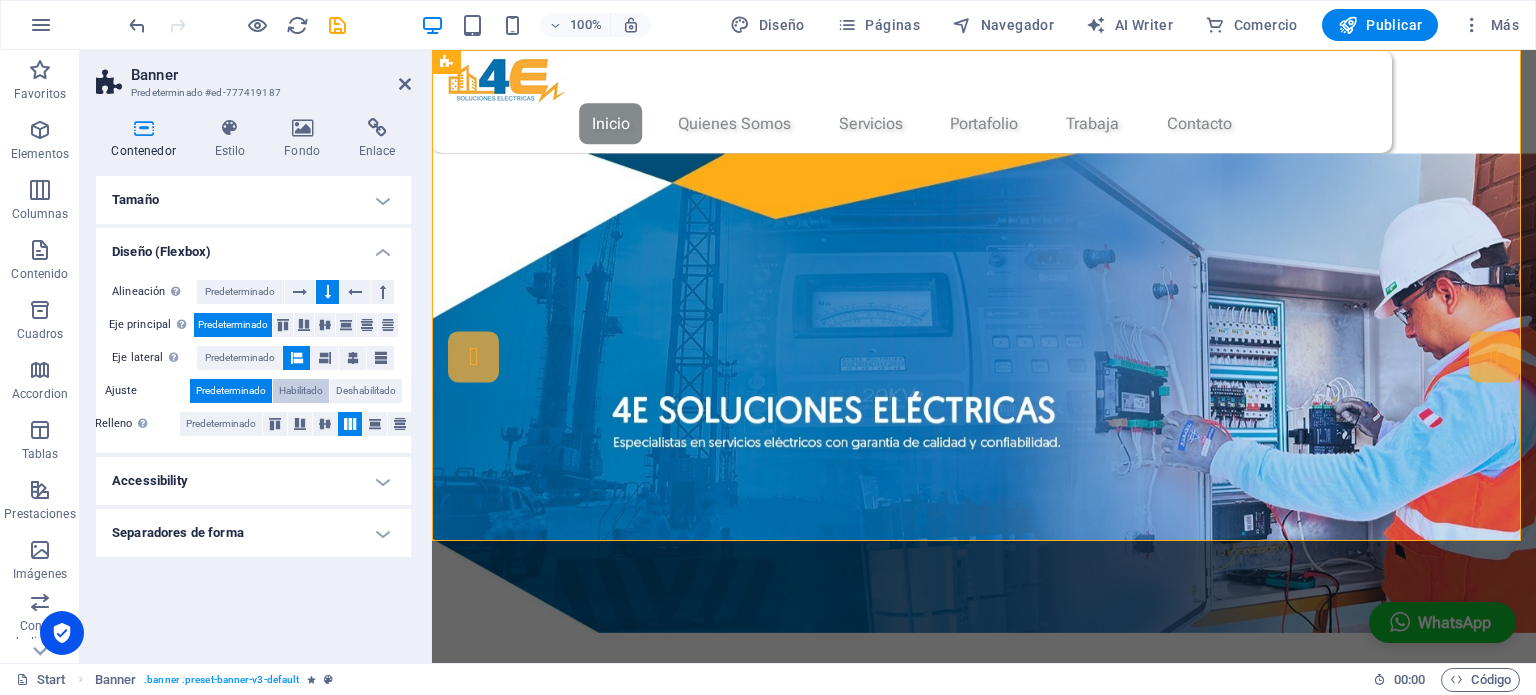 click on "Habilitado" at bounding box center [301, 391] 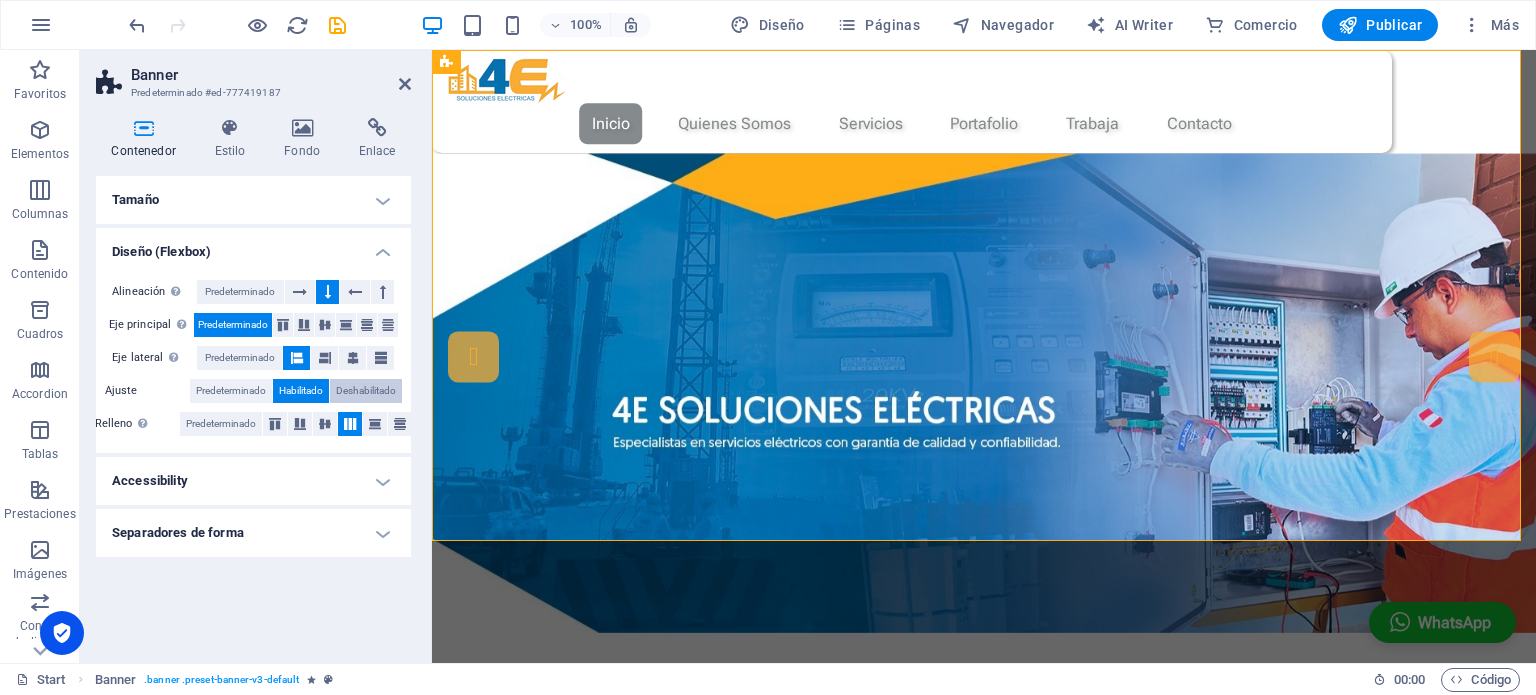 click on "Deshabilitado" at bounding box center [366, 391] 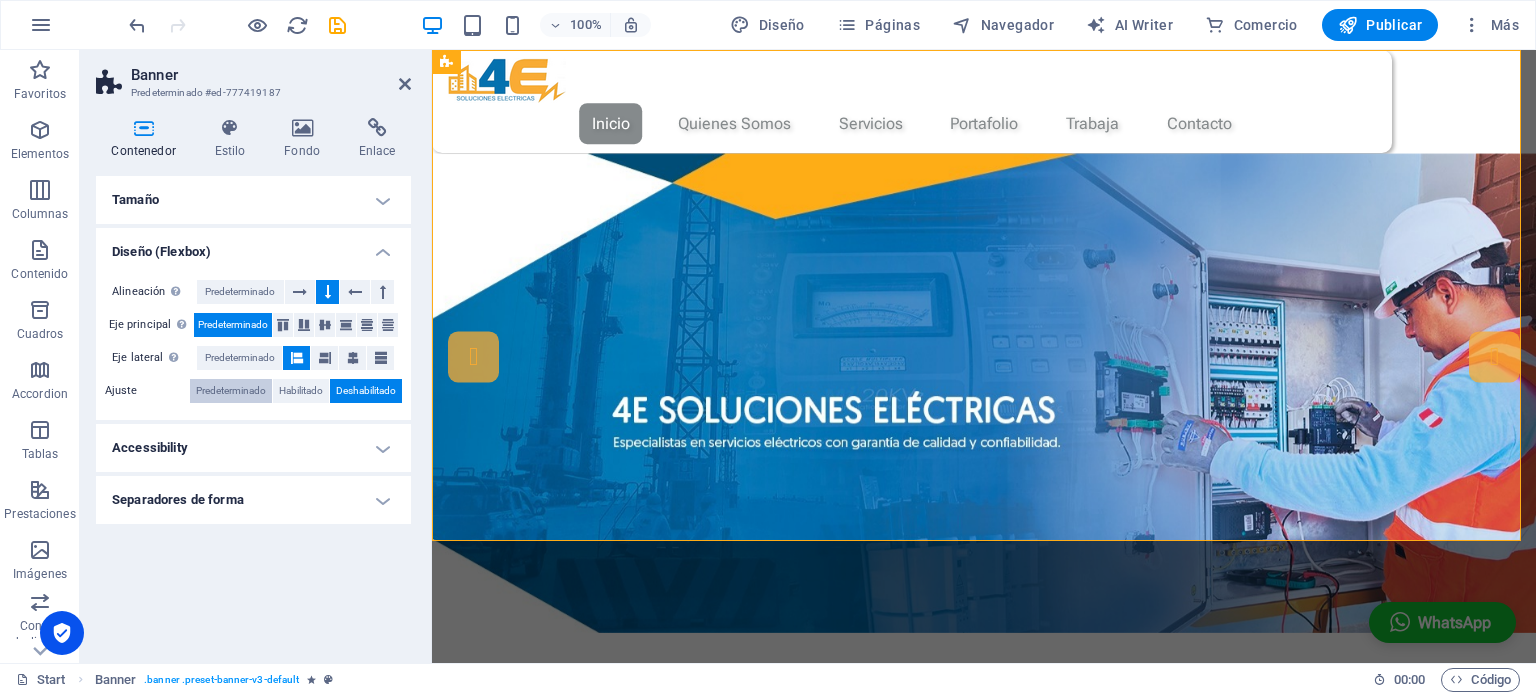 click on "Predeterminado" at bounding box center (231, 391) 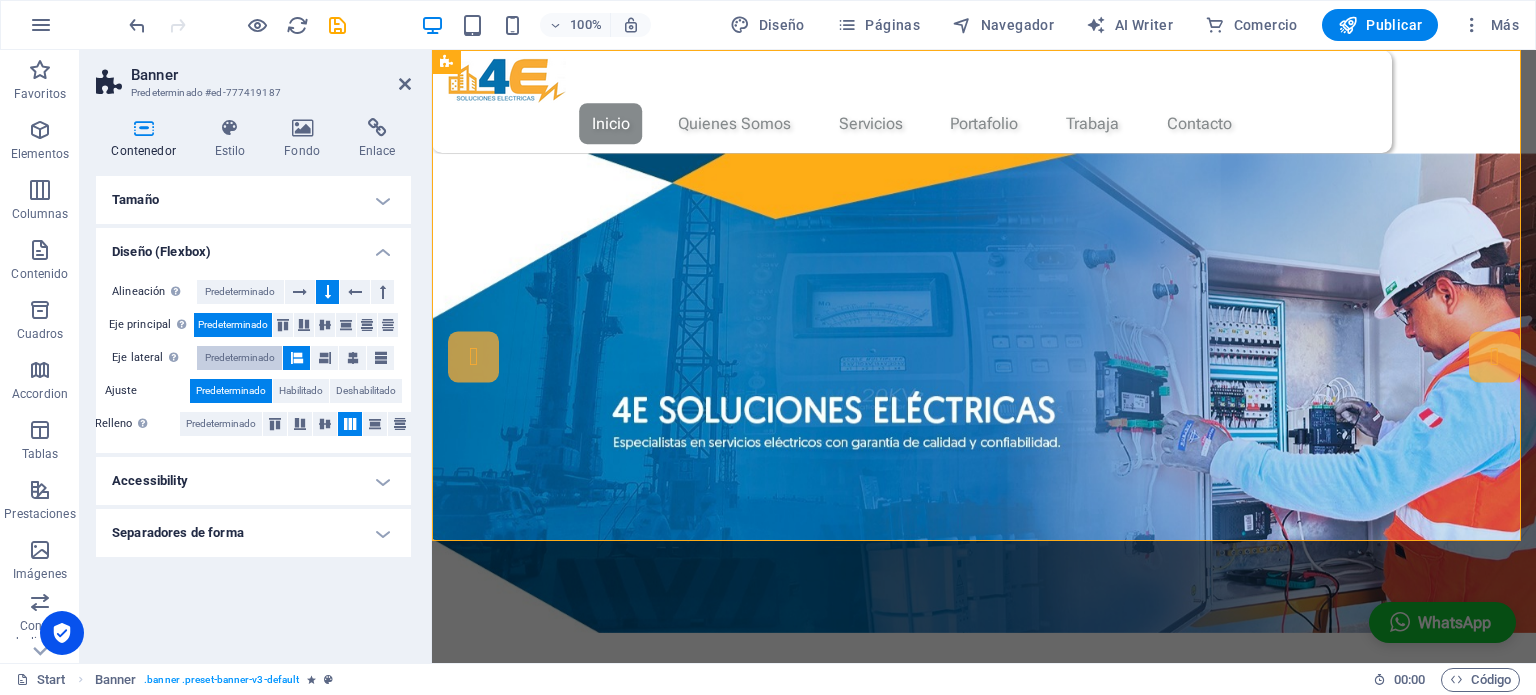 click on "Predeterminado" at bounding box center [240, 358] 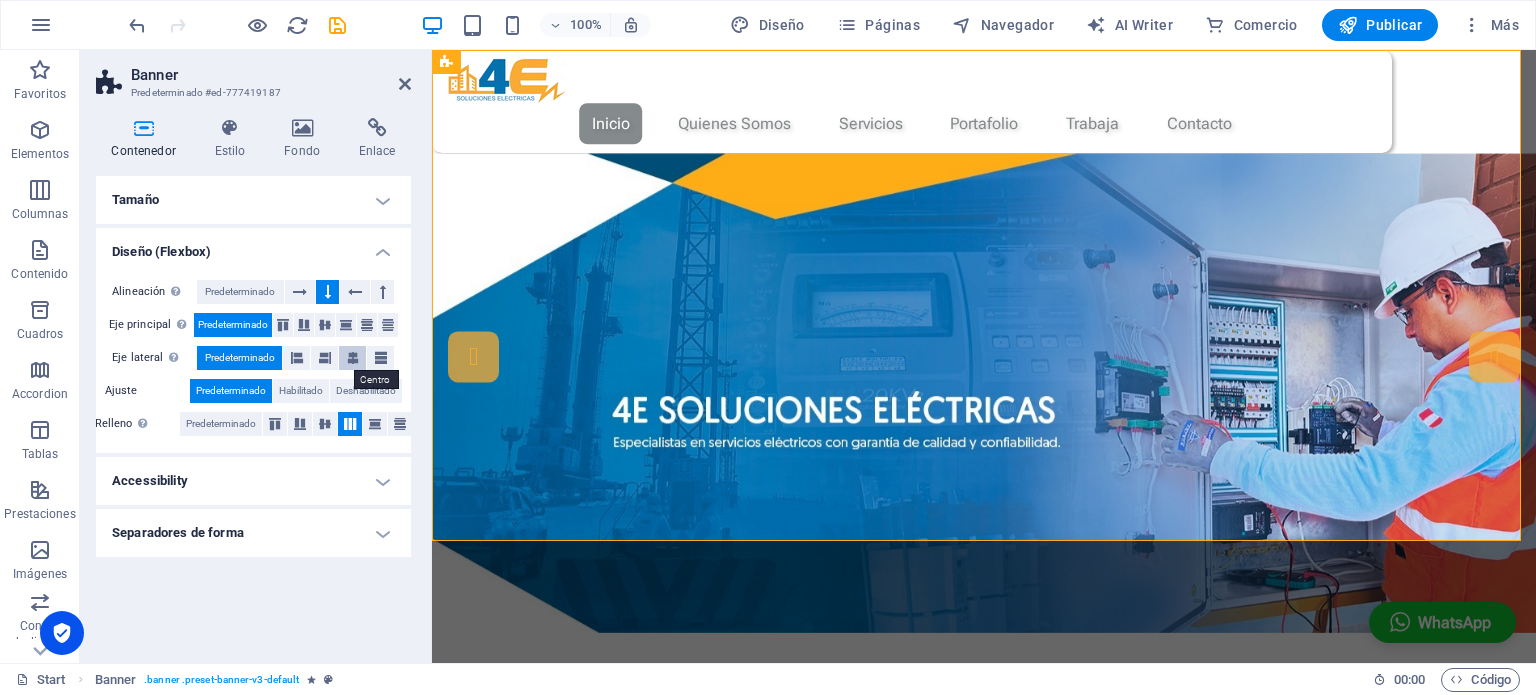 click at bounding box center [353, 358] 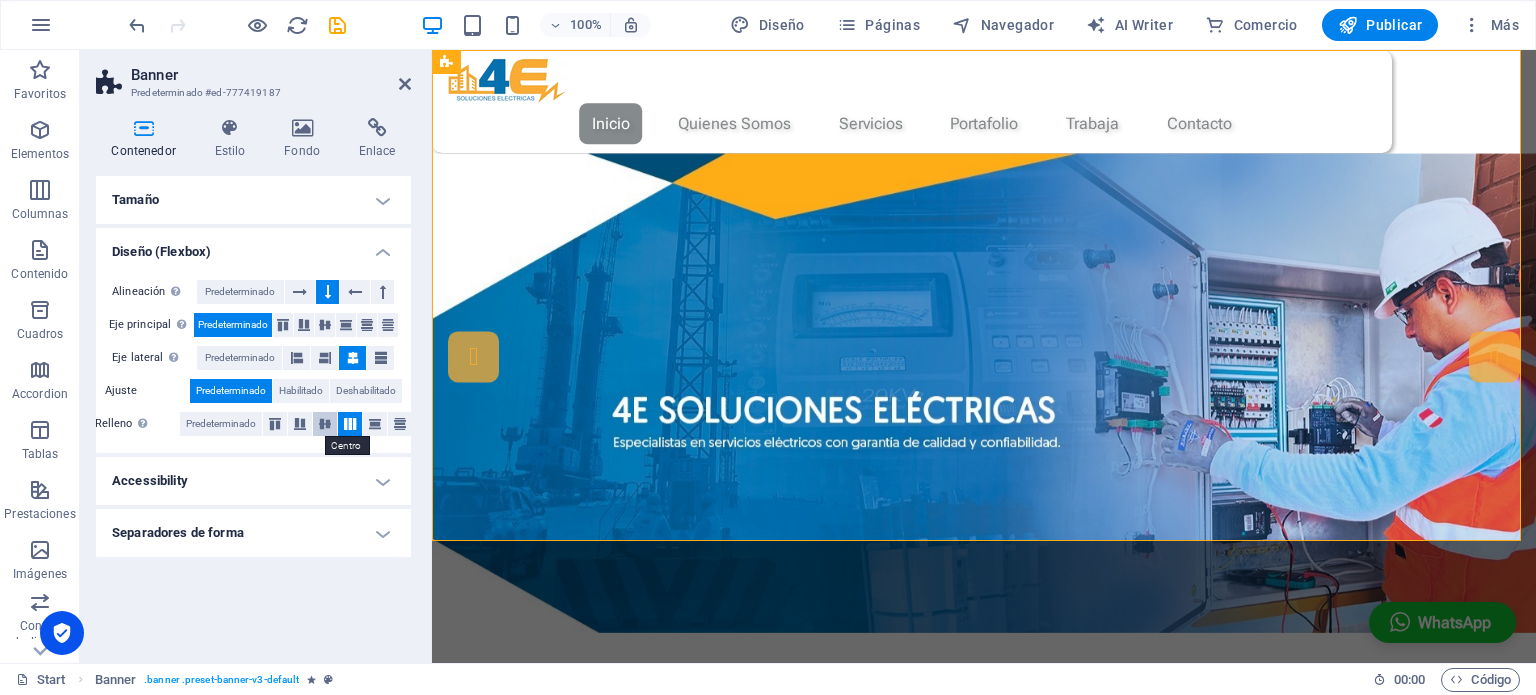 click at bounding box center (325, 424) 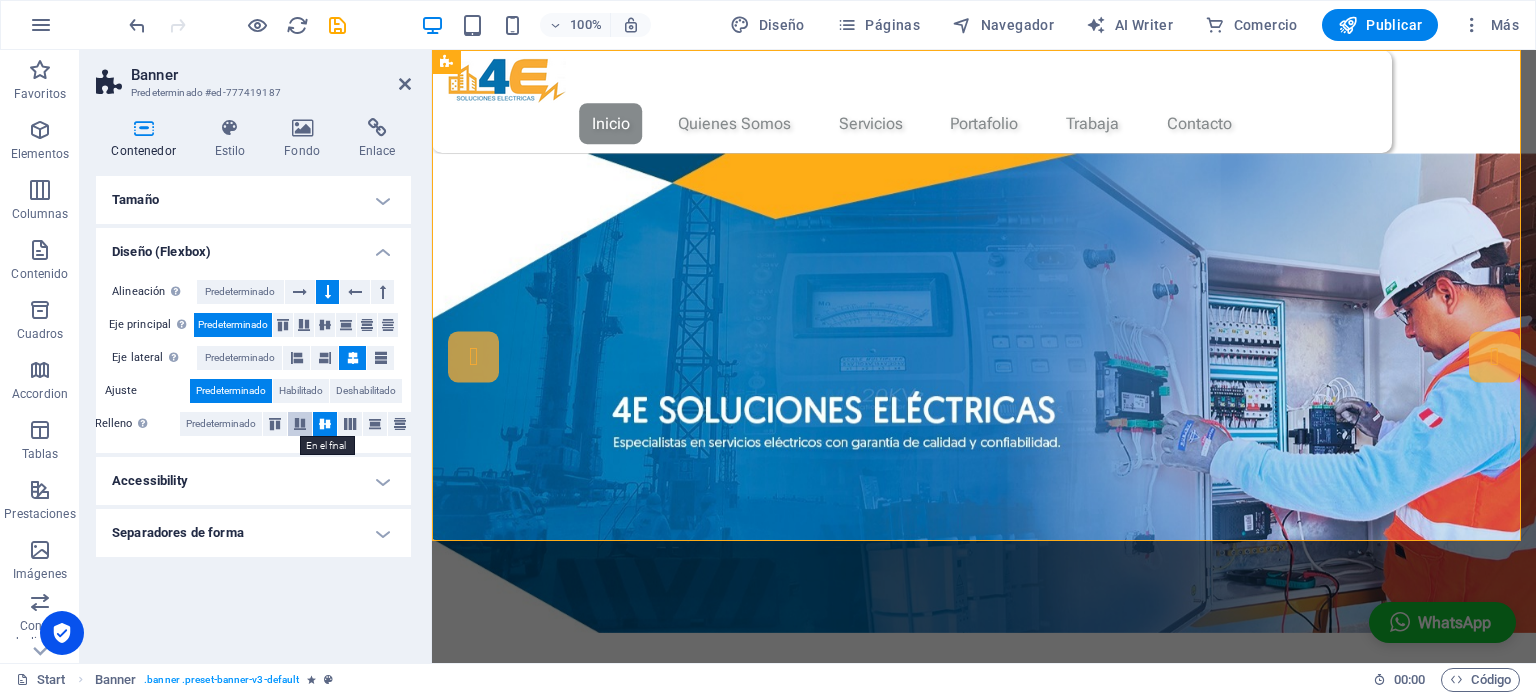 click at bounding box center [300, 424] 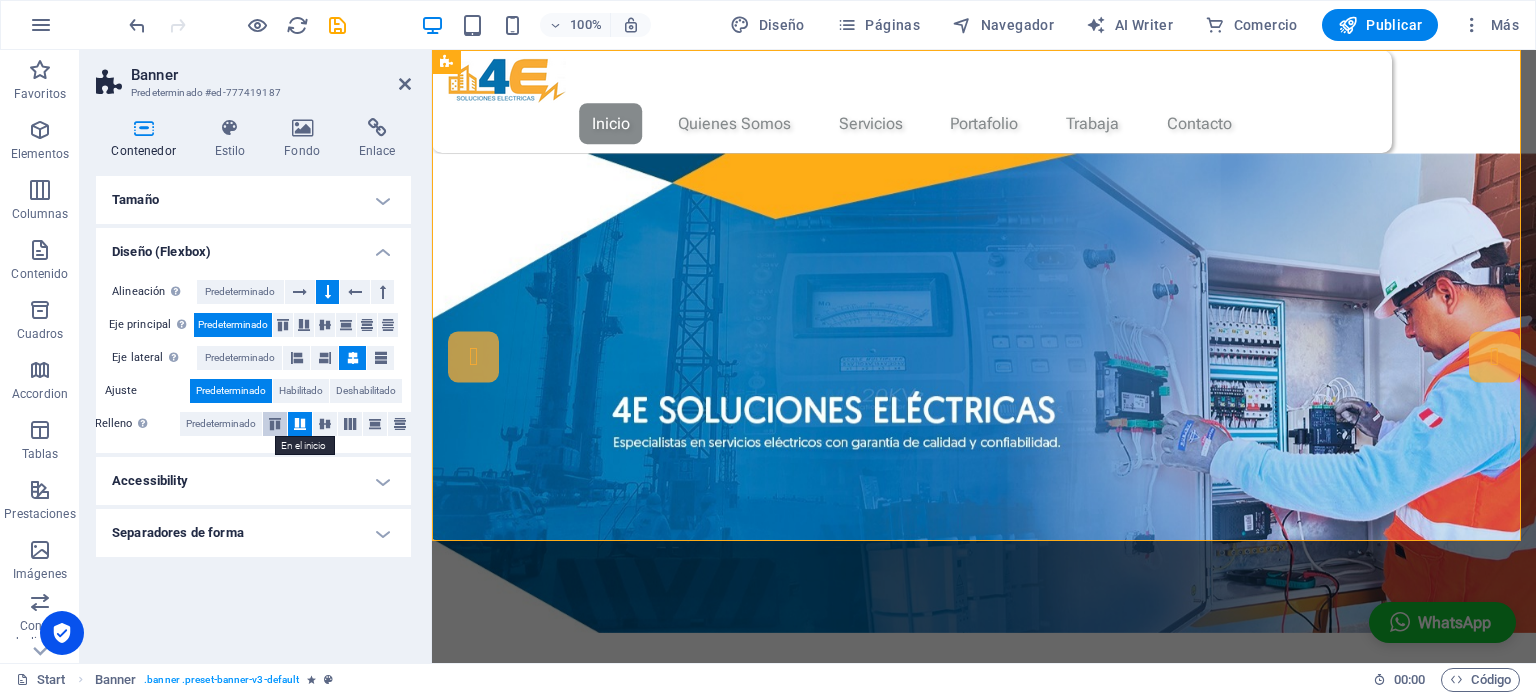 click at bounding box center [275, 424] 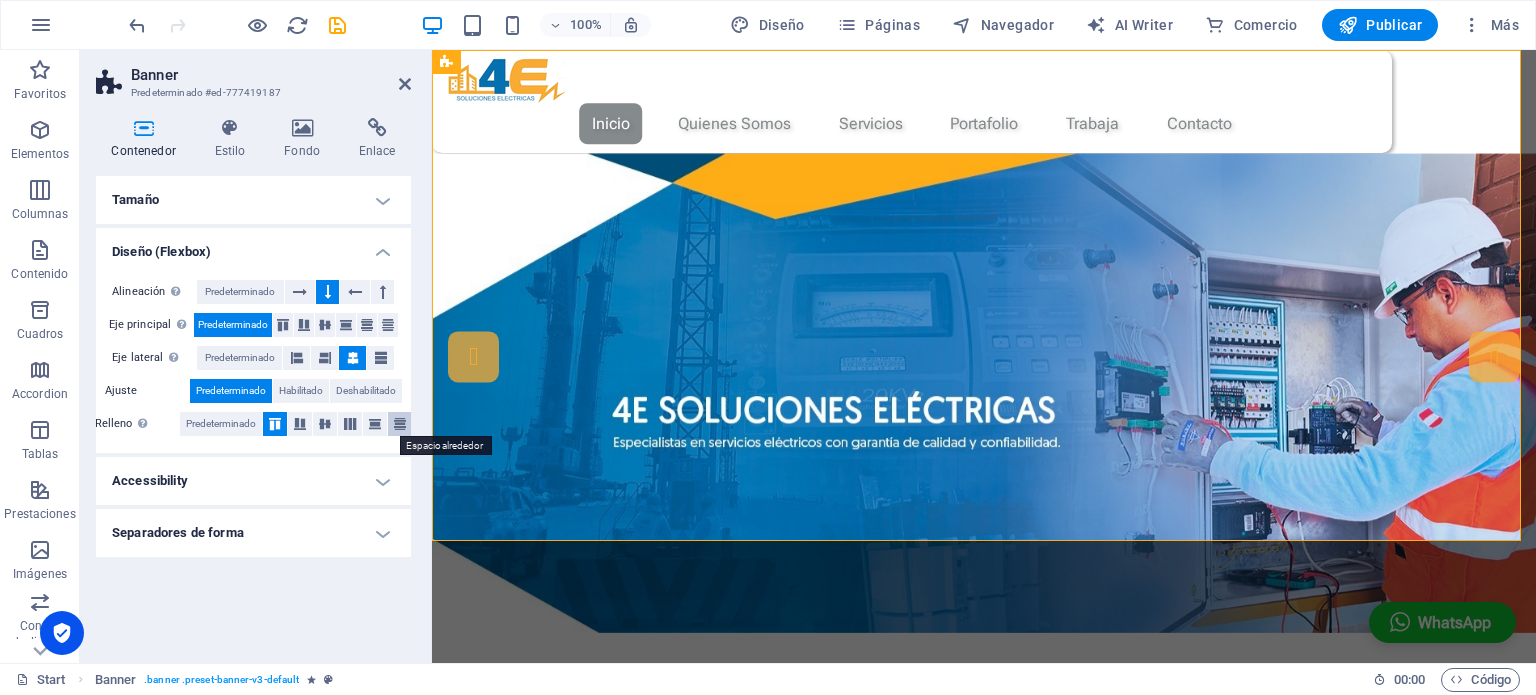 click at bounding box center [400, 424] 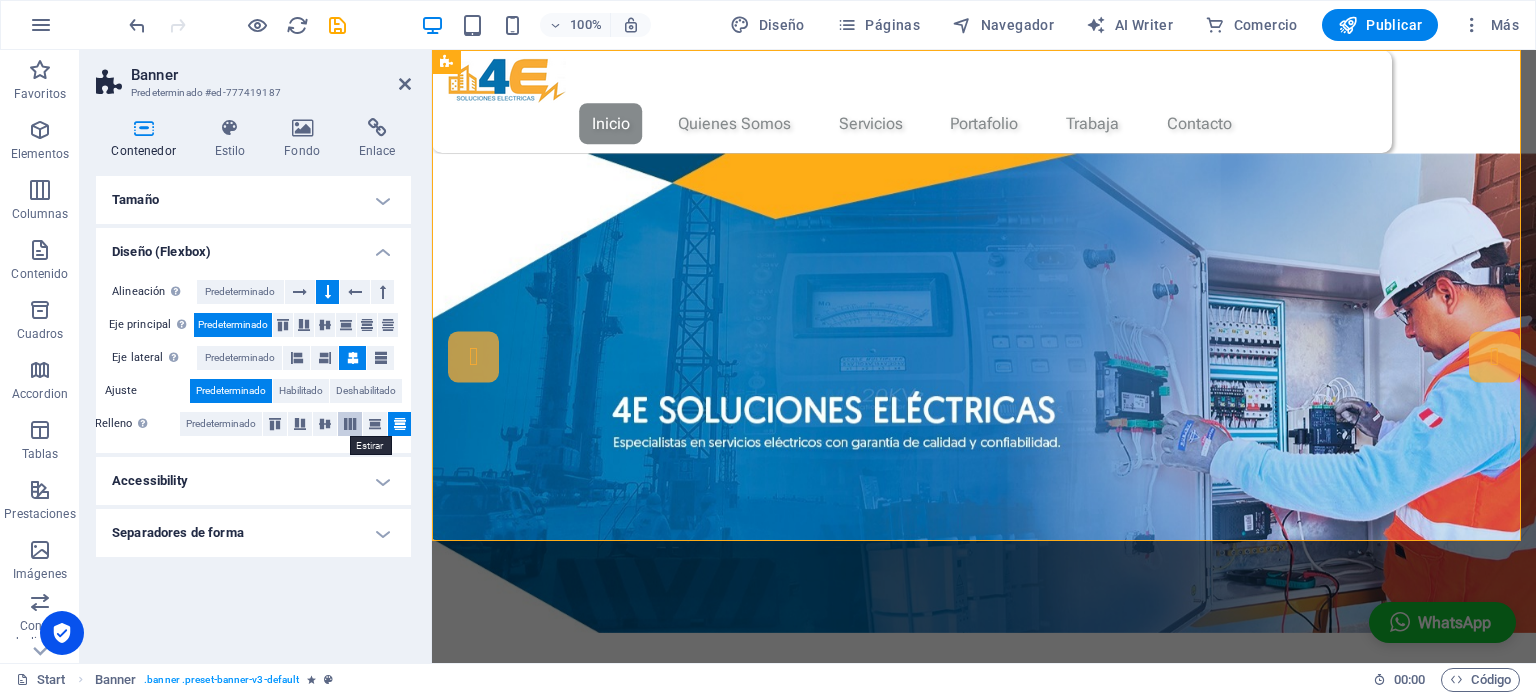 click at bounding box center [350, 424] 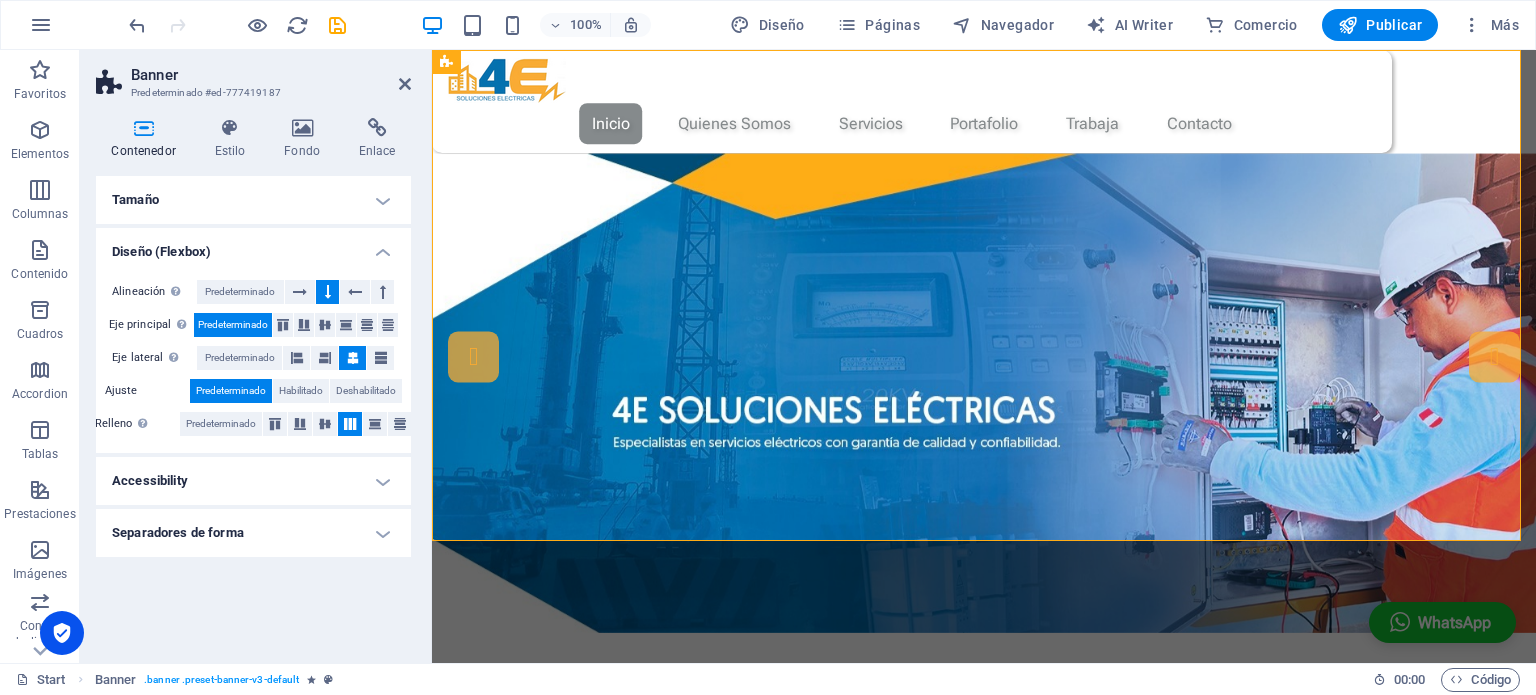 click on "Accessibility" at bounding box center (253, 481) 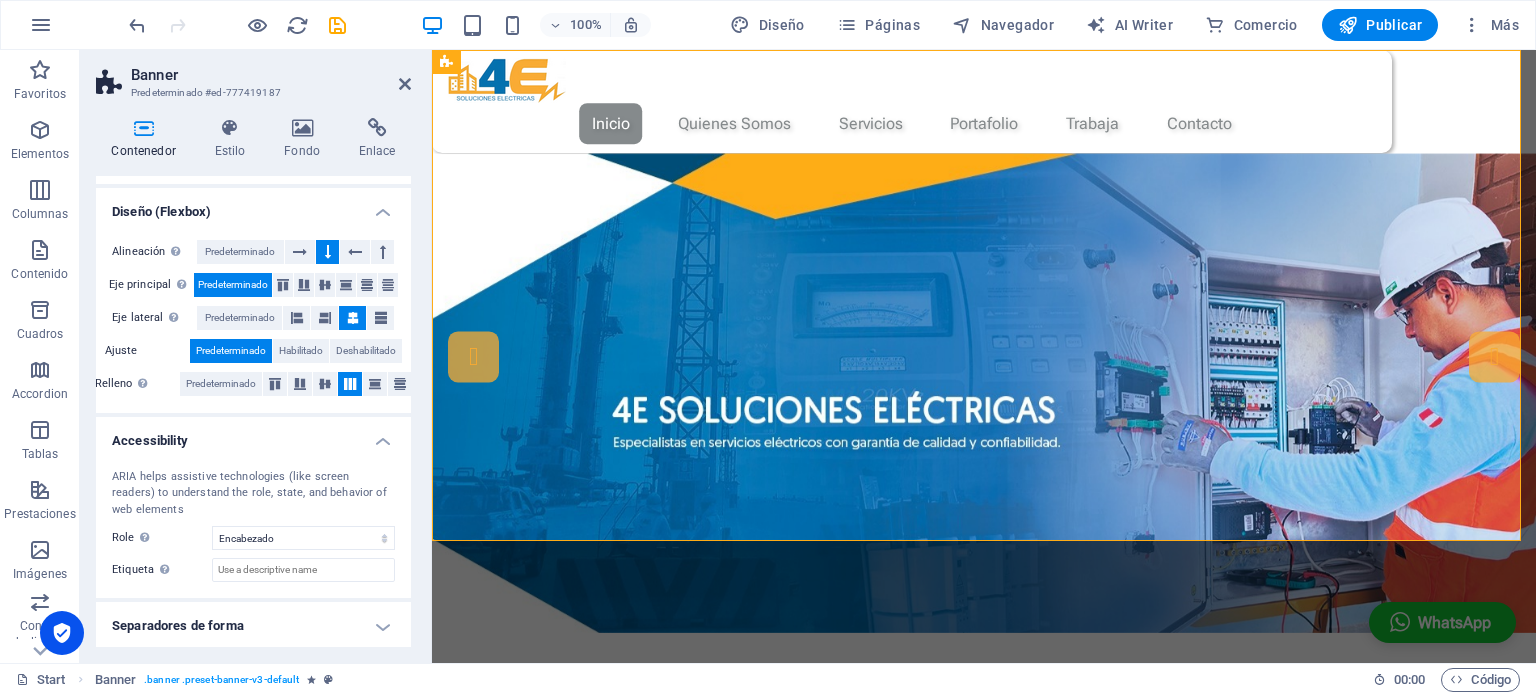 scroll, scrollTop: 42, scrollLeft: 0, axis: vertical 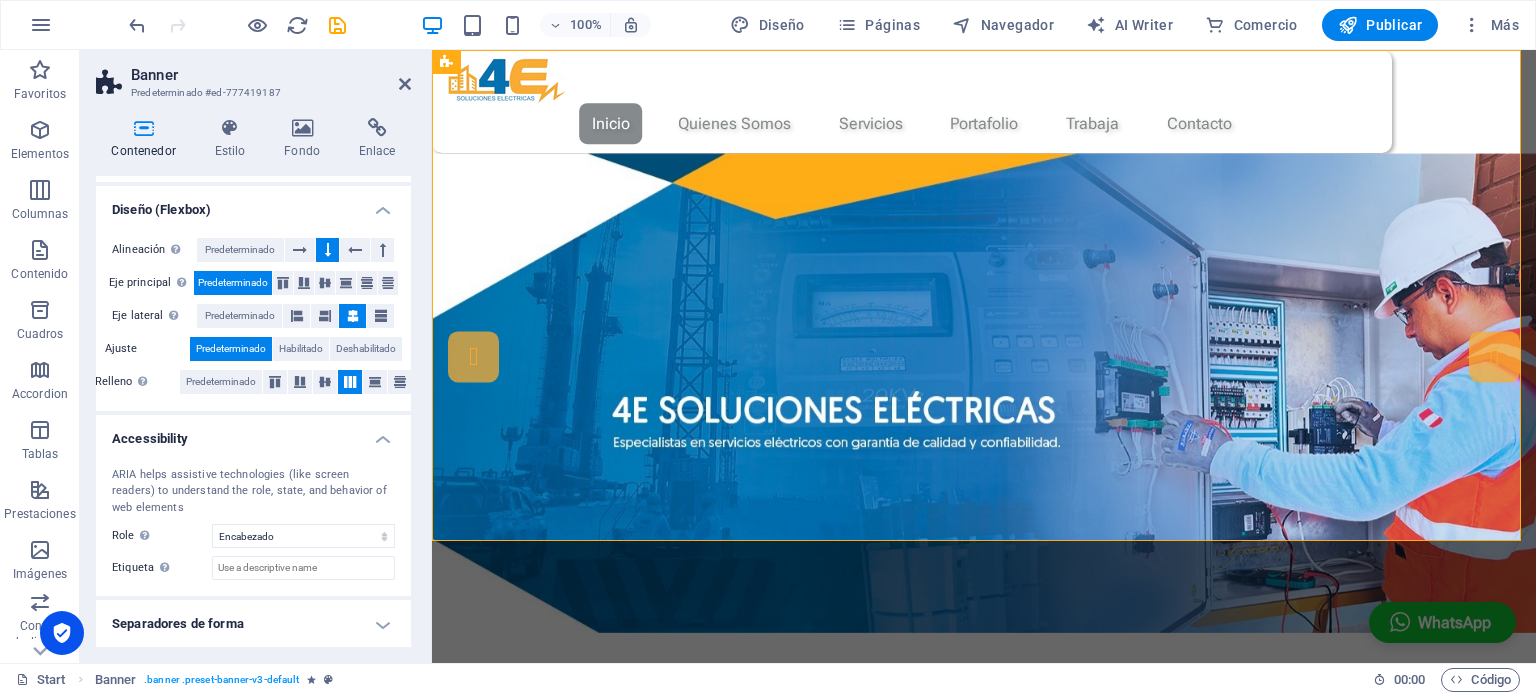 click on "Separadores de forma" at bounding box center (253, 624) 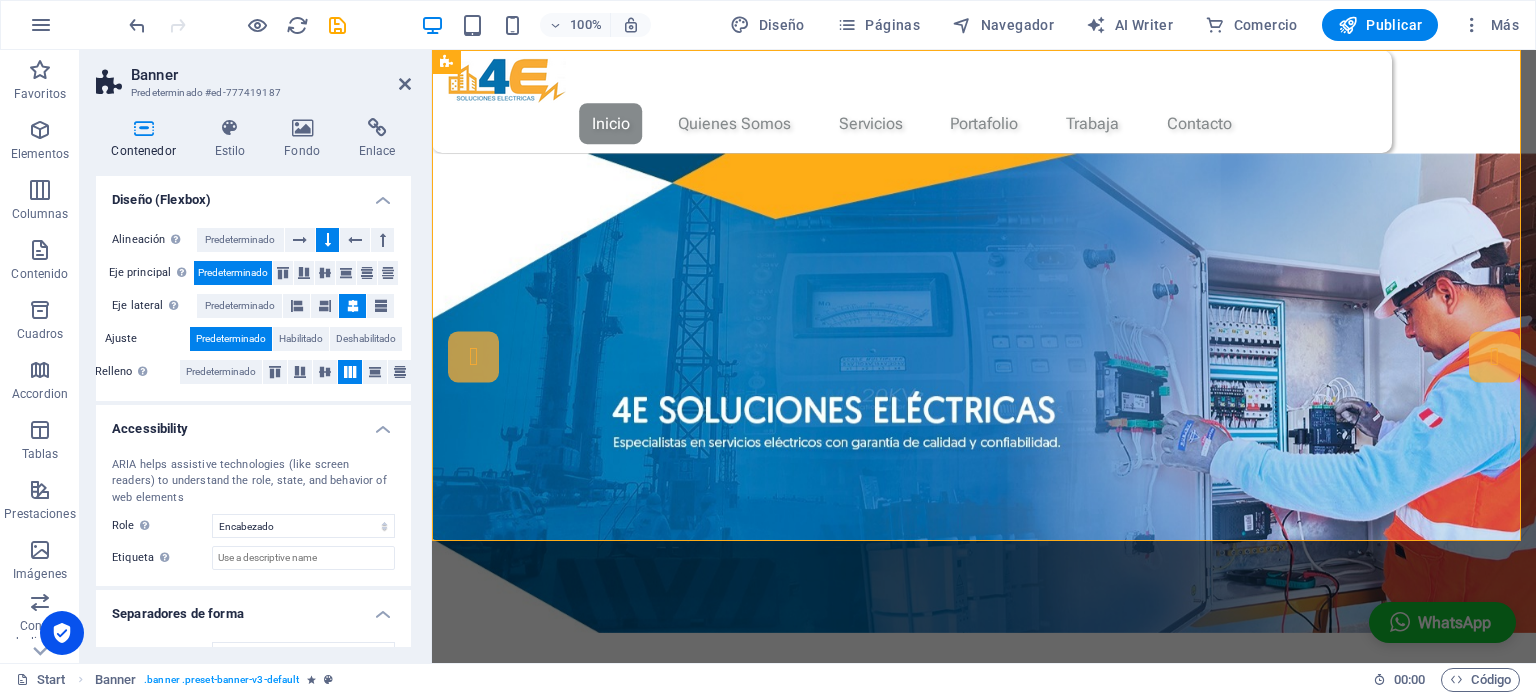 scroll, scrollTop: 0, scrollLeft: 0, axis: both 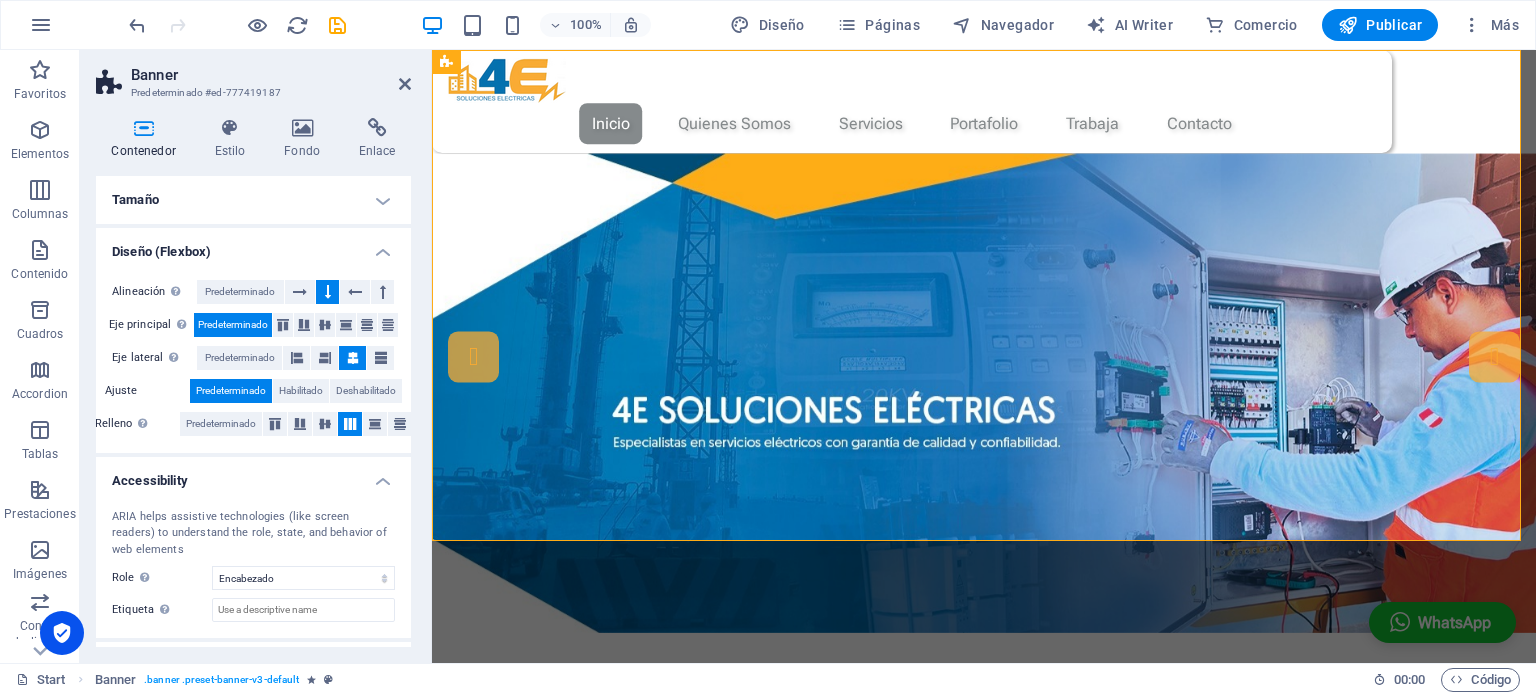 click on "Tamaño" at bounding box center (253, 200) 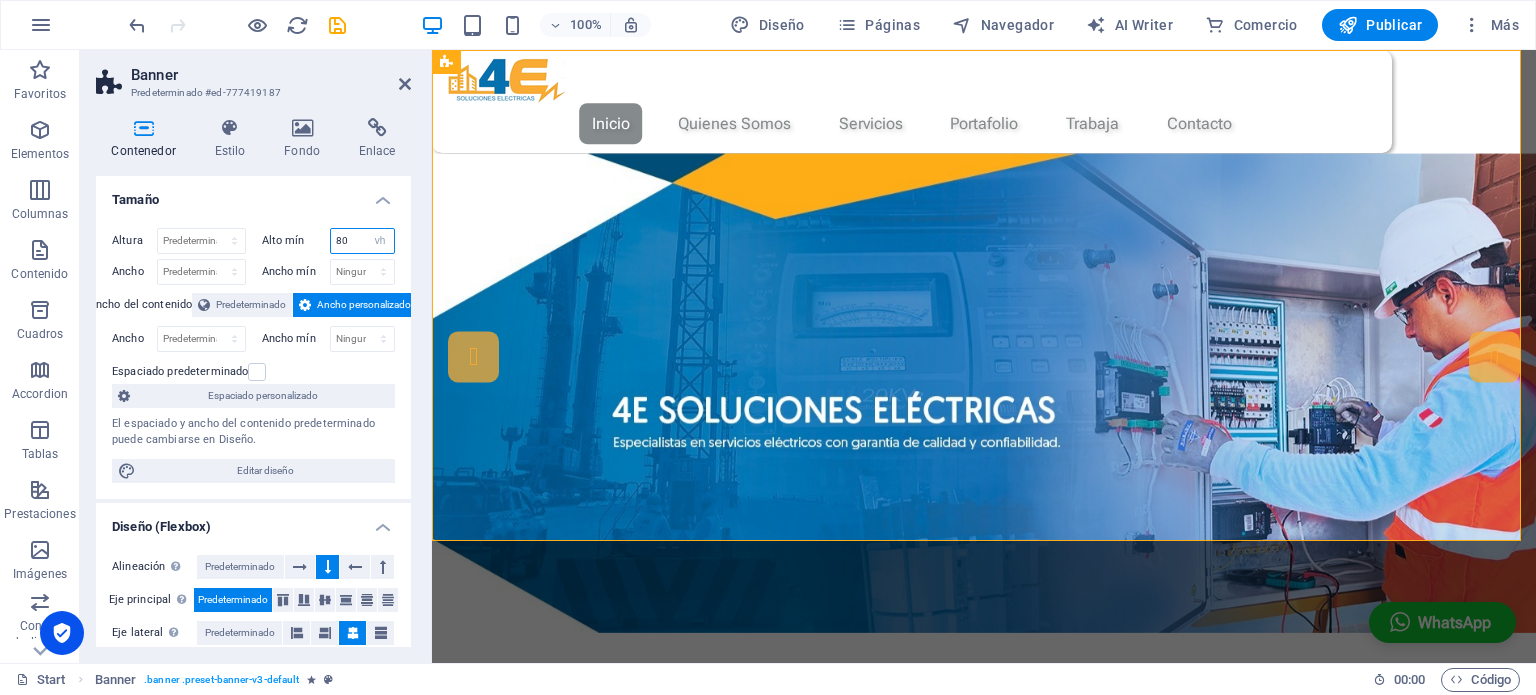 drag, startPoint x: 351, startPoint y: 240, endPoint x: 326, endPoint y: 243, distance: 25.179358 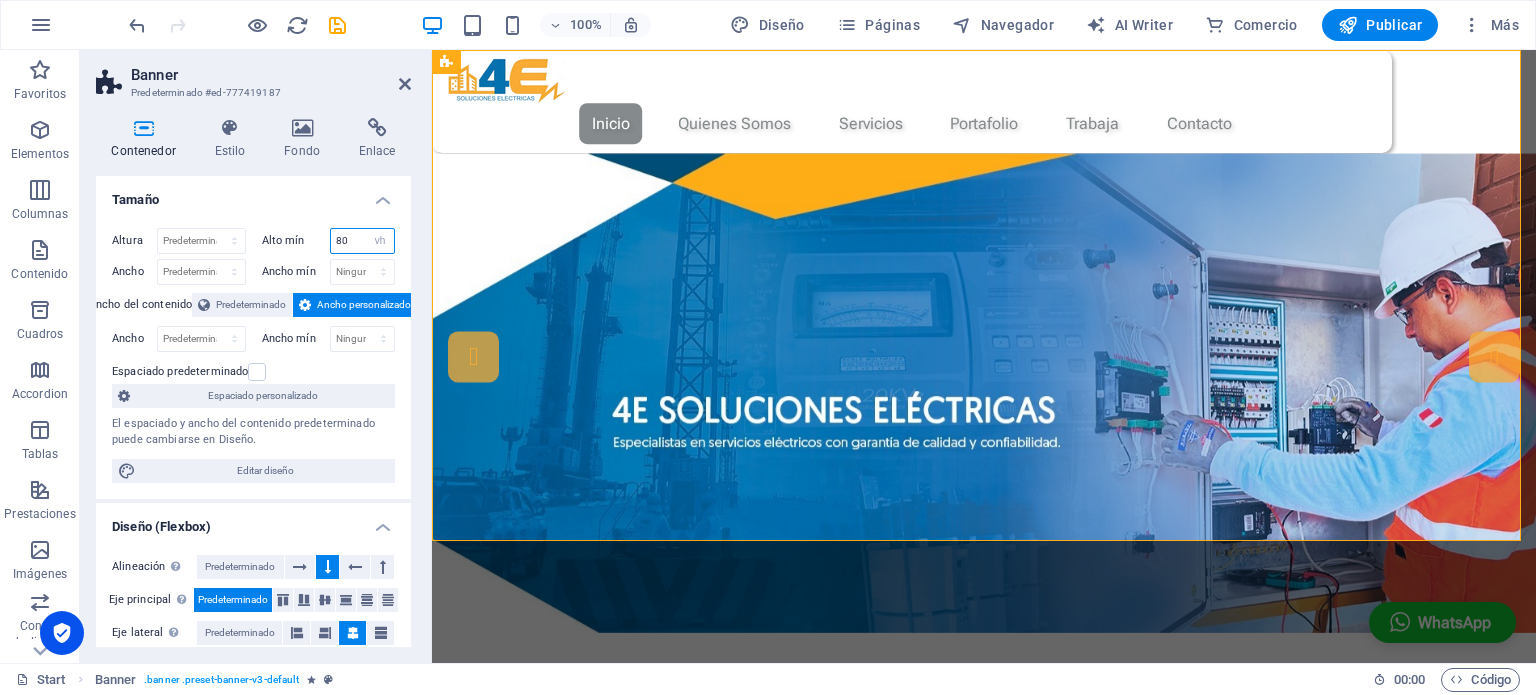 click on "Alto mín 80 Ninguno px rem % vh vw" at bounding box center [329, 241] 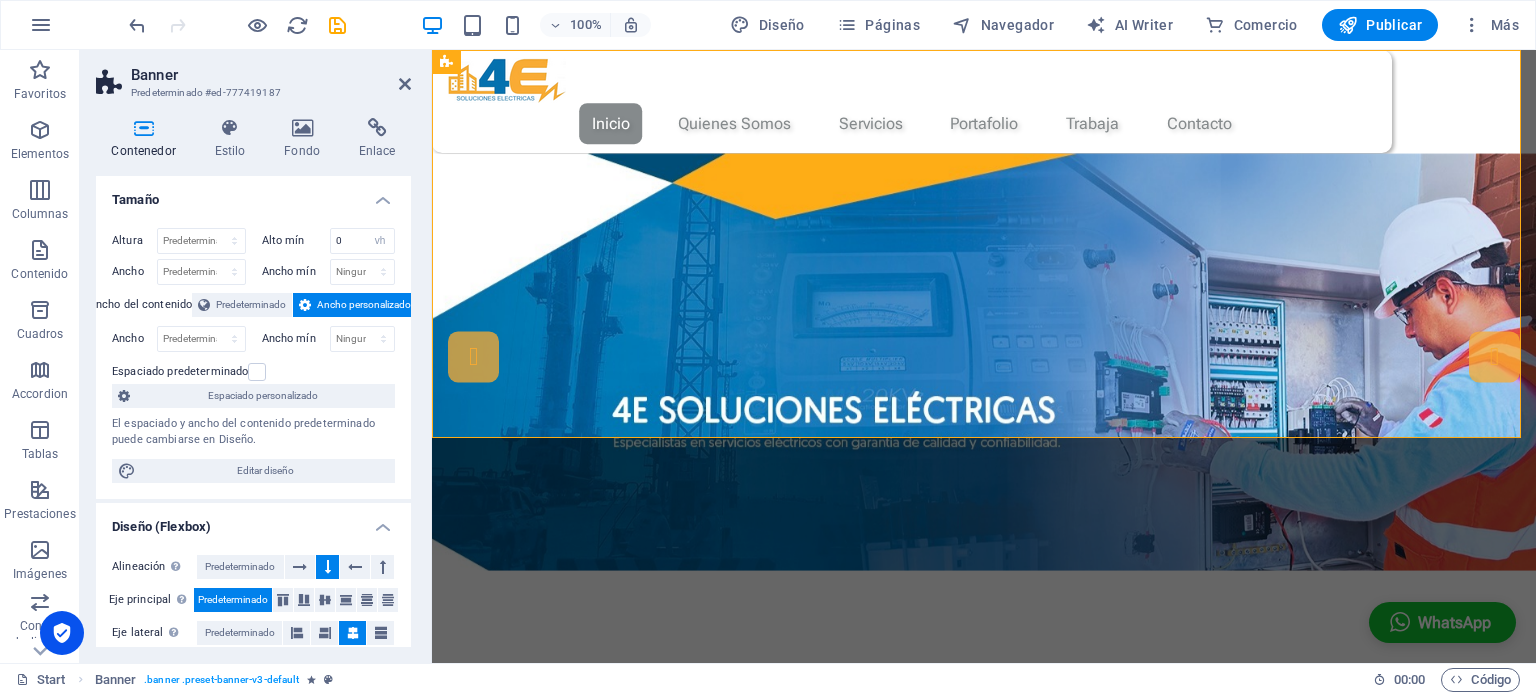click on "Altura Predeterminado px rem % vh vw Alto mín 0 Ninguno px rem % vh vw Ancho Predeterminado px rem % em vh vw Ancho mín Ninguno px rem % vh vw Ancho del contenido Predeterminado Ancho personalizado Ancho Predeterminado px rem % em vh vw Ancho mín Ninguno px rem % vh vw Espaciado predeterminado Espaciado personalizado El espaciado y ancho del contenido predeterminado puede cambiarse en Diseño. Editar diseño" at bounding box center (253, 355) 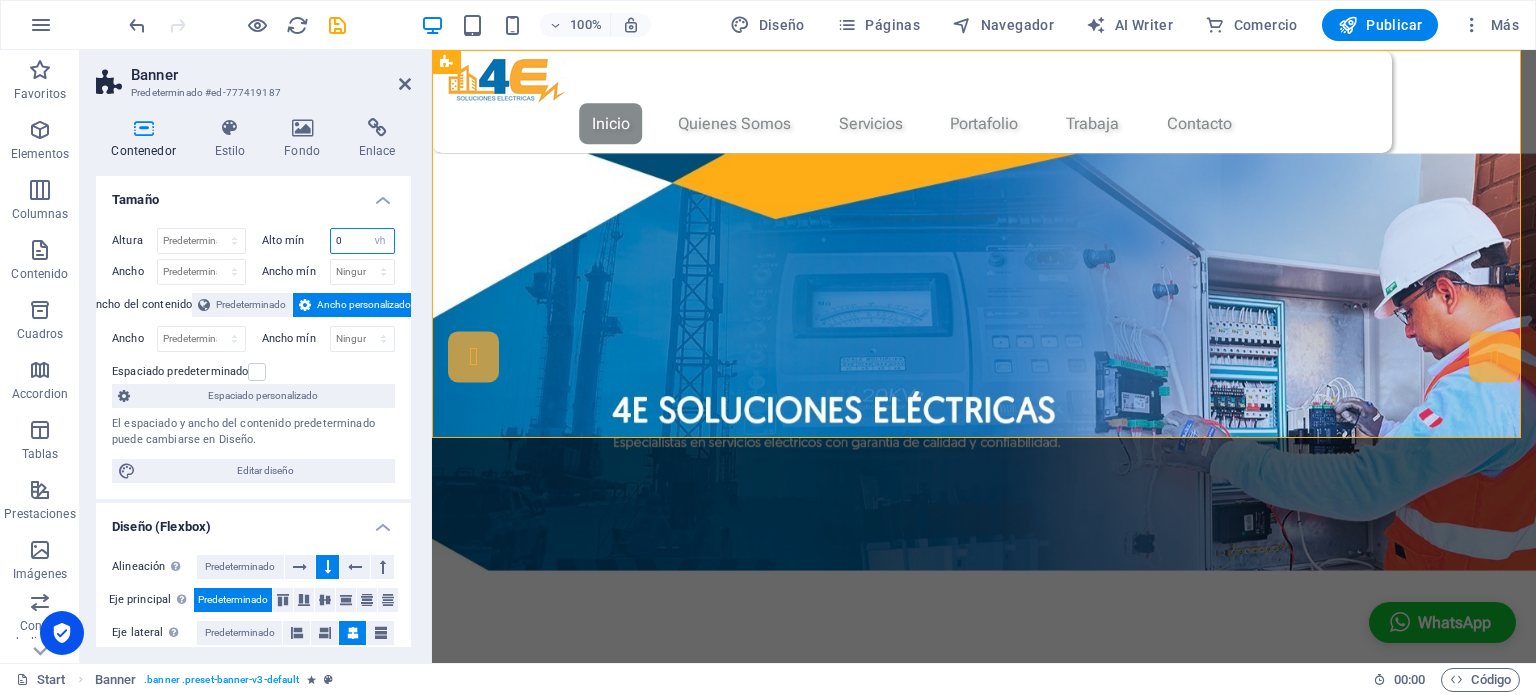 click on "0" at bounding box center (363, 241) 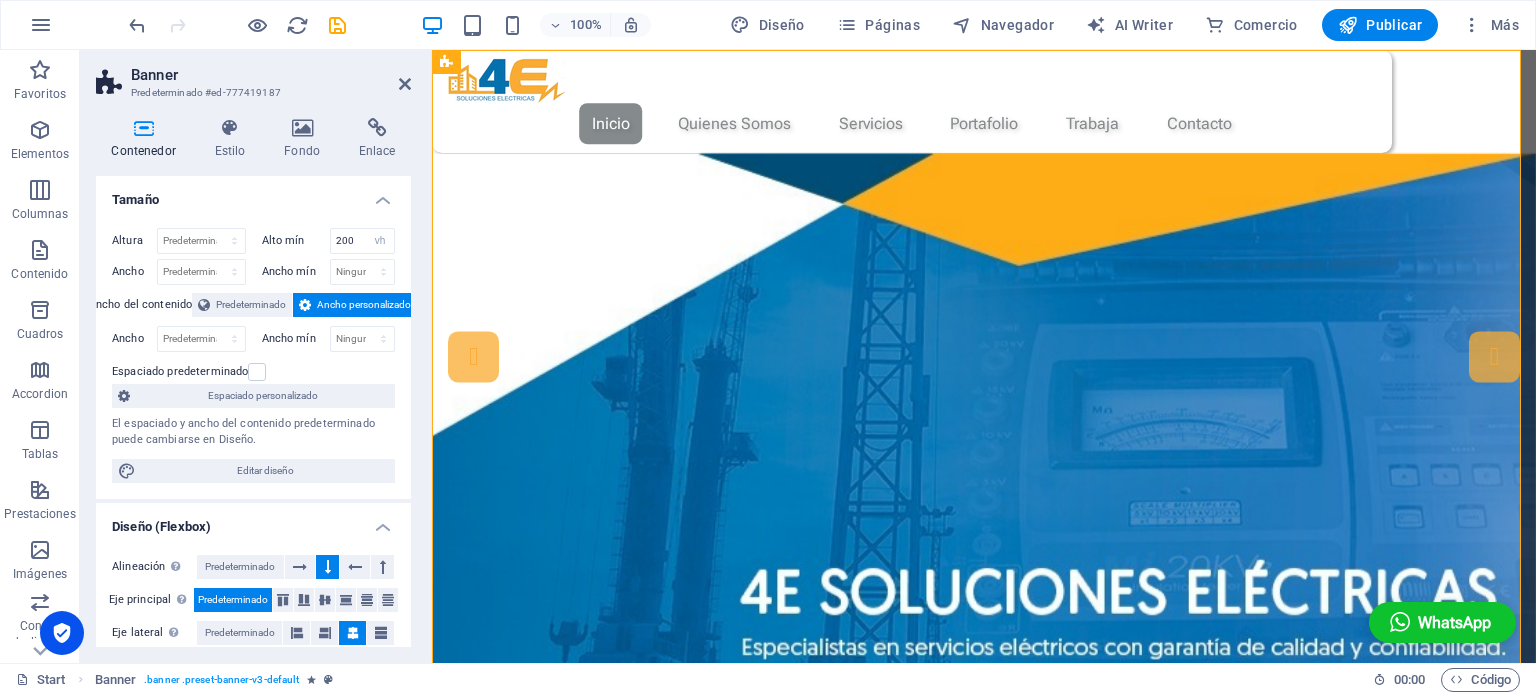 click on "Altura Predeterminado px rem % vh vw Alto mín 200 Ninguno px rem % vh vw Ancho Predeterminado px rem % em vh vw Ancho mín Ninguno px rem % vh vw Ancho del contenido Predeterminado Ancho personalizado Ancho Predeterminado px rem % em vh vw Ancho mín Ninguno px rem % vh vw Espaciado predeterminado Espaciado personalizado El espaciado y ancho del contenido predeterminado puede cambiarse en Diseño. Editar diseño" at bounding box center [253, 355] 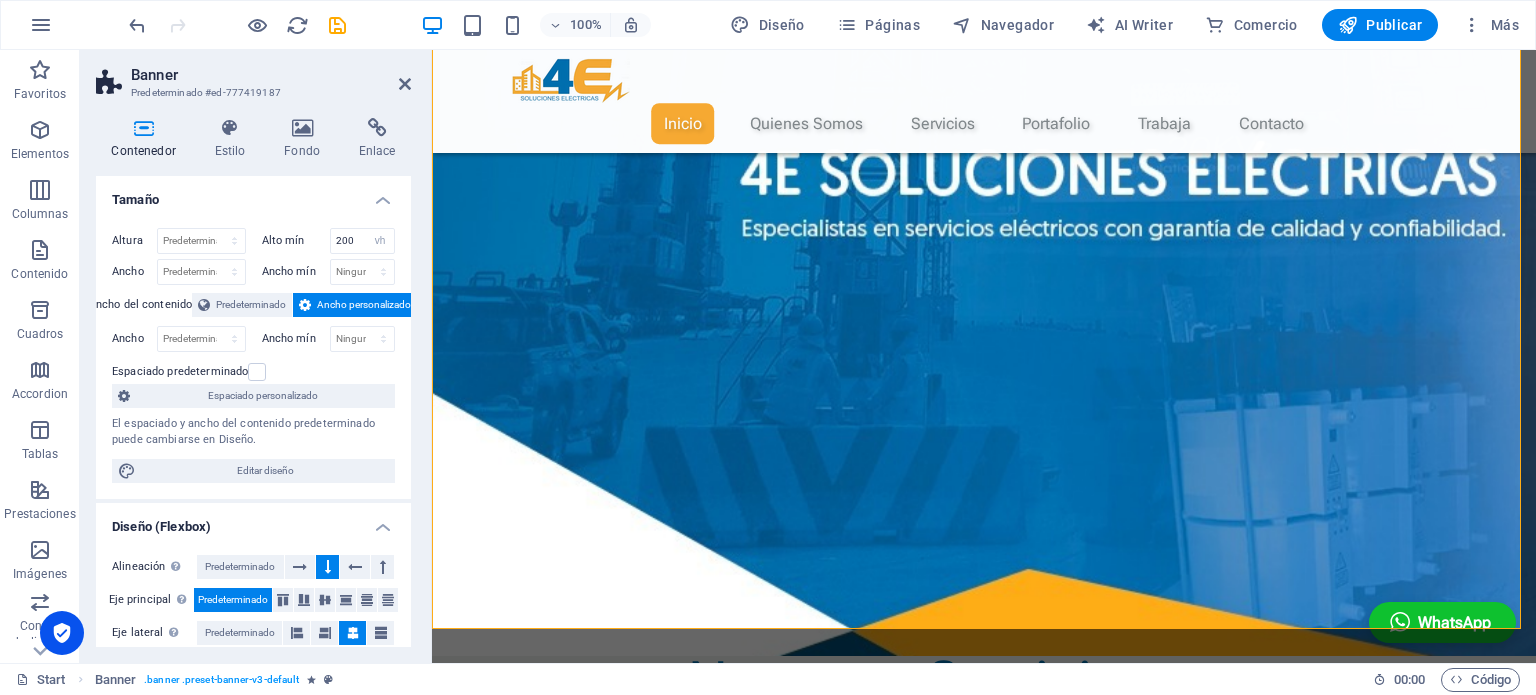 scroll, scrollTop: 800, scrollLeft: 0, axis: vertical 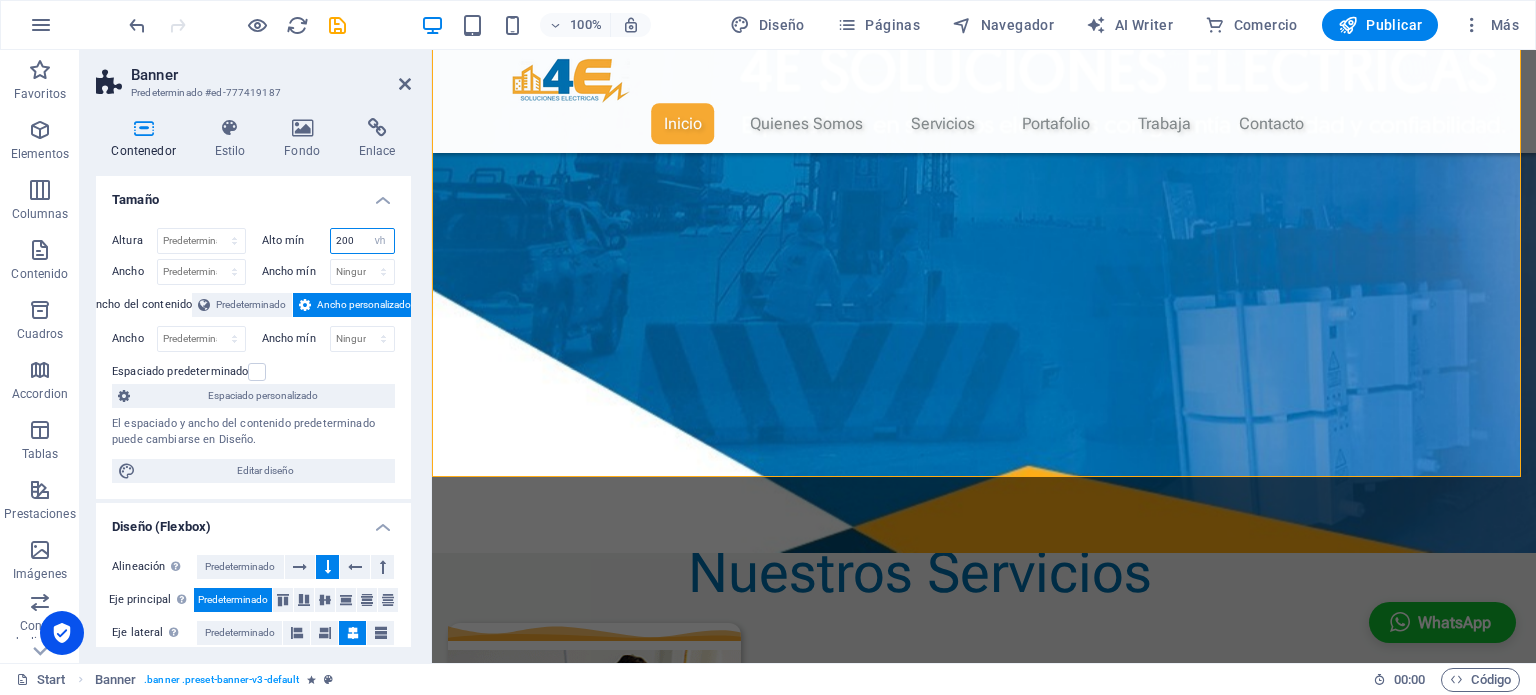 drag, startPoint x: 345, startPoint y: 242, endPoint x: 327, endPoint y: 243, distance: 18.027756 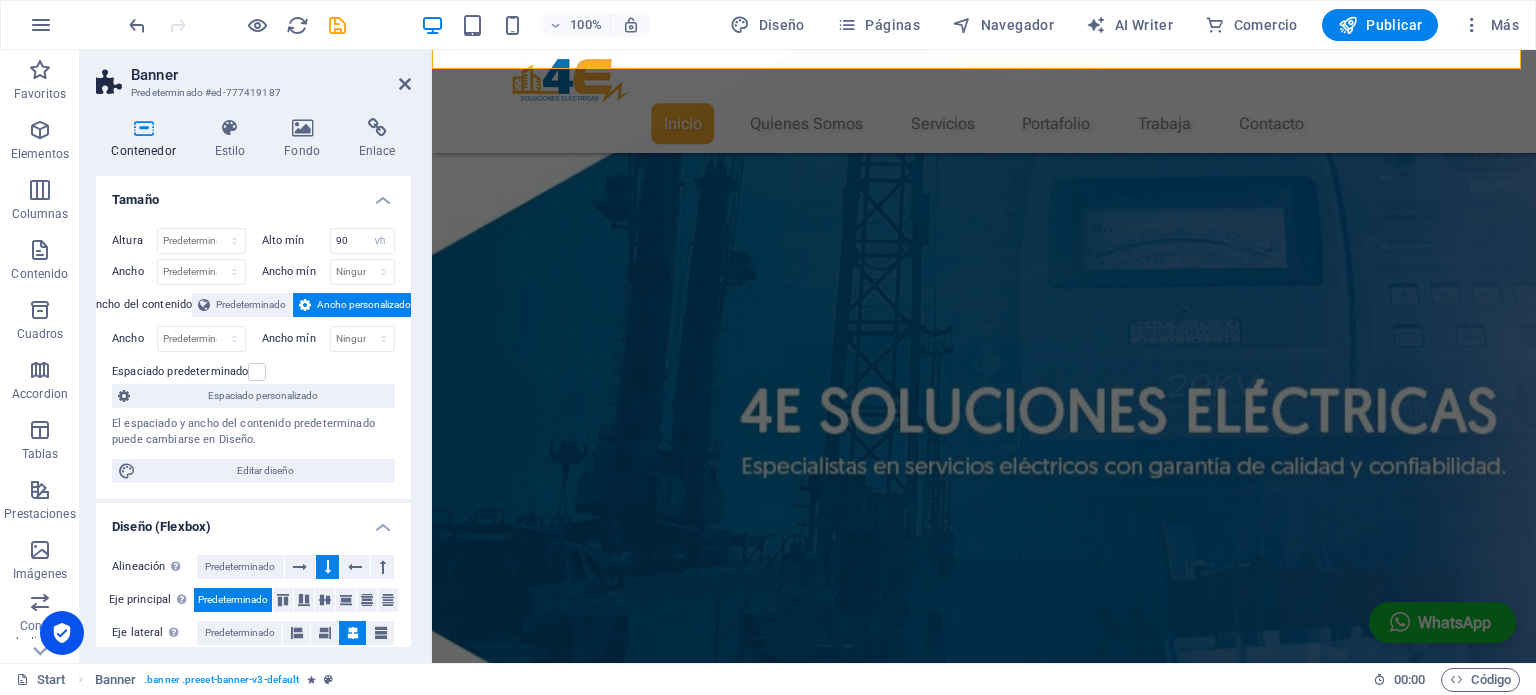 click on "Altura Predeterminado px rem % vh vw Alto mín 90 Ninguno px rem % vh vw Ancho Predeterminado px rem % em vh vw Ancho mín Ninguno px rem % vh vw Ancho del contenido Predeterminado Ancho personalizado Ancho Predeterminado px rem % em vh vw Ancho mín Ninguno px rem % vh vw Espaciado predeterminado Espaciado personalizado El espaciado y ancho del contenido predeterminado puede cambiarse en Diseño. Editar diseño" at bounding box center [253, 355] 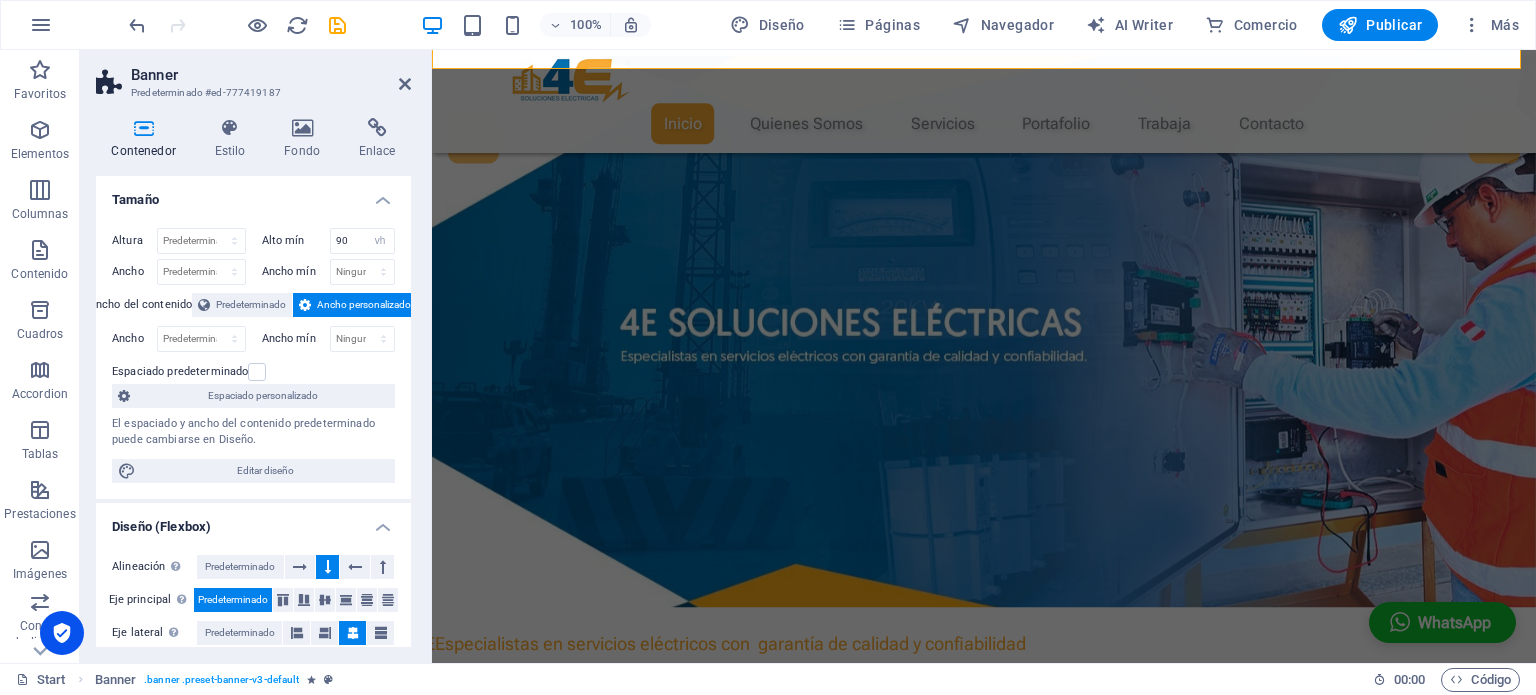scroll, scrollTop: 0, scrollLeft: 0, axis: both 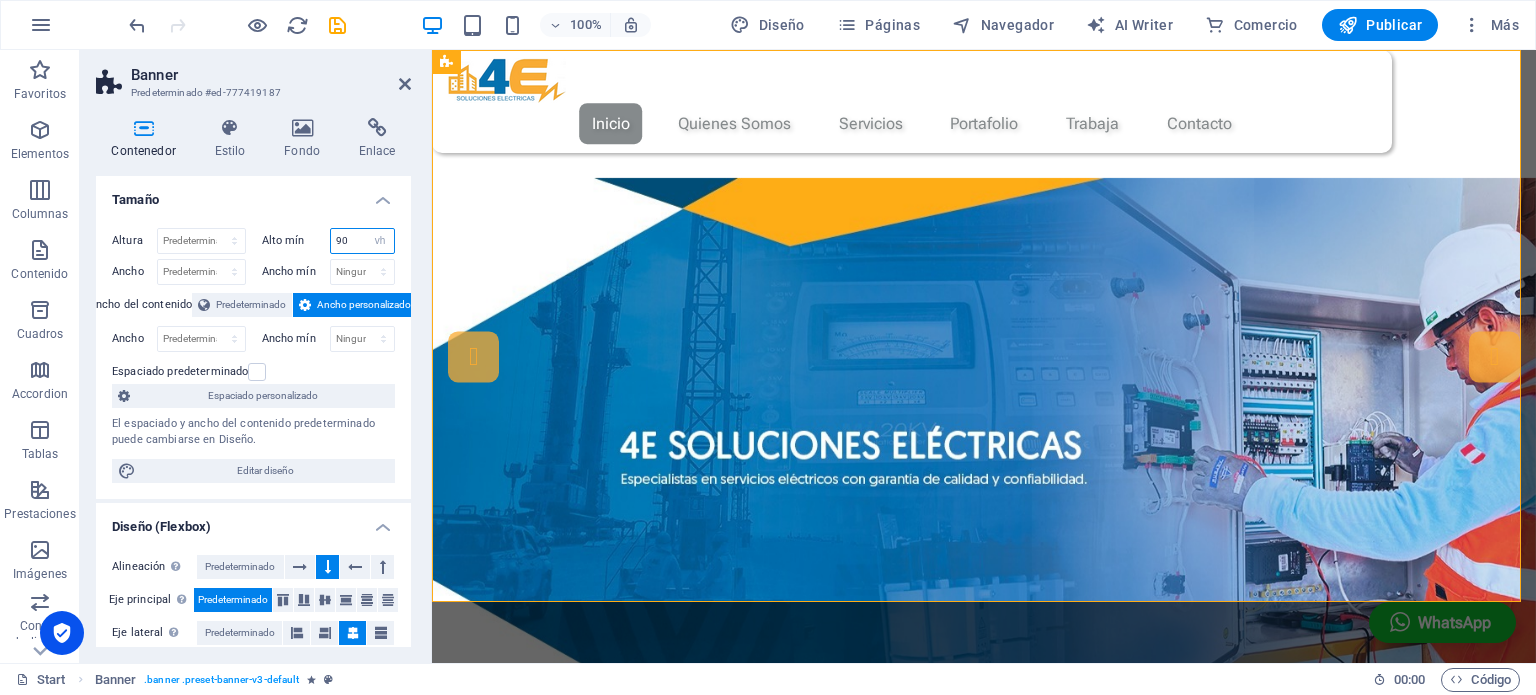 drag, startPoint x: 340, startPoint y: 239, endPoint x: 308, endPoint y: 240, distance: 32.01562 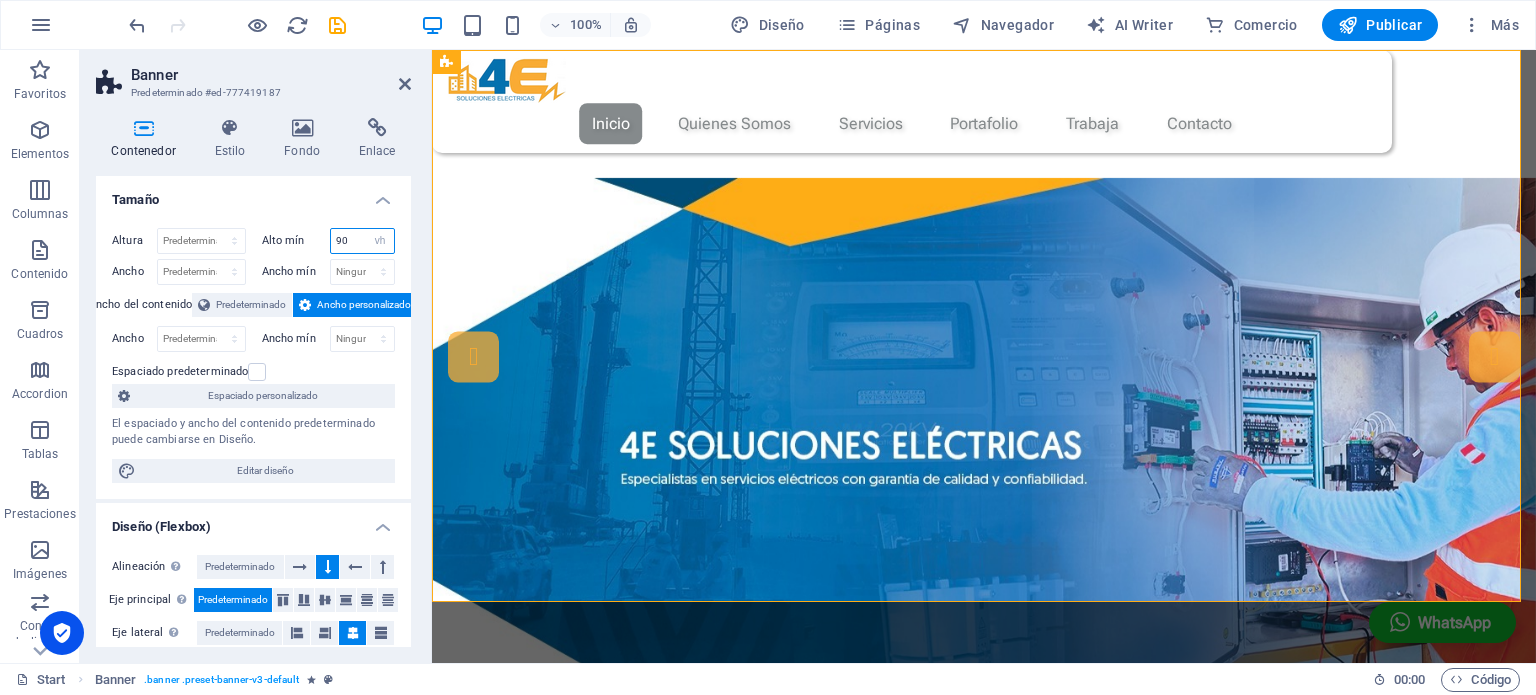 click on "Alto mín 90 Ninguno px rem % vh vw" at bounding box center [329, 241] 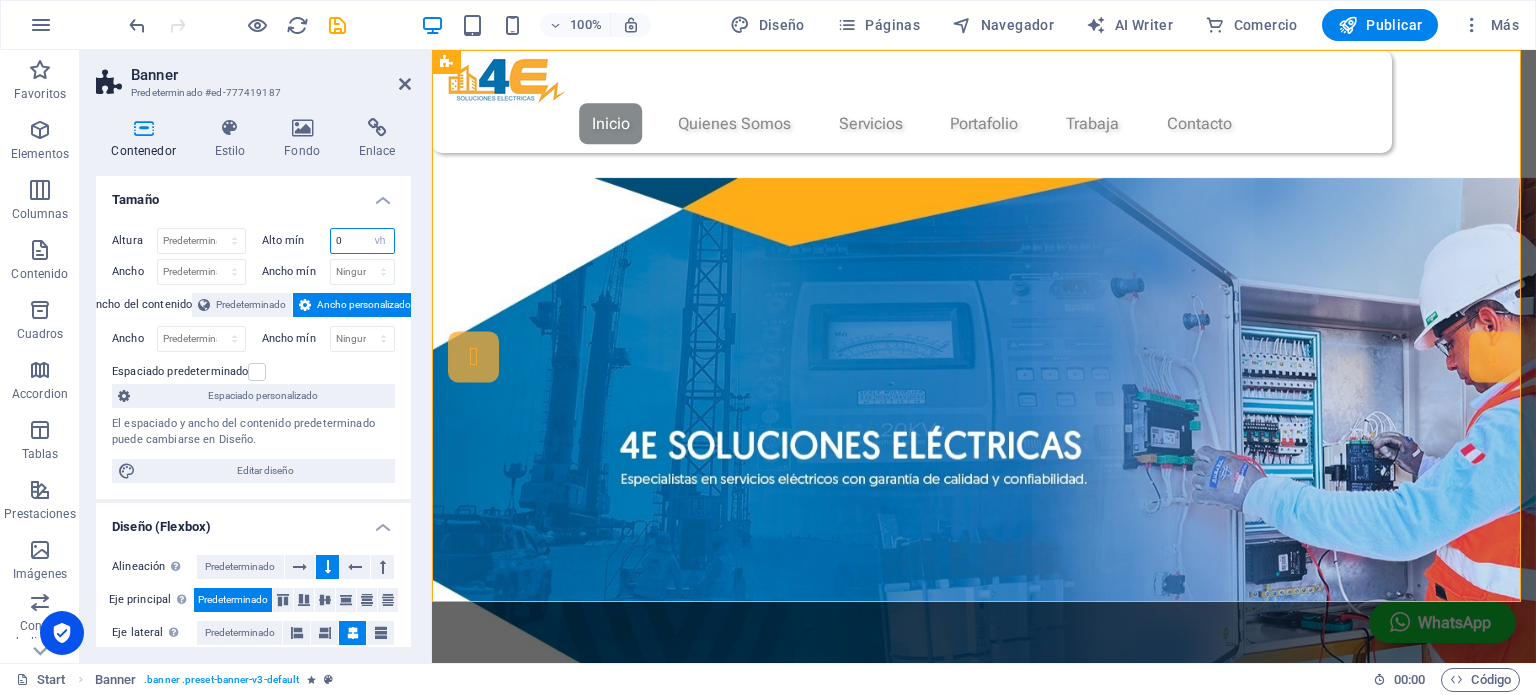 type on "0" 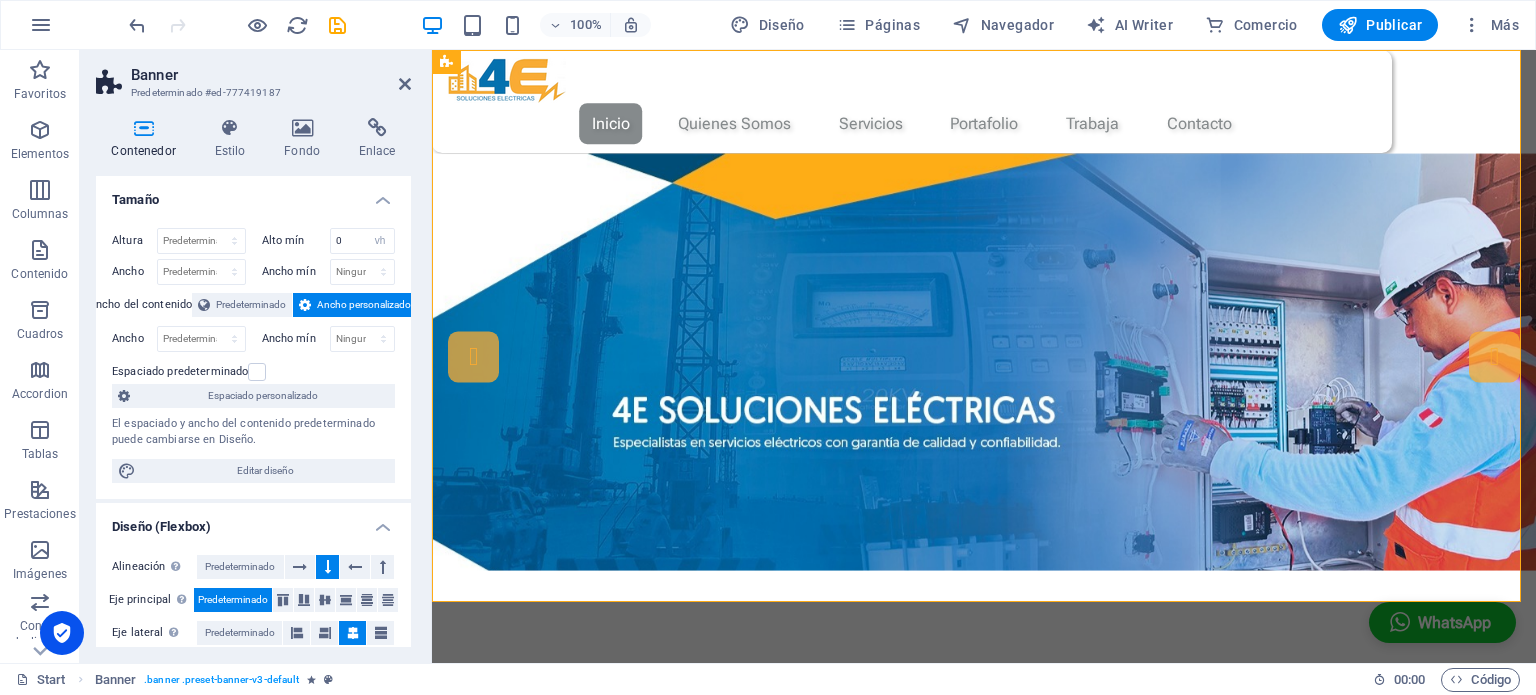 click on "Alto mín" at bounding box center (296, 240) 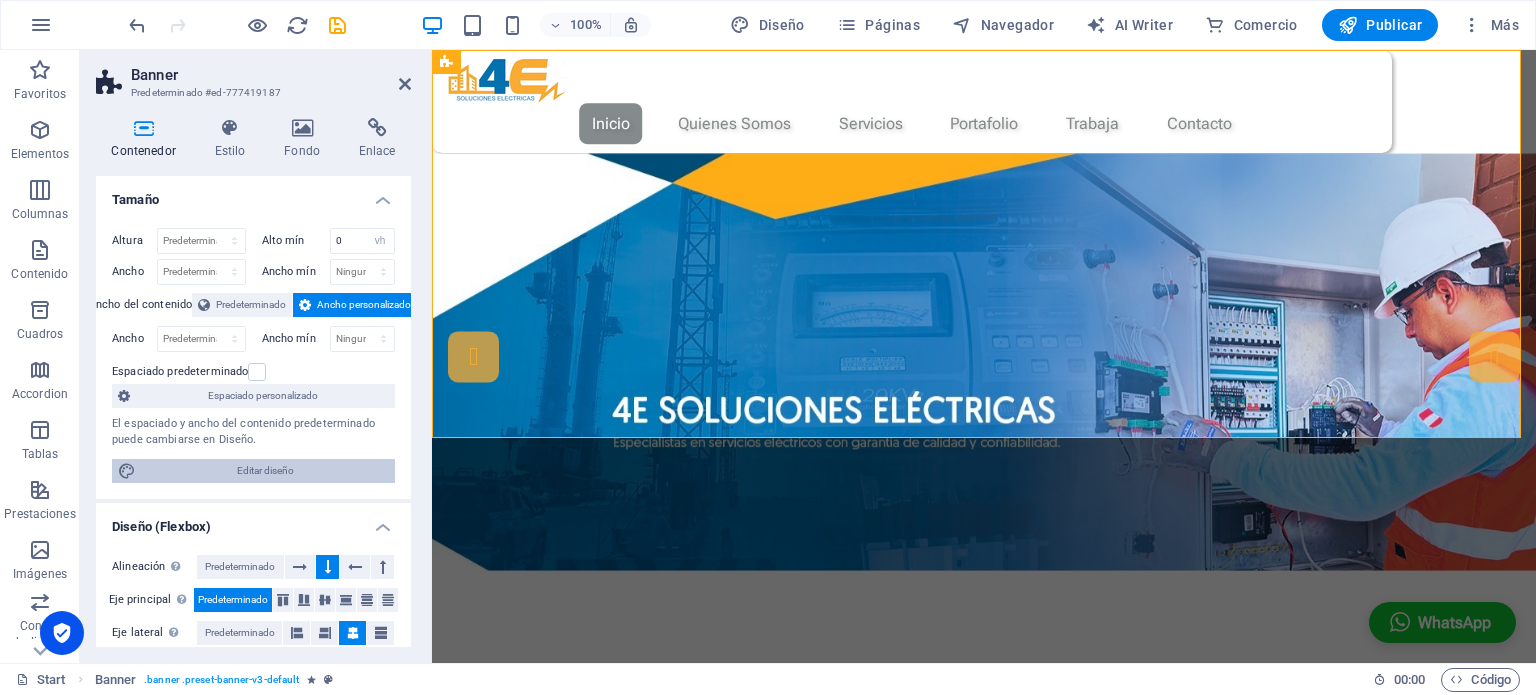 click on "Editar diseño" at bounding box center [265, 471] 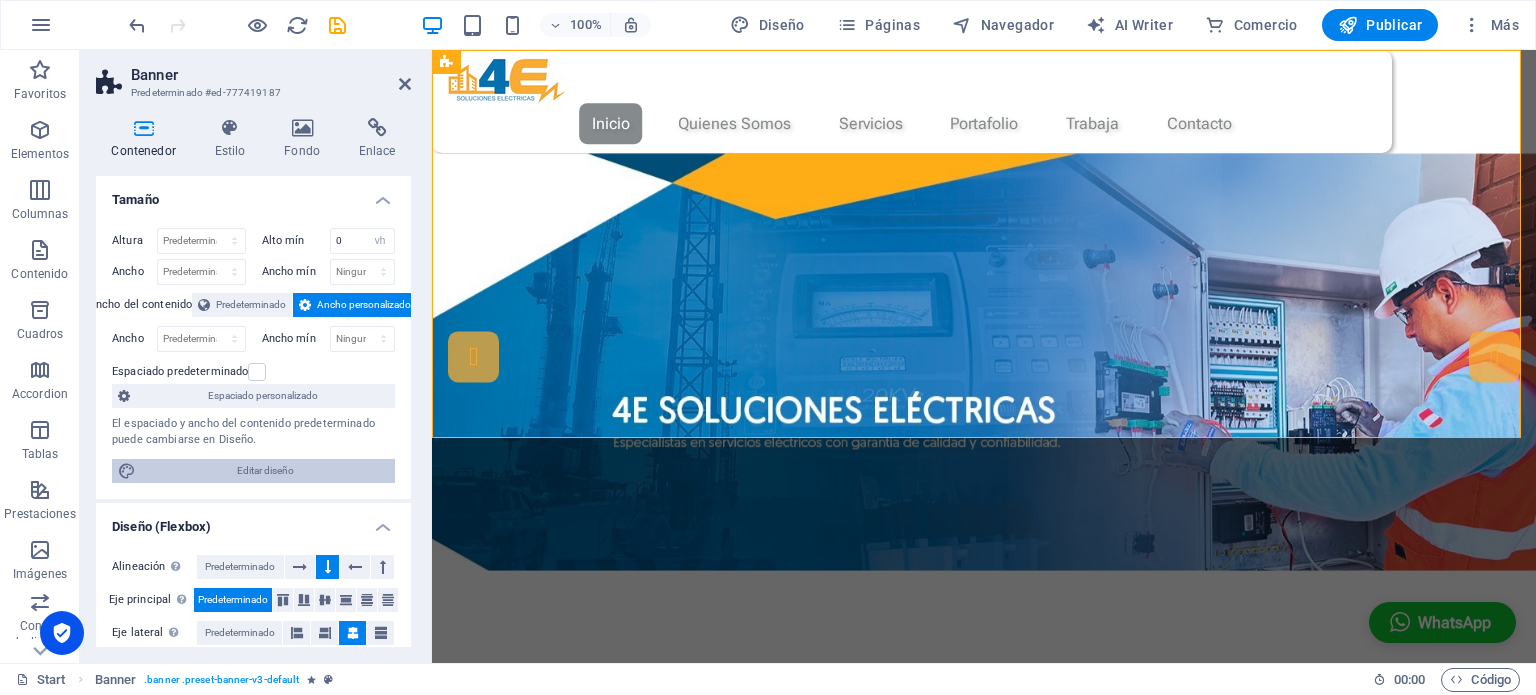 select on "rem" 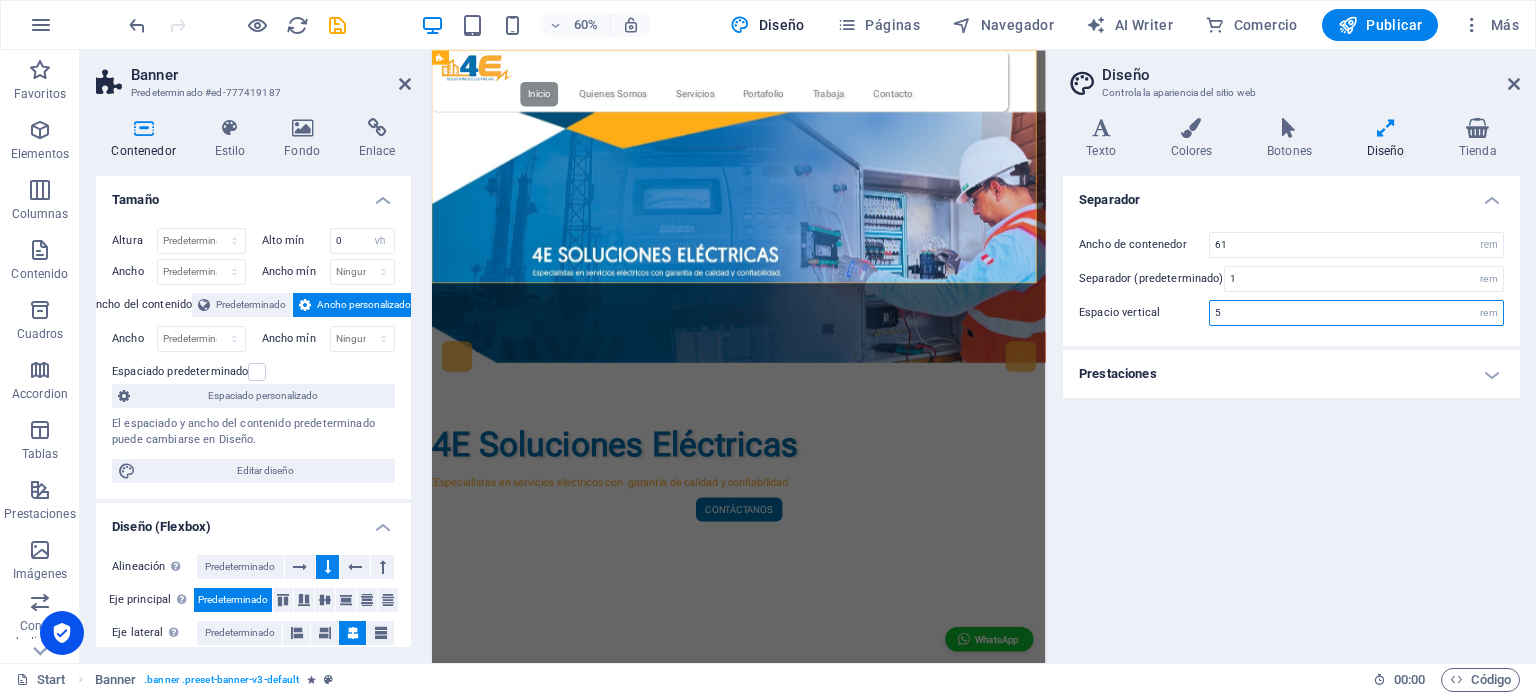 click on "5" at bounding box center (1356, 313) 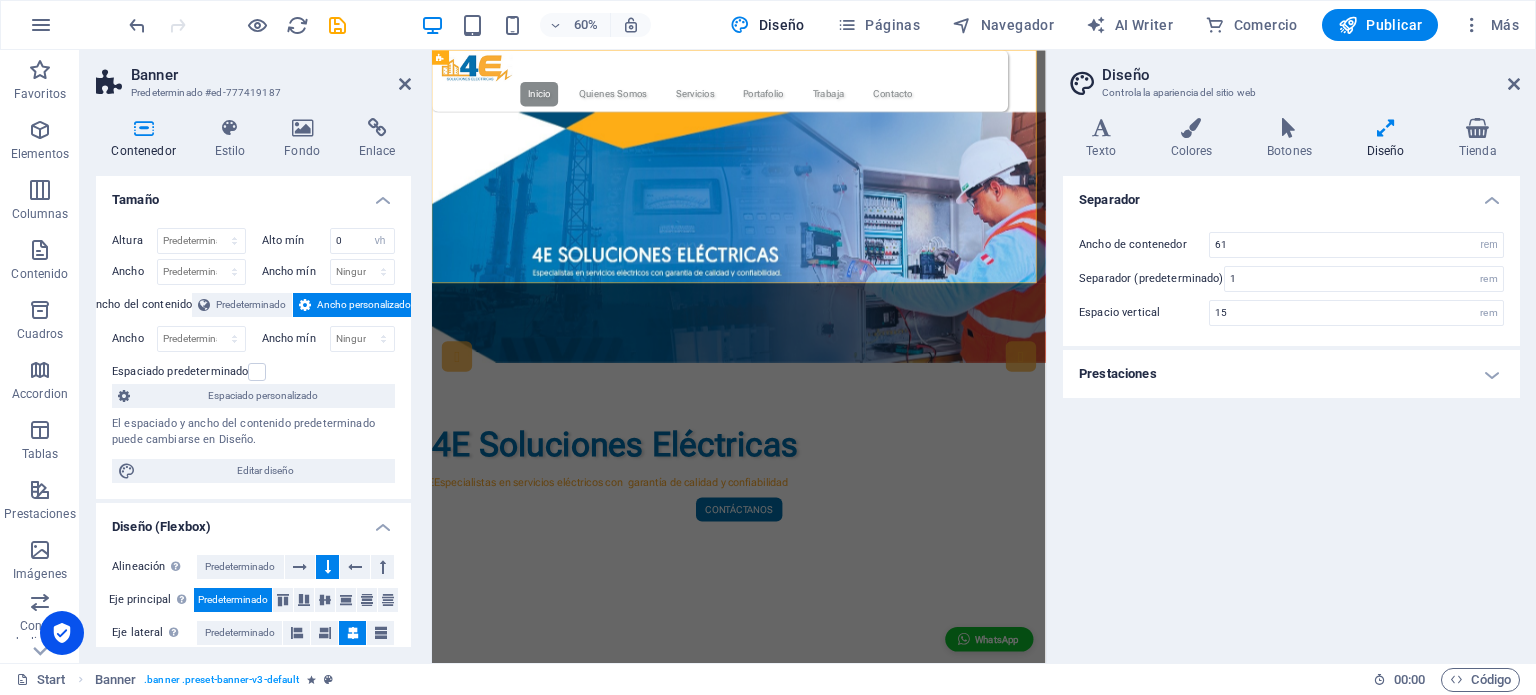 click on "Ancho de contenedor 61 rem px Separador (predeterminado) 1 rem Espacio vertical 15 rem" at bounding box center [1291, 279] 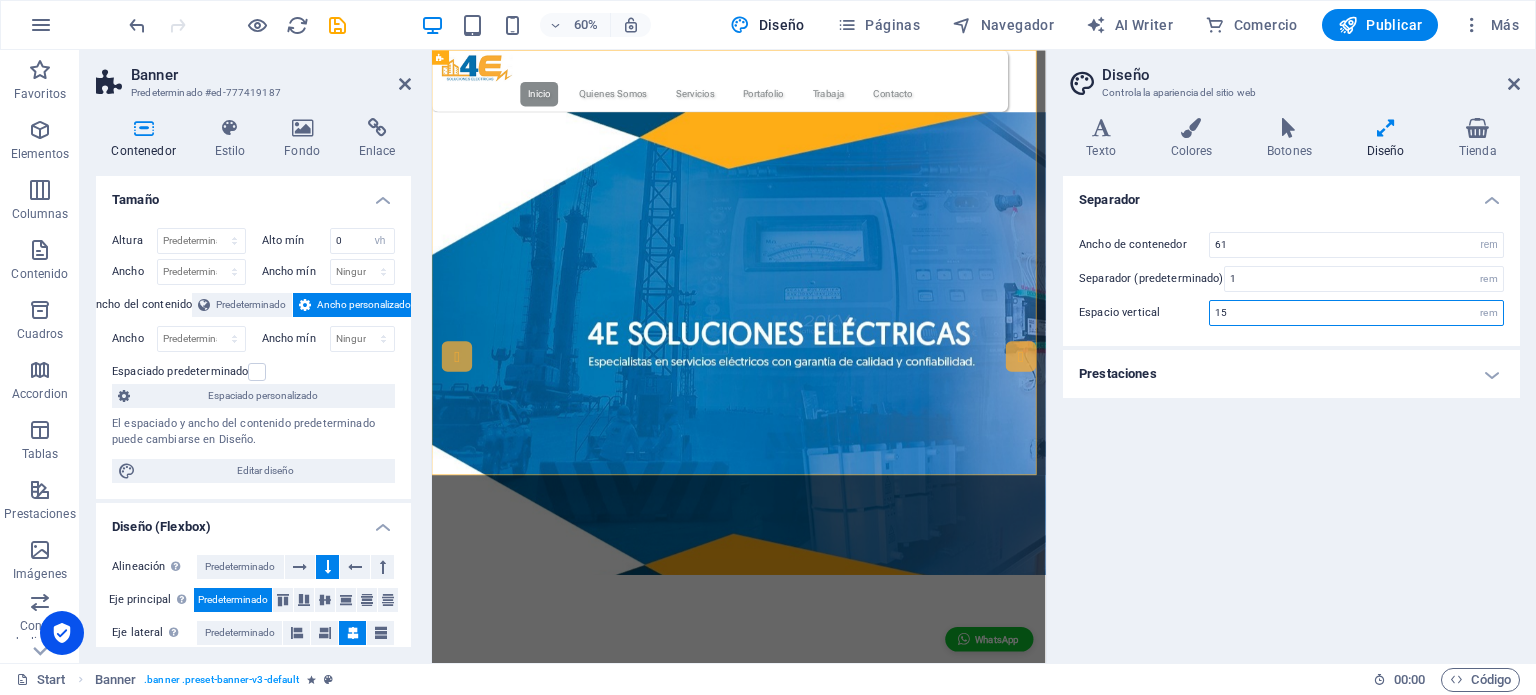 click on "15" at bounding box center [1356, 313] 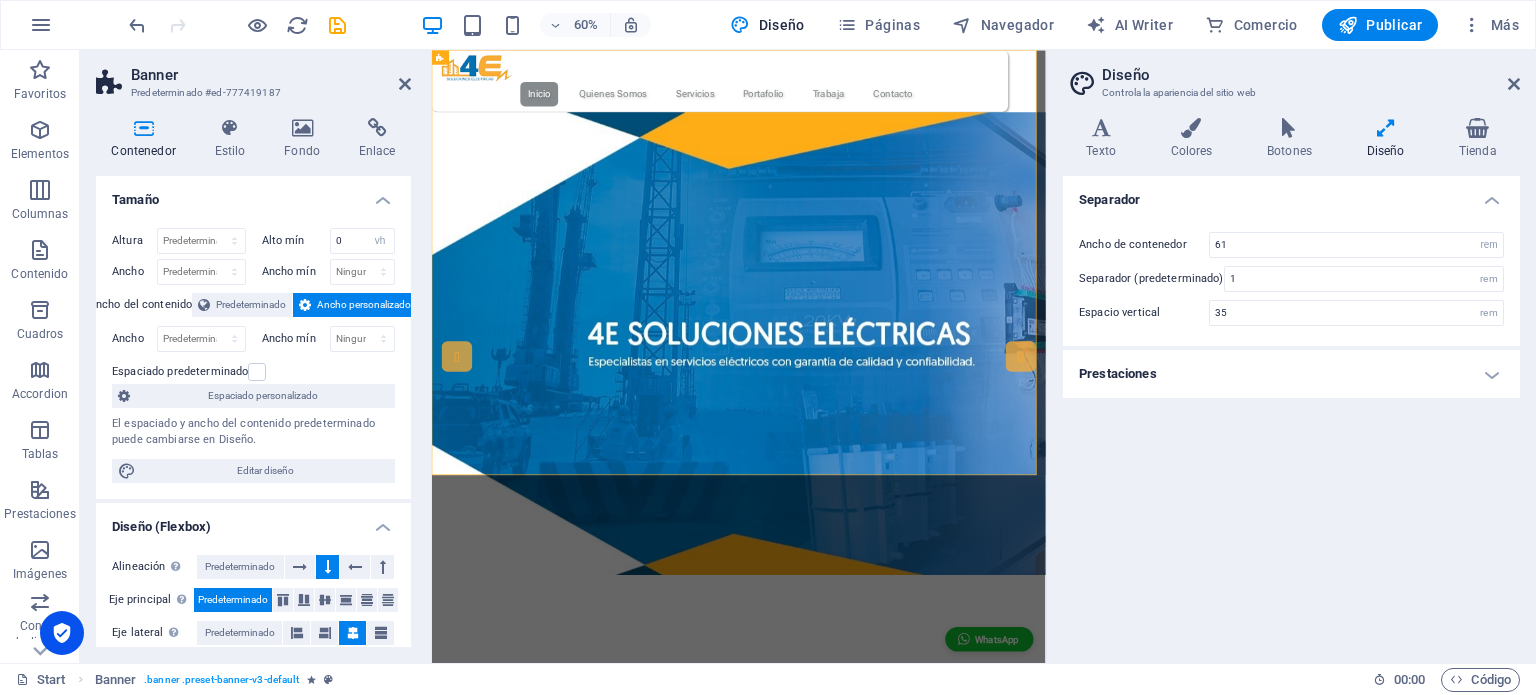 click on "Ancho de contenedor 61 rem px Separador (predeterminado) 1 rem Espacio vertical 35 rem" at bounding box center [1291, 279] 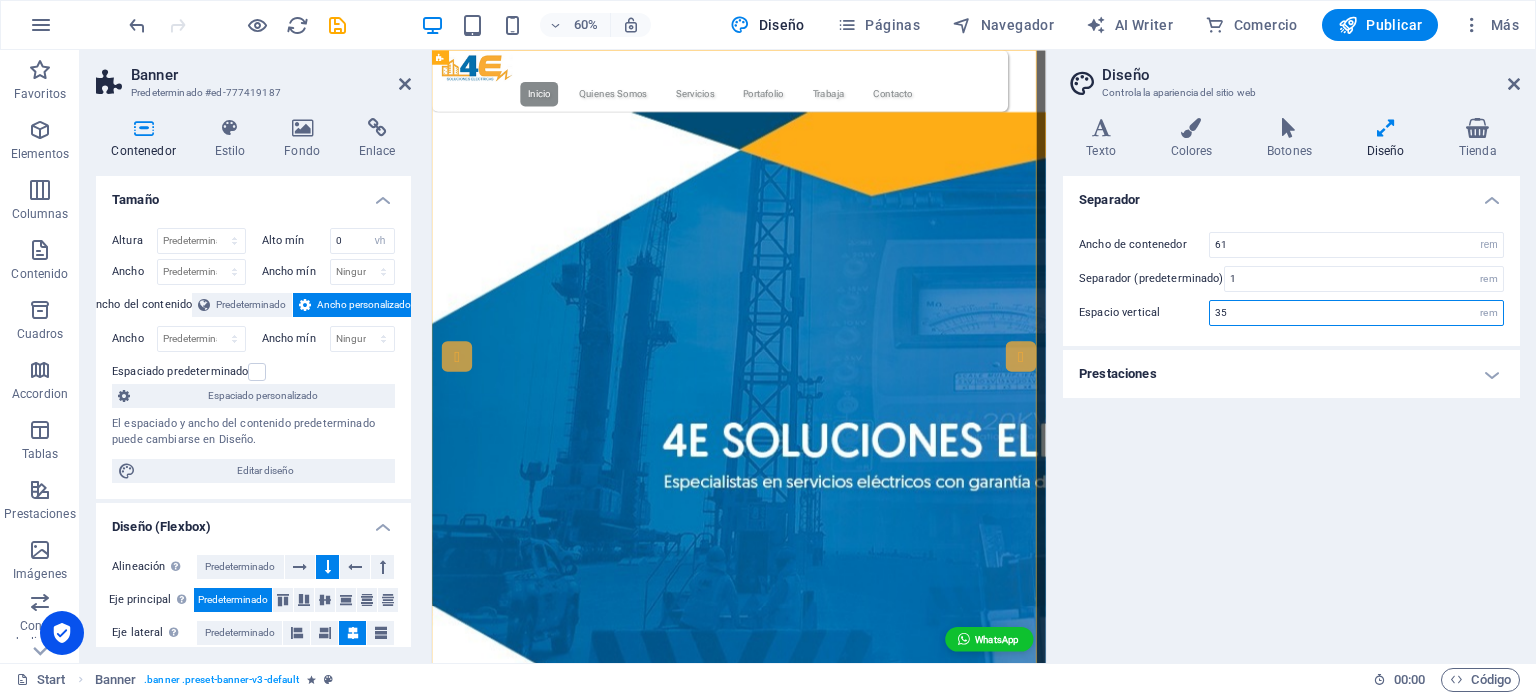 drag, startPoint x: 1242, startPoint y: 315, endPoint x: 1186, endPoint y: 314, distance: 56.008926 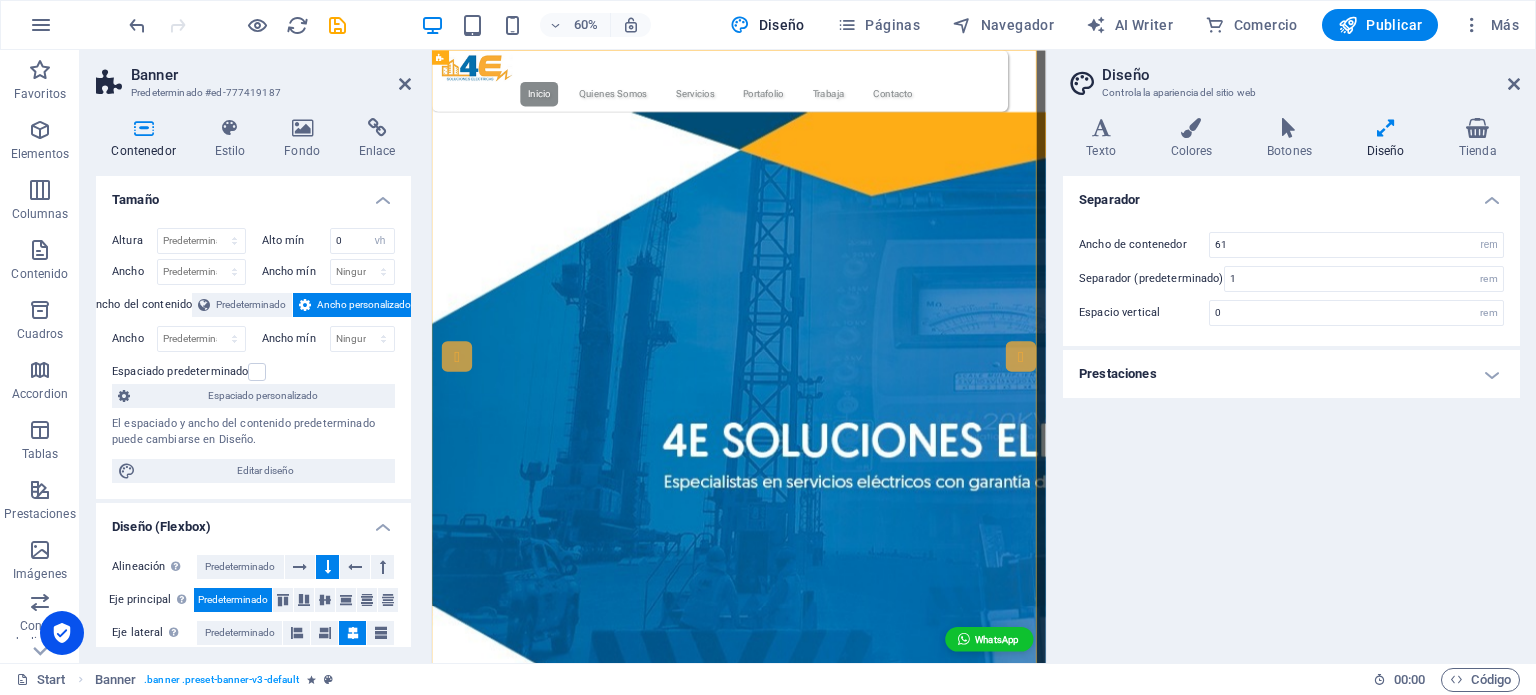 click on "Espacio vertical" at bounding box center [1144, 312] 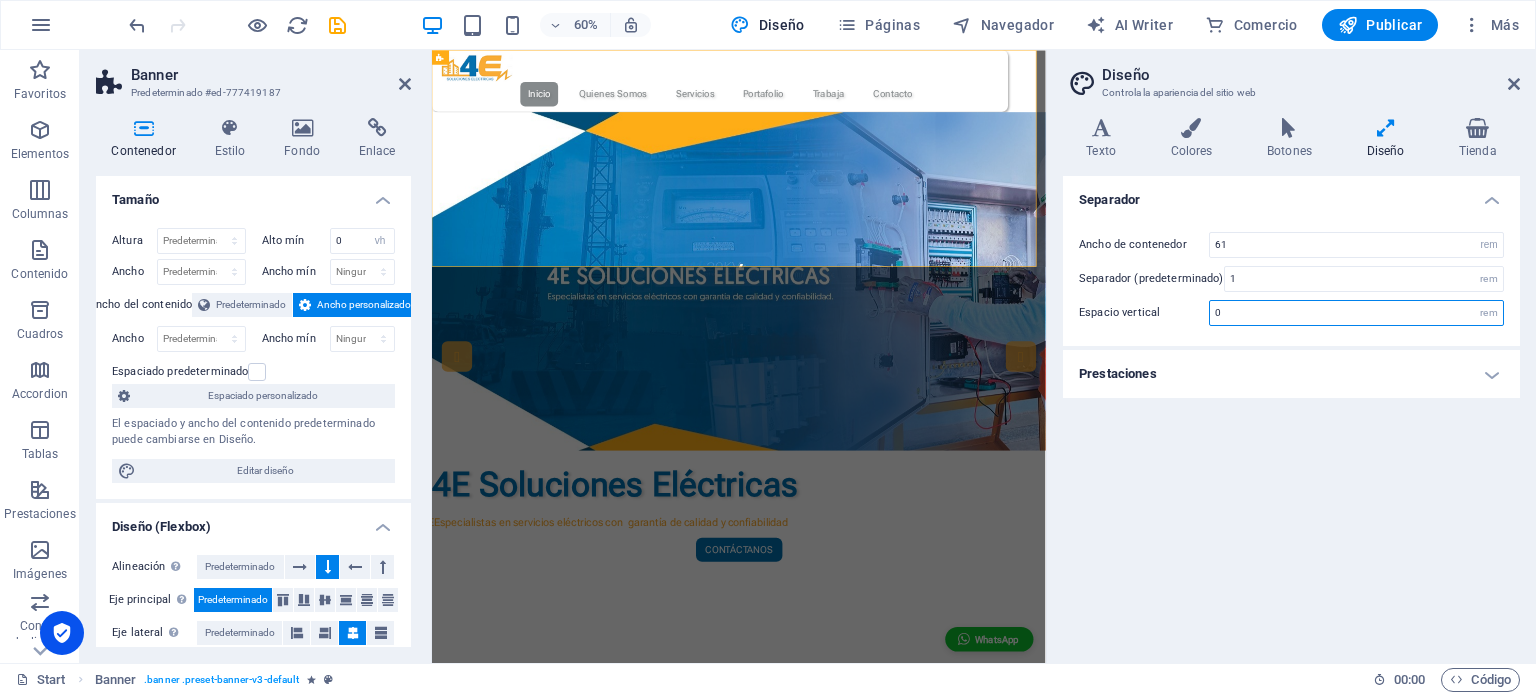 drag, startPoint x: 1227, startPoint y: 317, endPoint x: 1200, endPoint y: 320, distance: 27.166155 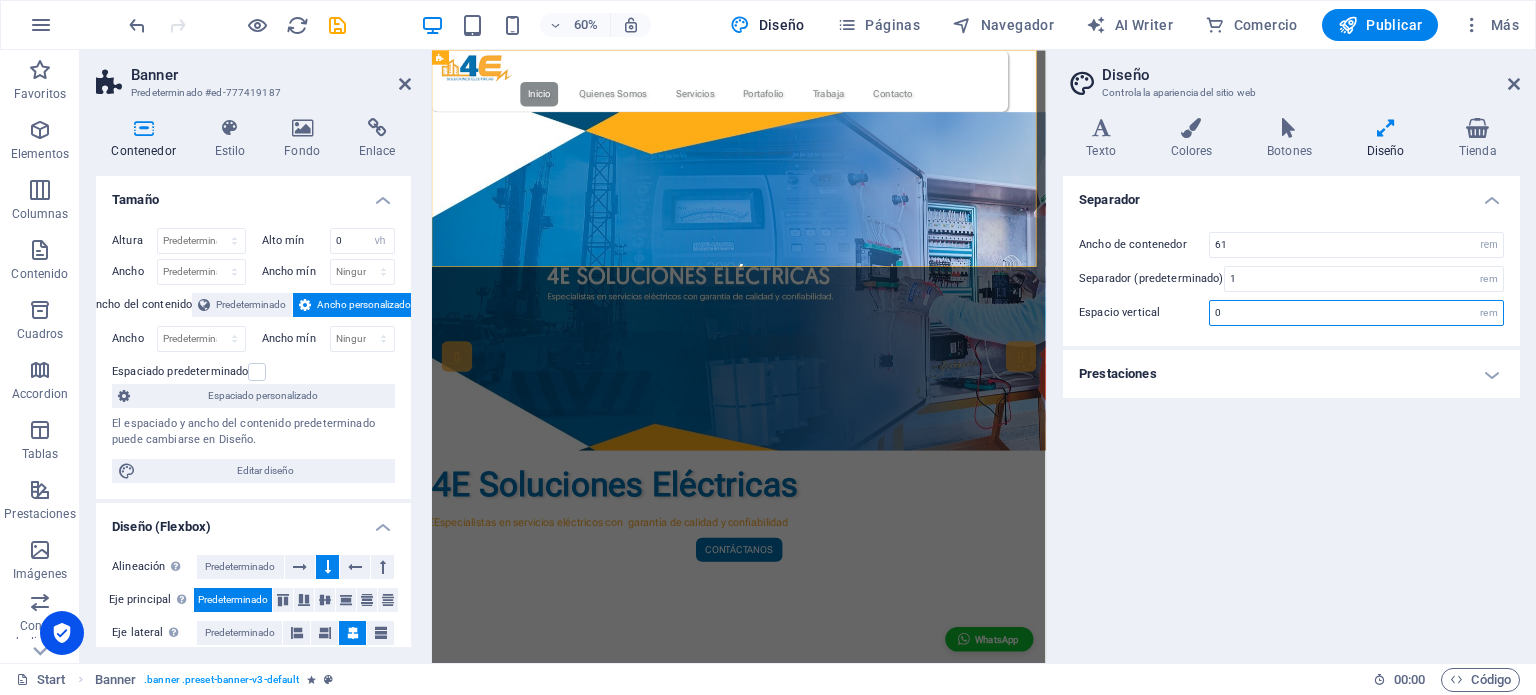 click on "Espacio vertical 0 rem" at bounding box center [1291, 313] 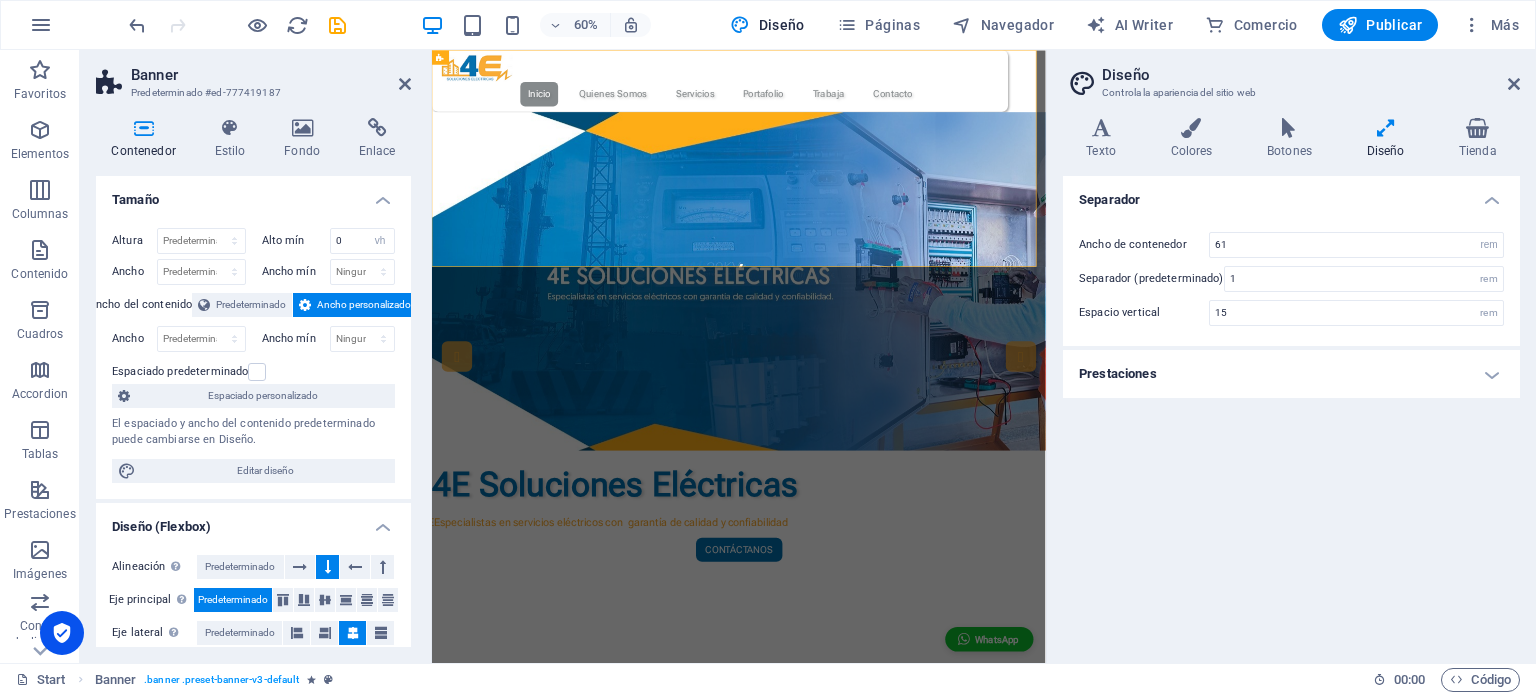 click on "Espacio vertical 15 rem" at bounding box center (1291, 313) 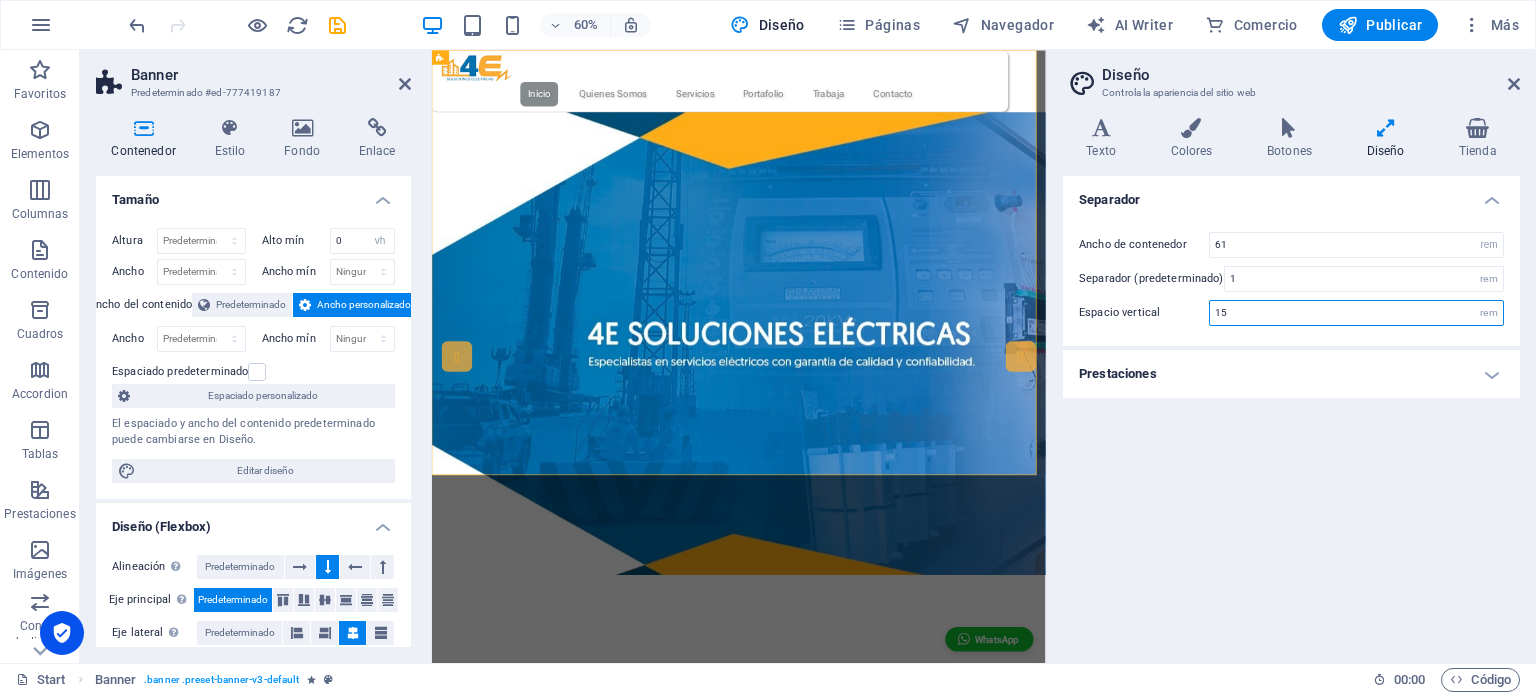 drag, startPoint x: 1241, startPoint y: 309, endPoint x: 1180, endPoint y: 306, distance: 61.073727 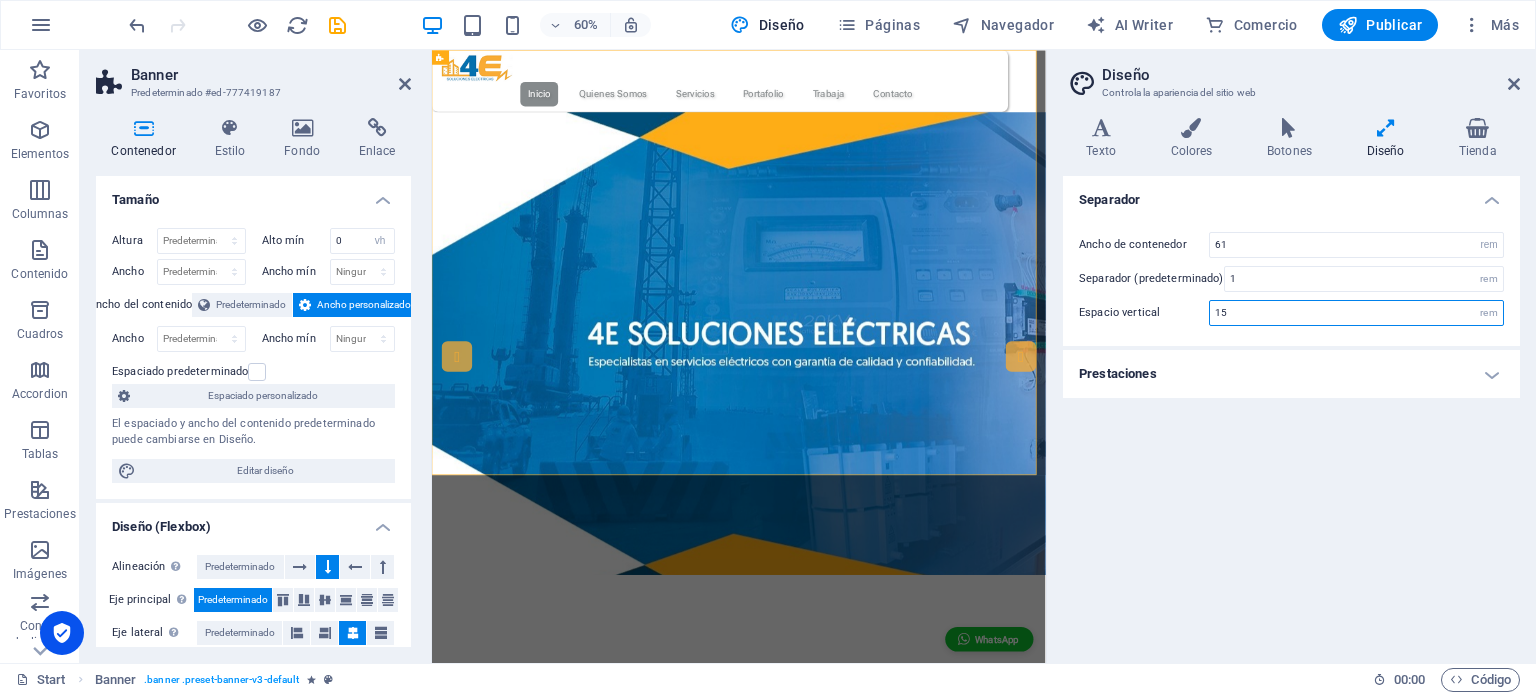 click on "Espacio vertical 15 rem" at bounding box center [1291, 313] 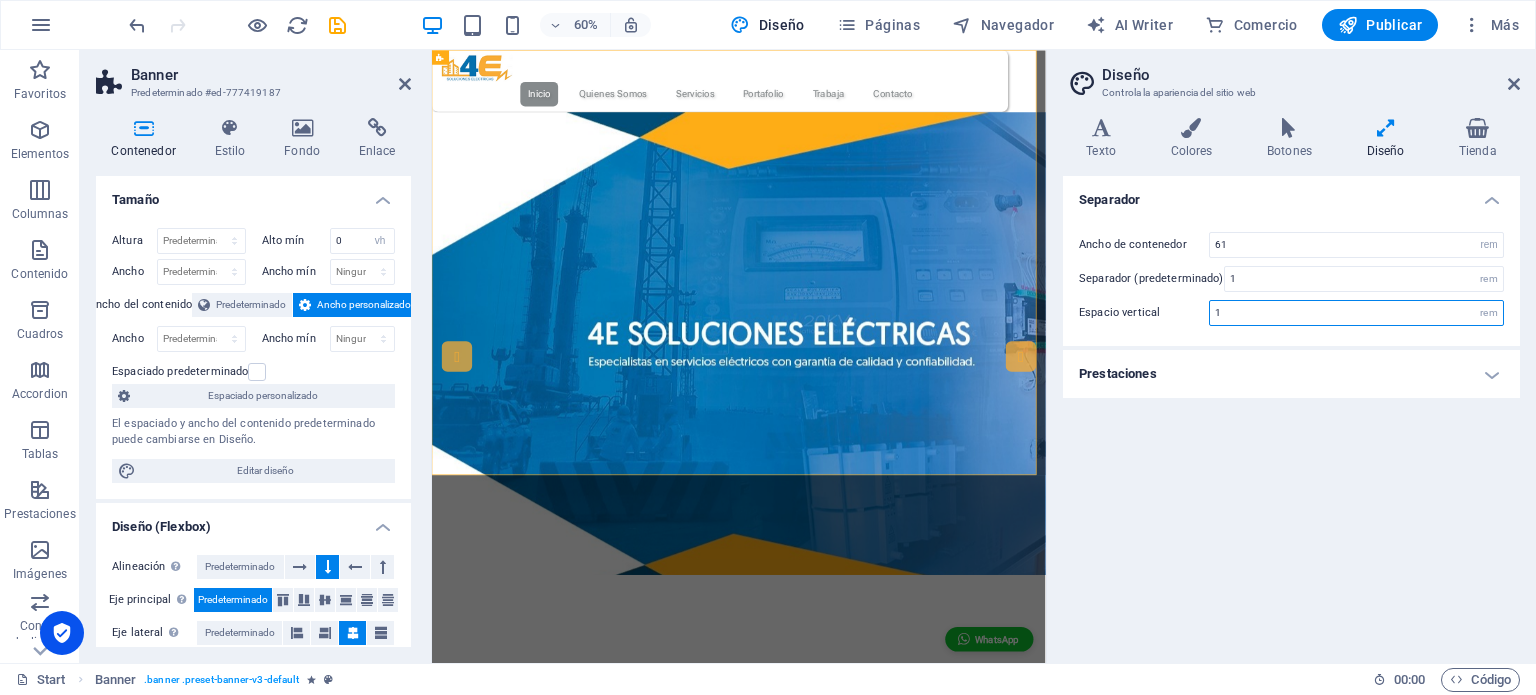 type on "1" 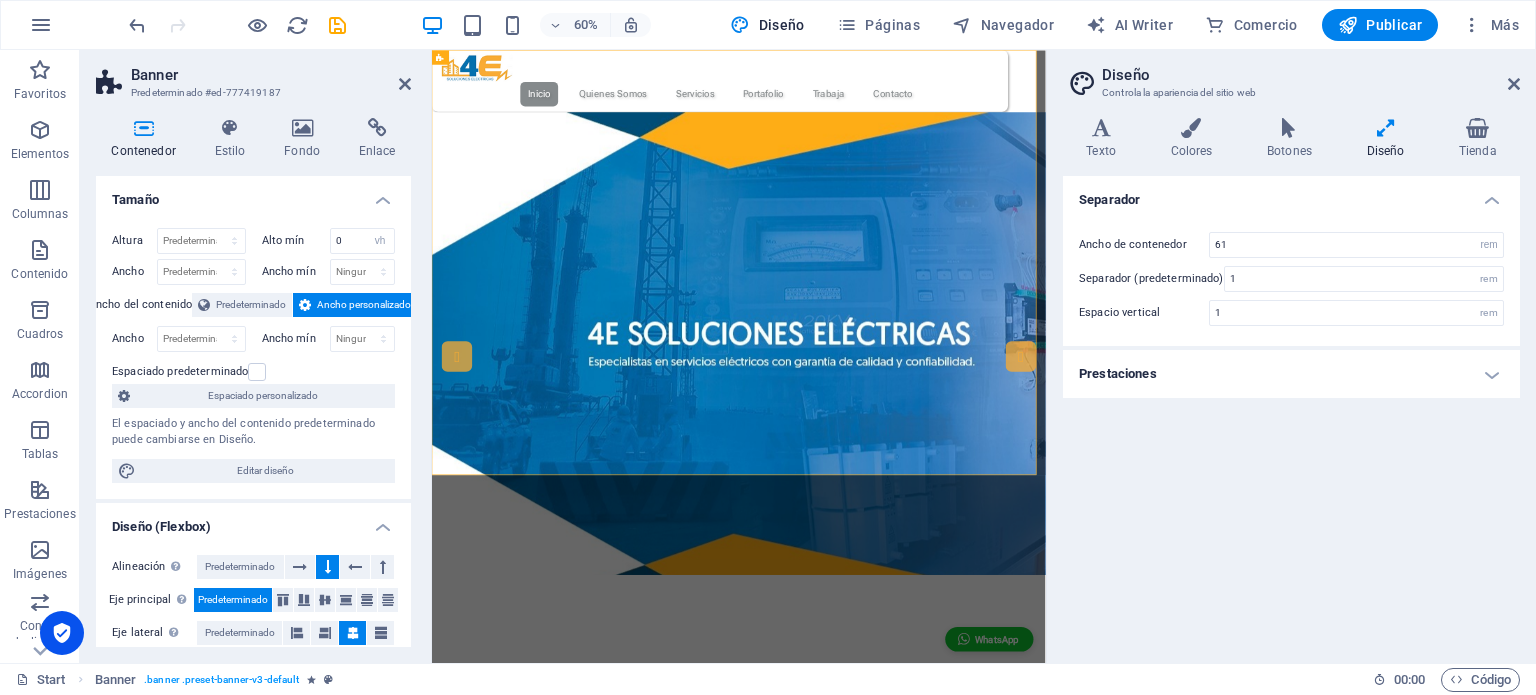 click on "Espacio vertical" at bounding box center (1144, 312) 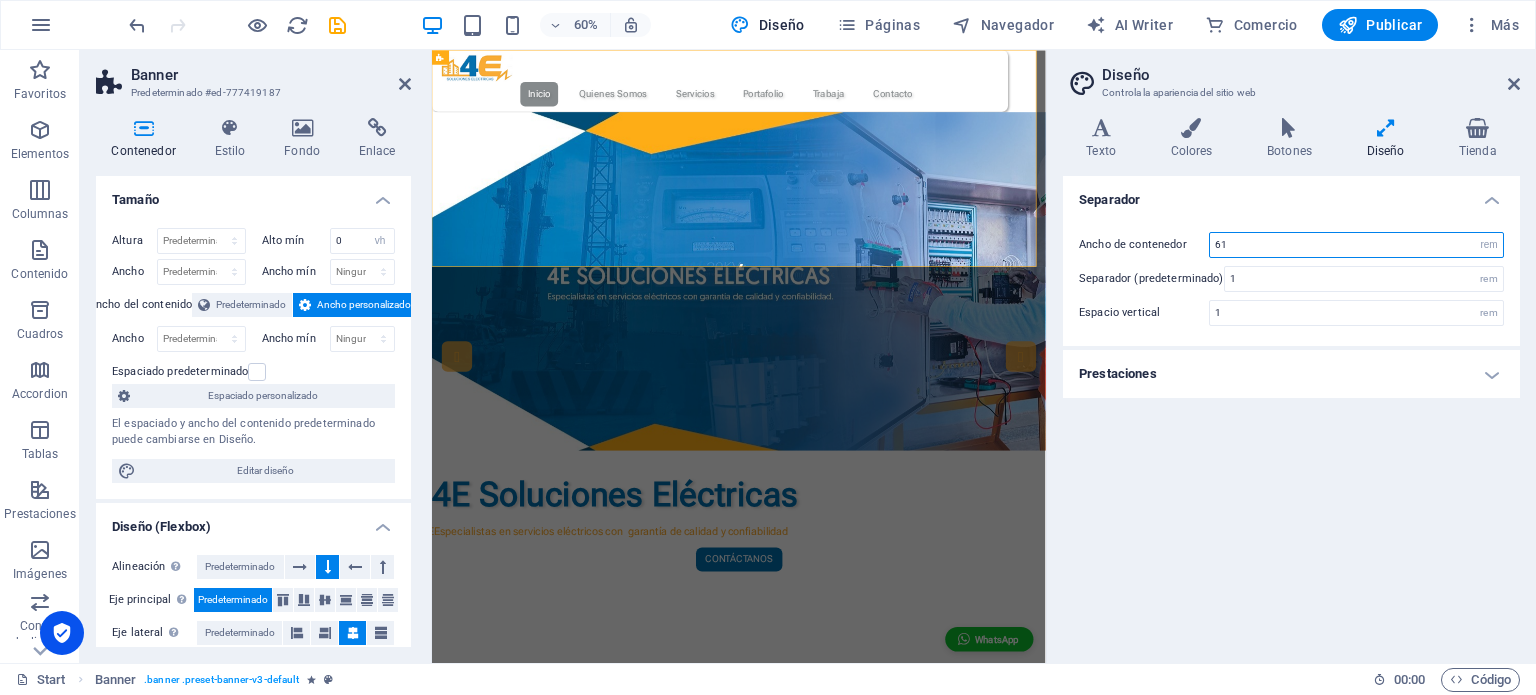 click on "61" at bounding box center (1356, 245) 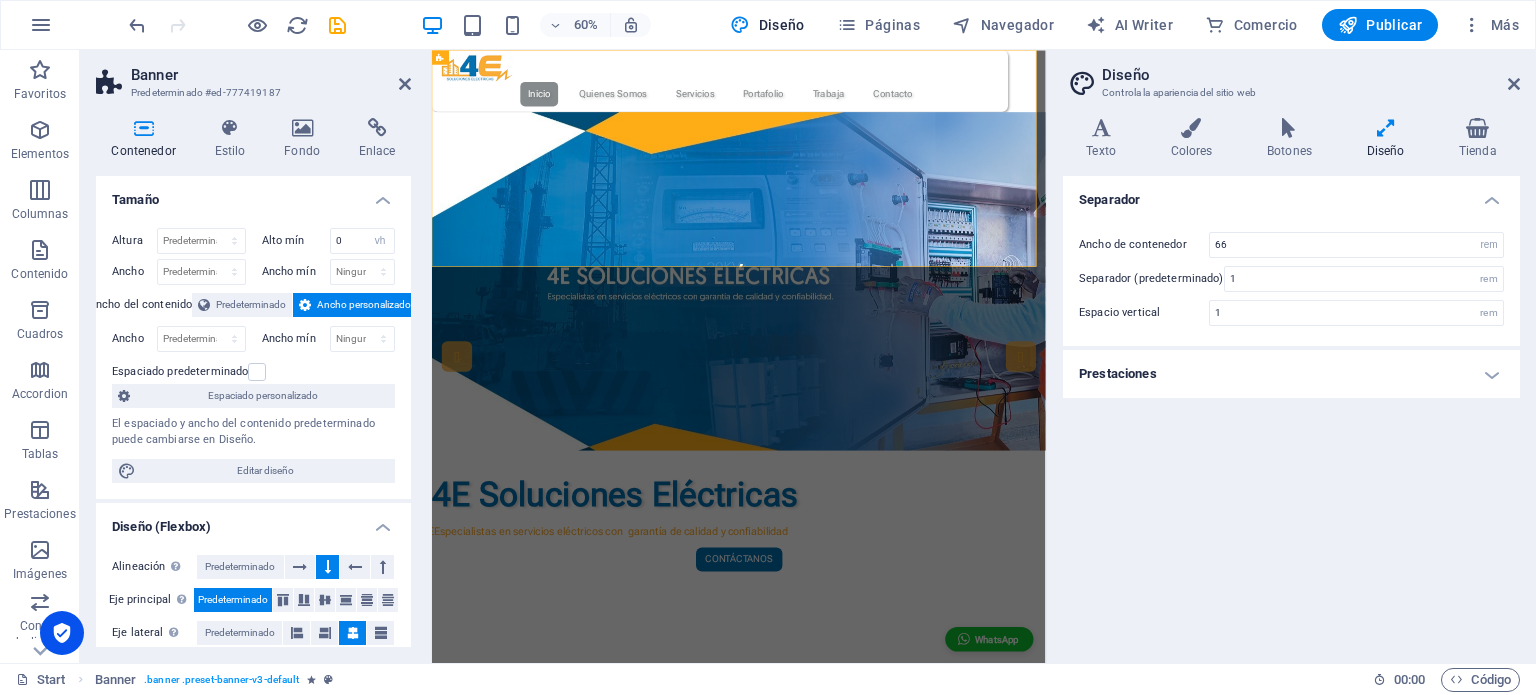 click on "Separador (predeterminado)" at bounding box center [1151, 278] 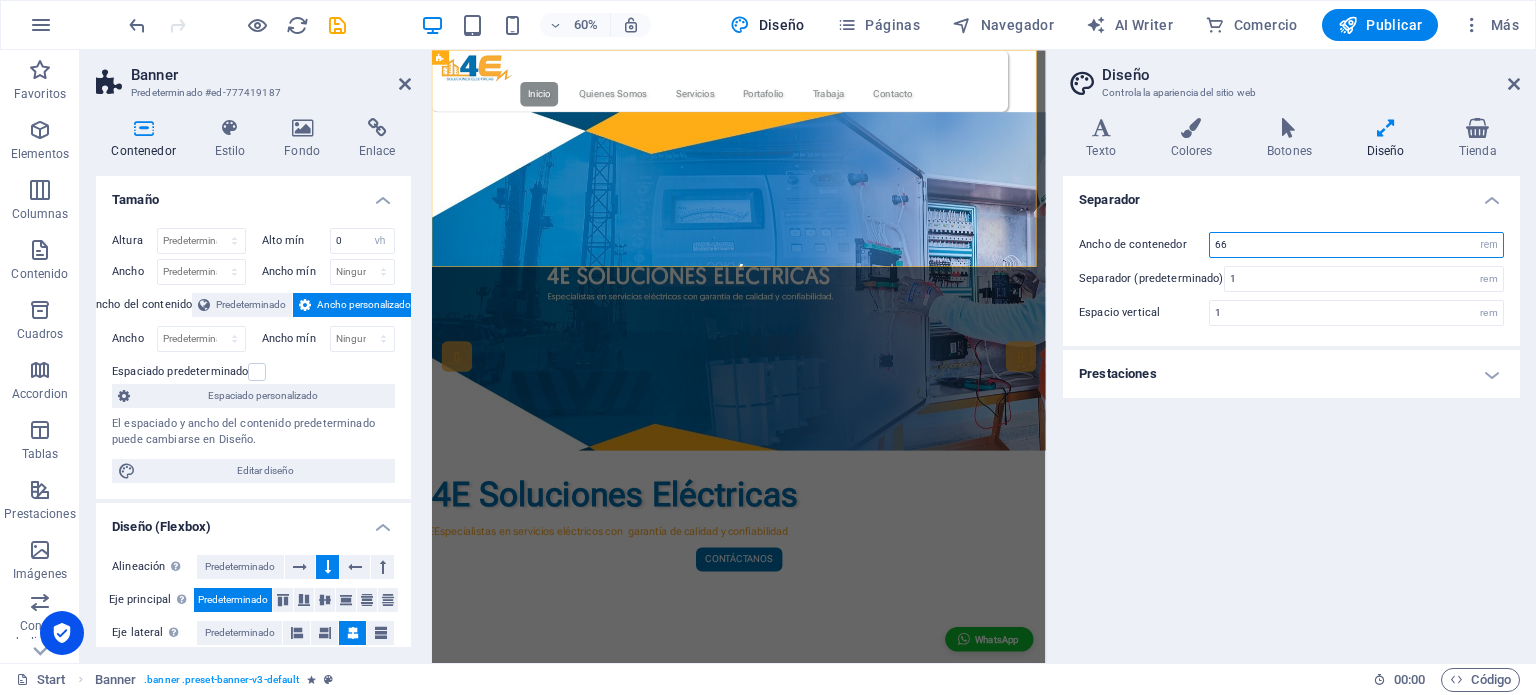 drag, startPoint x: 1229, startPoint y: 248, endPoint x: 1219, endPoint y: 251, distance: 10.440307 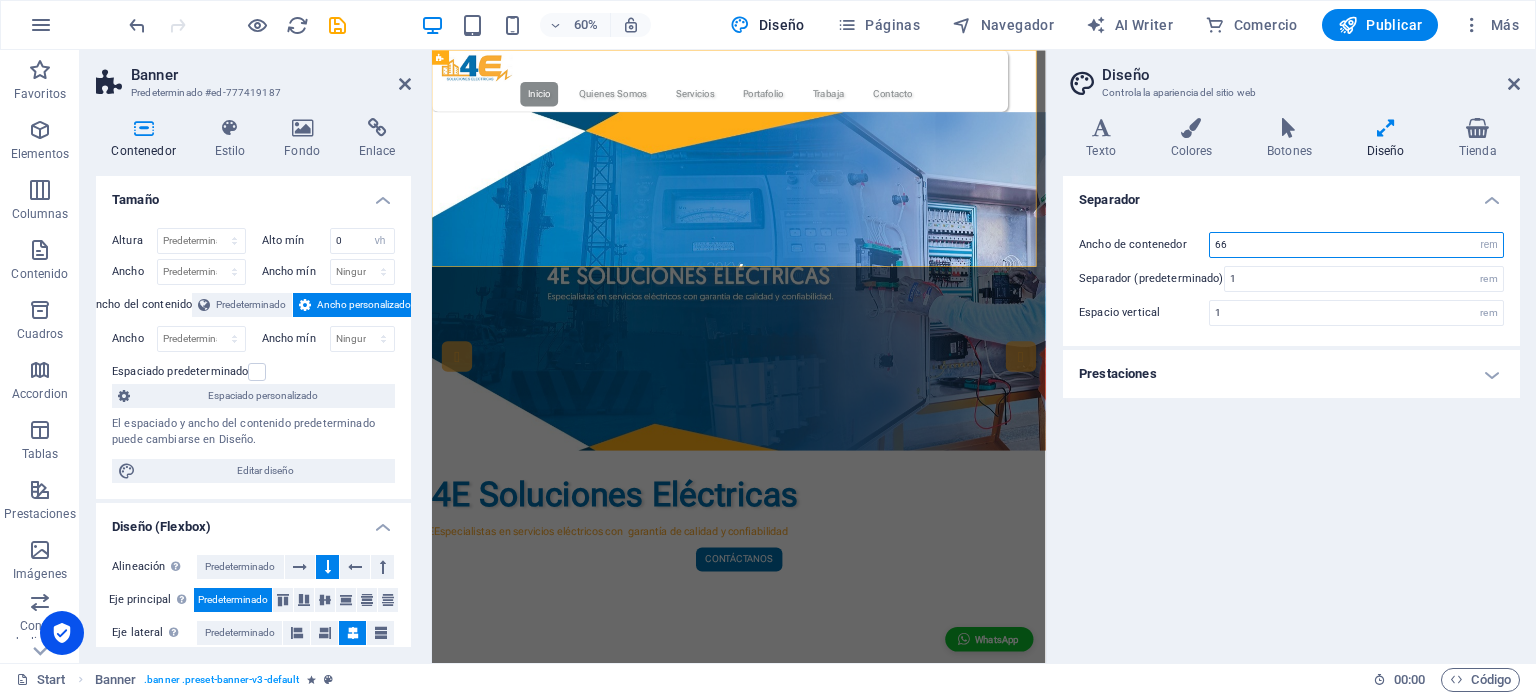 click on "66" at bounding box center (1356, 245) 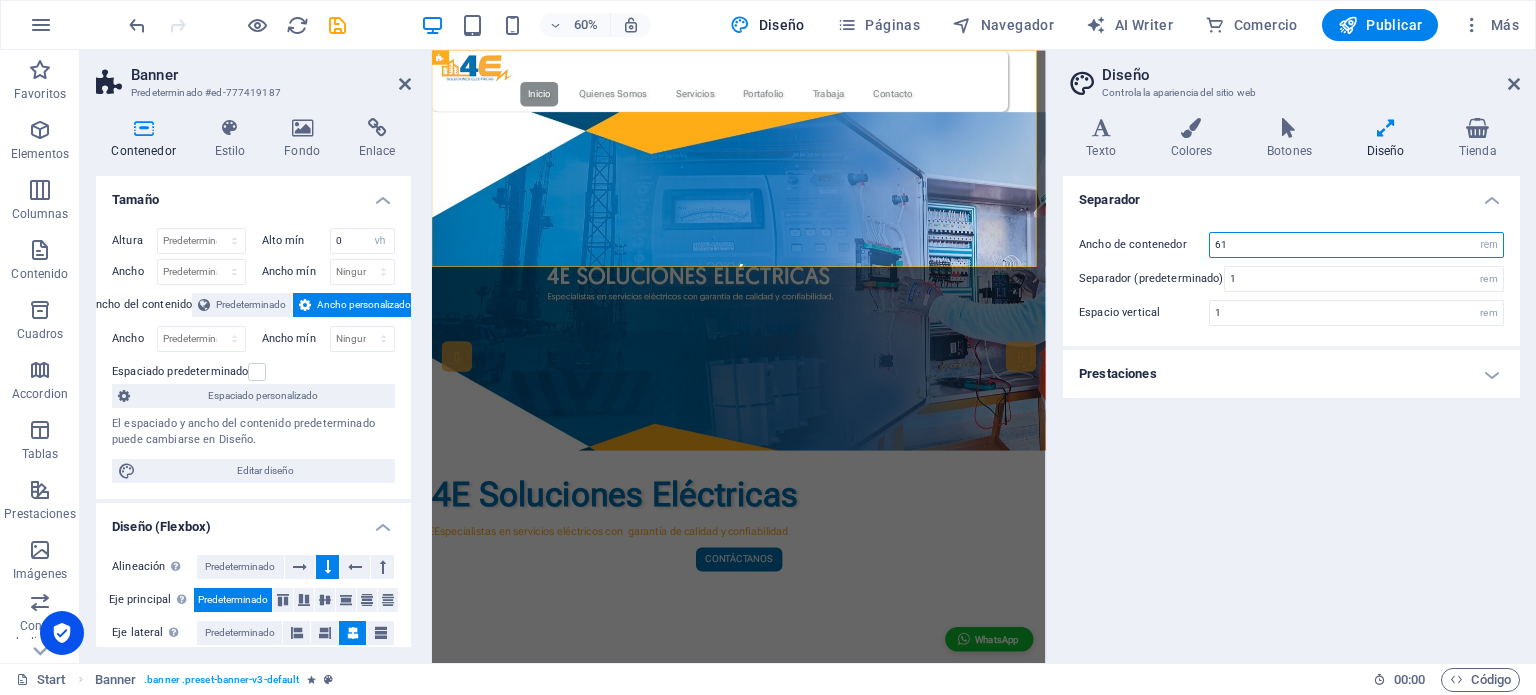 type on "61" 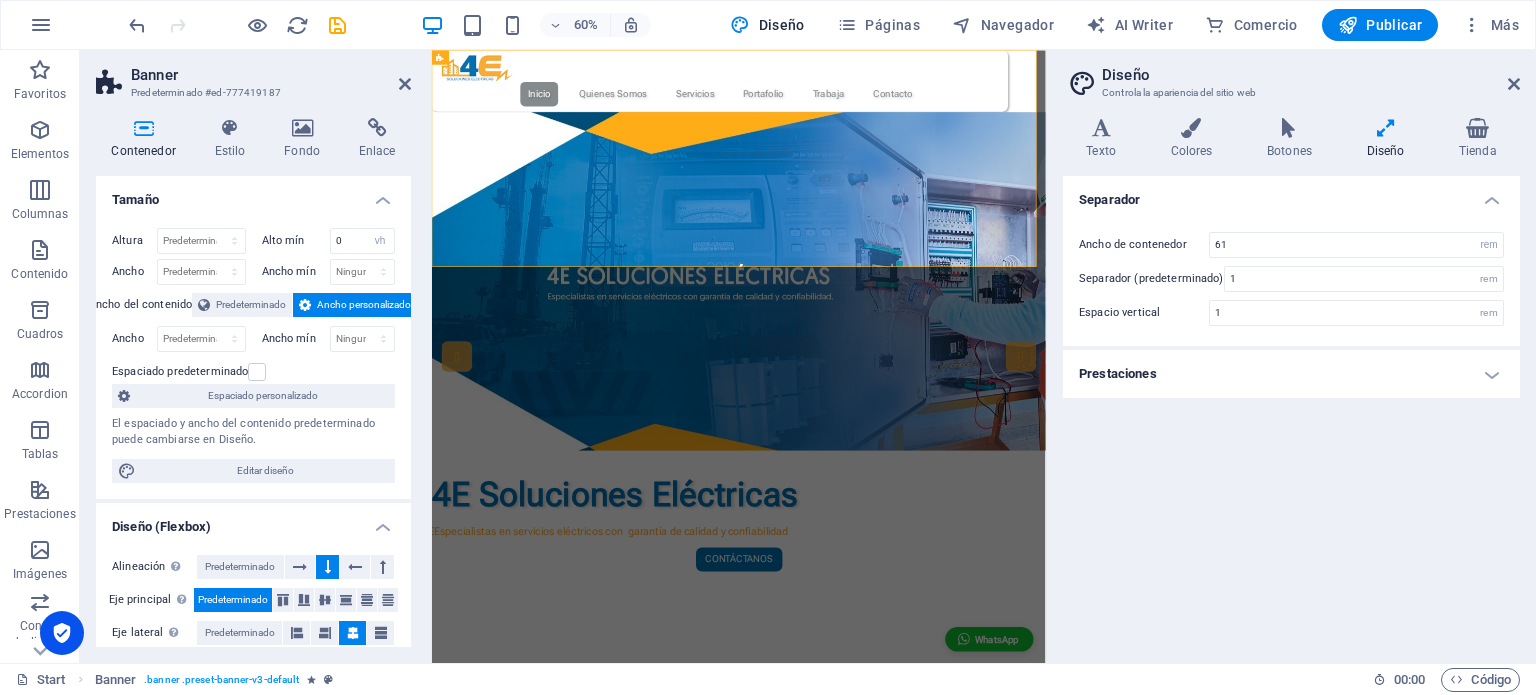 click on "Ancho de contenedor 61 rem px Separador (predeterminado) 1 rem Espacio vertical 1 rem" at bounding box center [1291, 279] 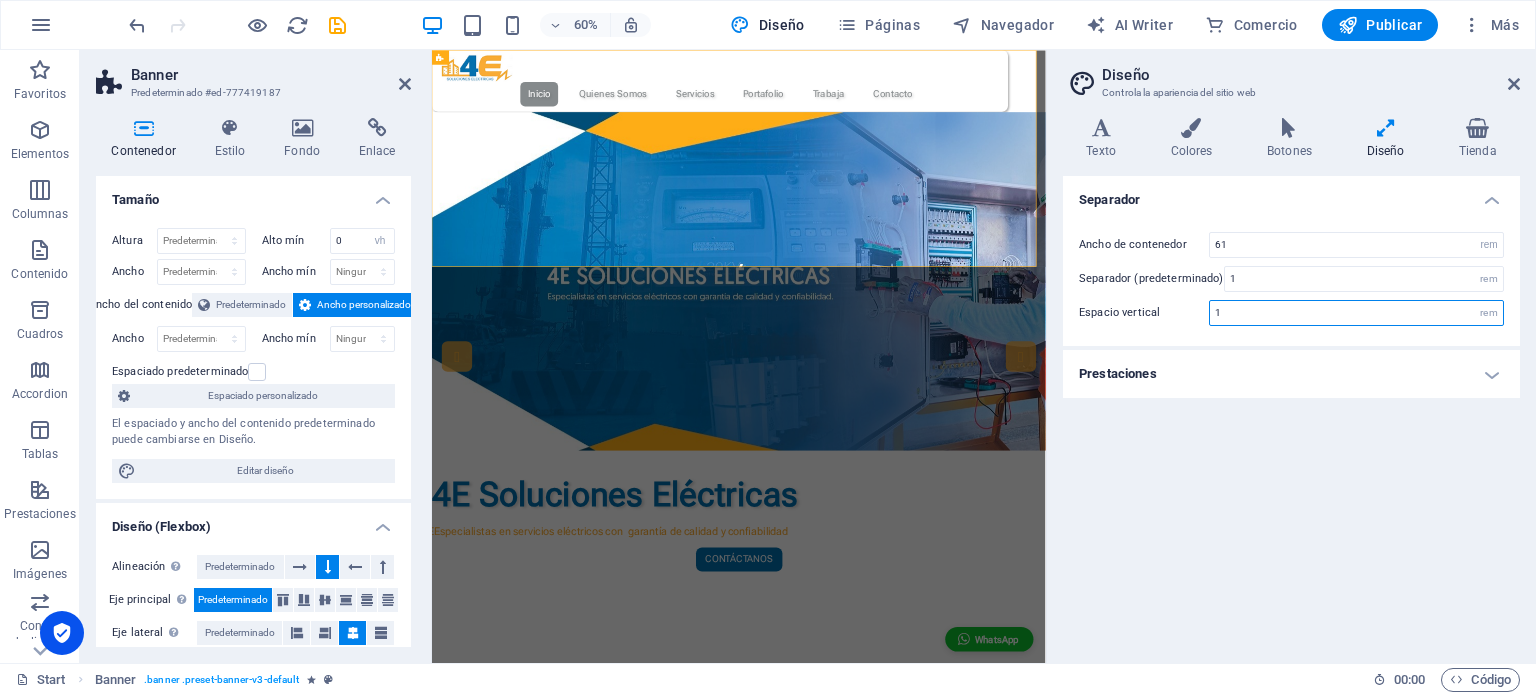 drag, startPoint x: 1224, startPoint y: 318, endPoint x: 1214, endPoint y: 315, distance: 10.440307 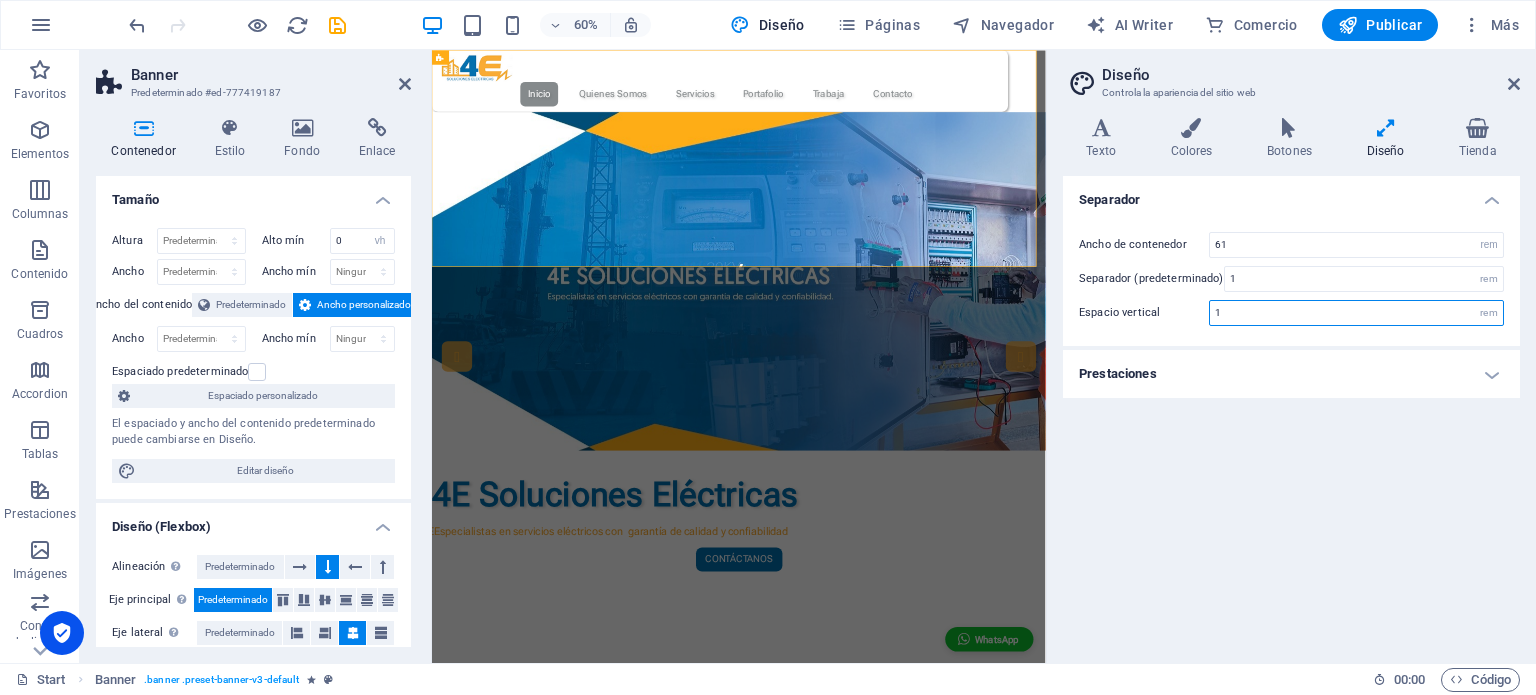 click on "1" at bounding box center (1356, 313) 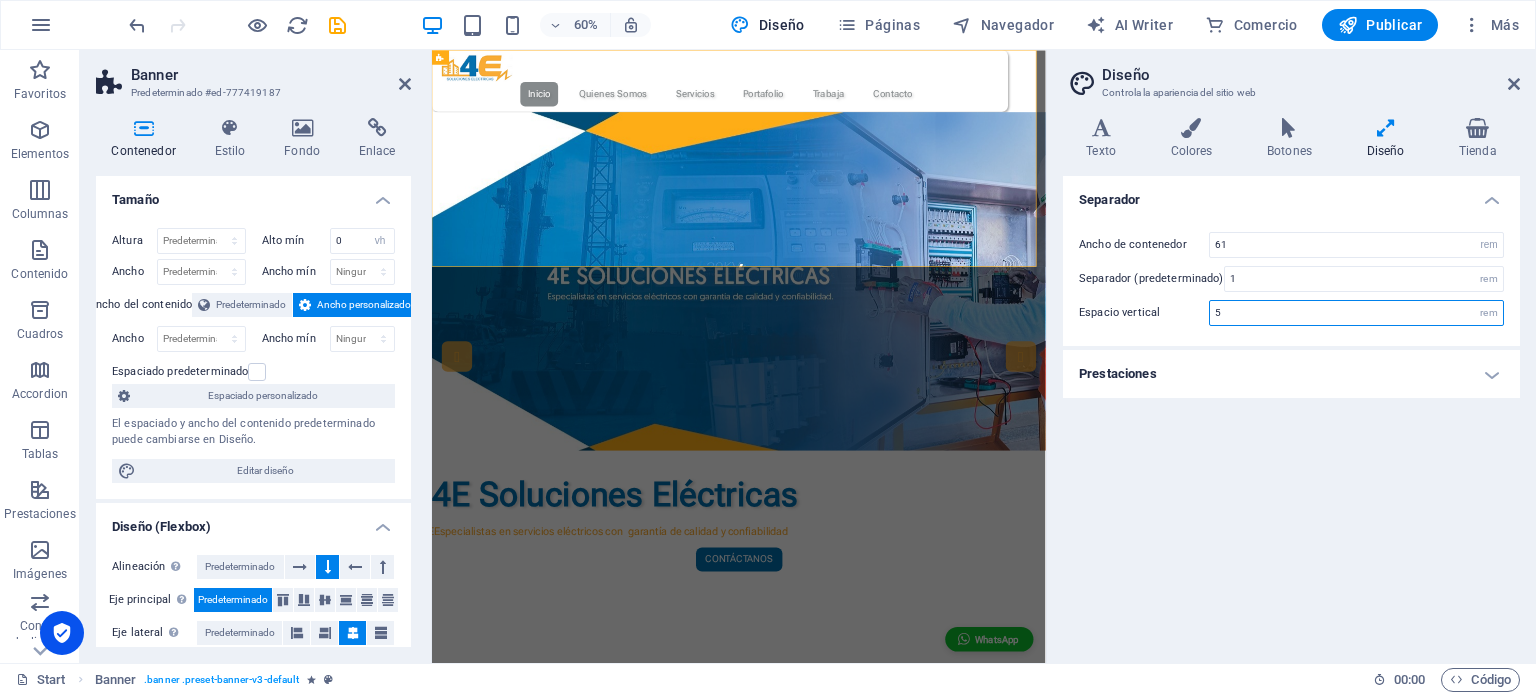 type on "5" 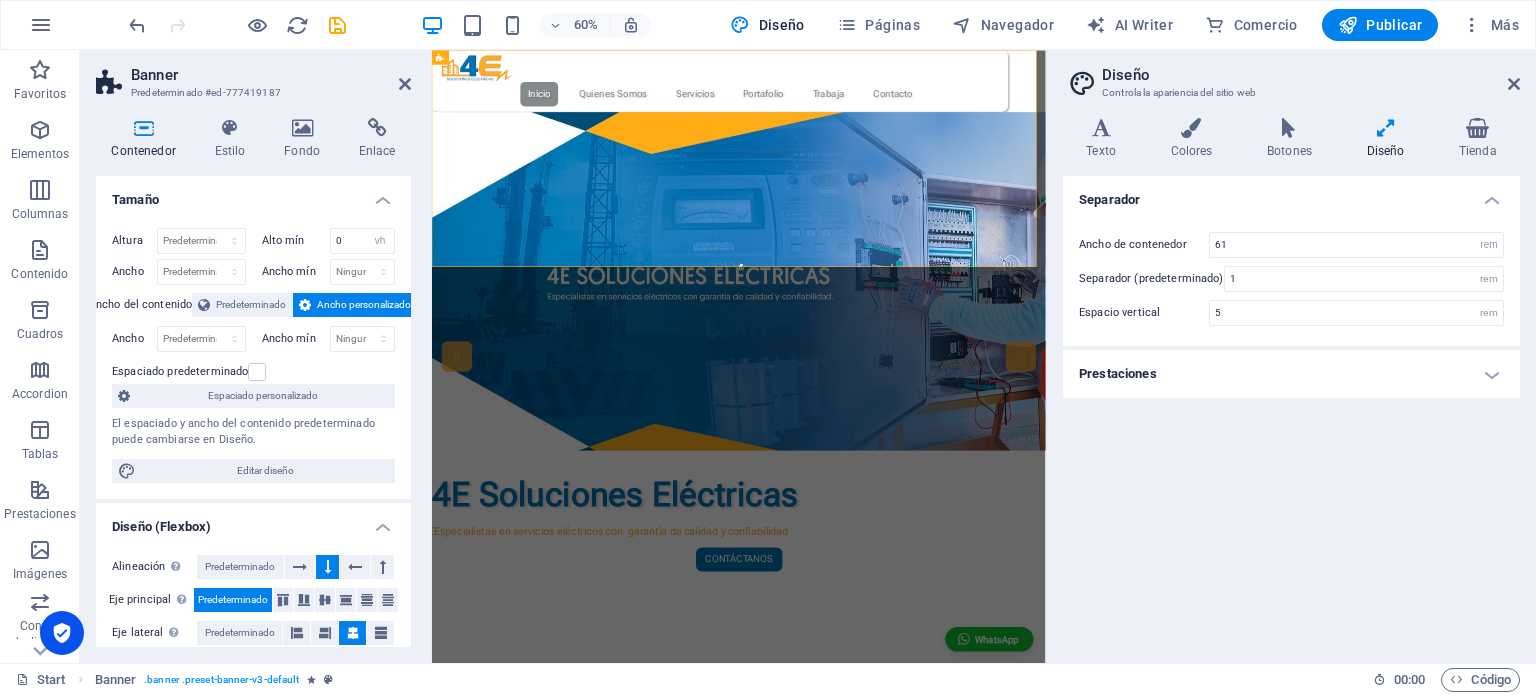 click on "Prestaciones" at bounding box center (1291, 374) 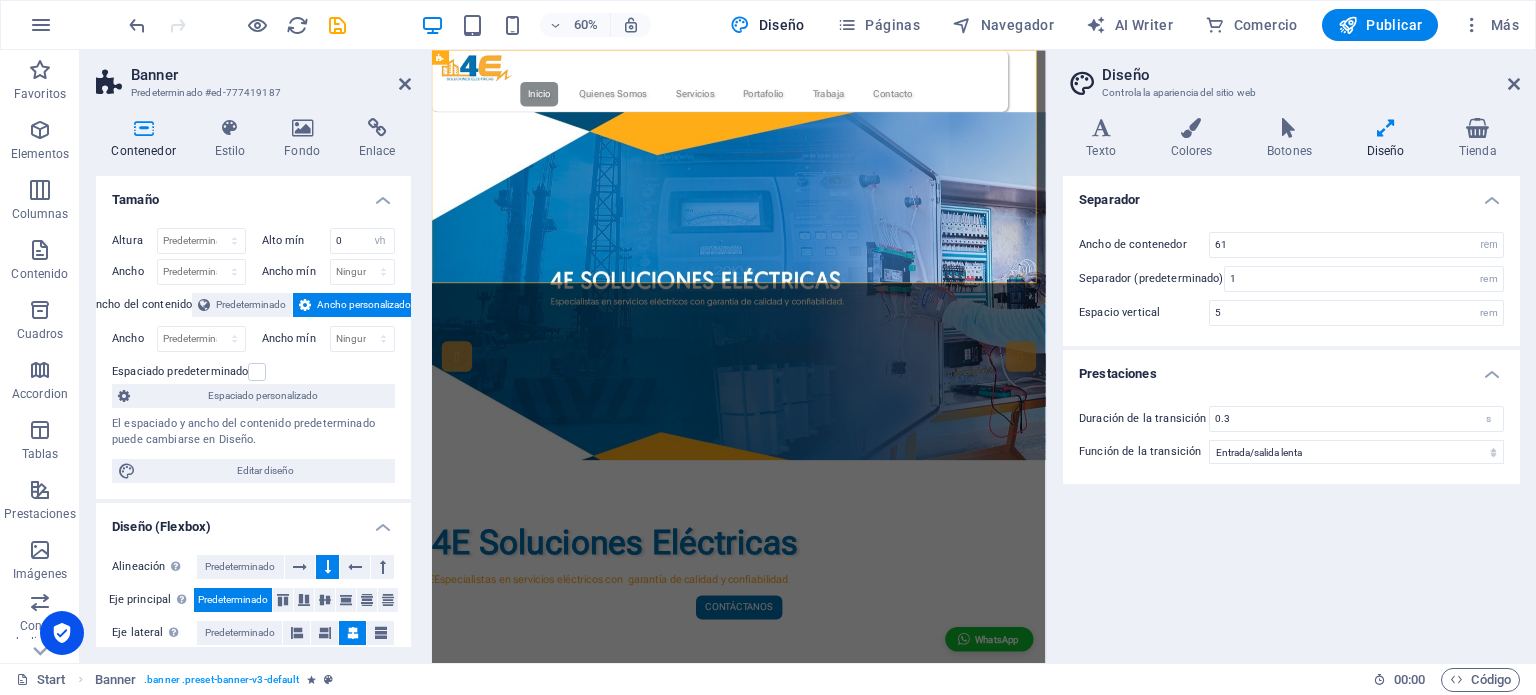 click on "Espacio vertical 5 rem" at bounding box center [1291, 313] 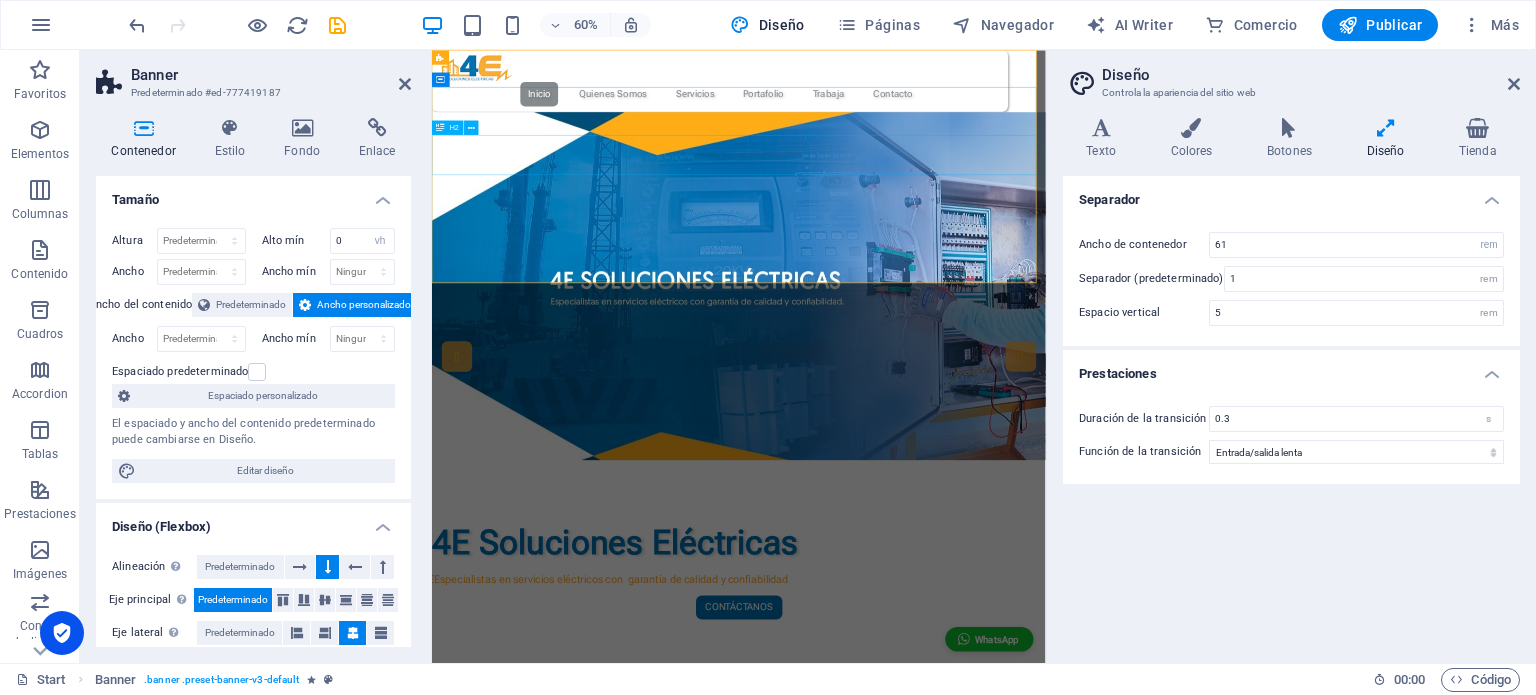 click on "4E Soluciones Eléctricas" at bounding box center [943, 871] 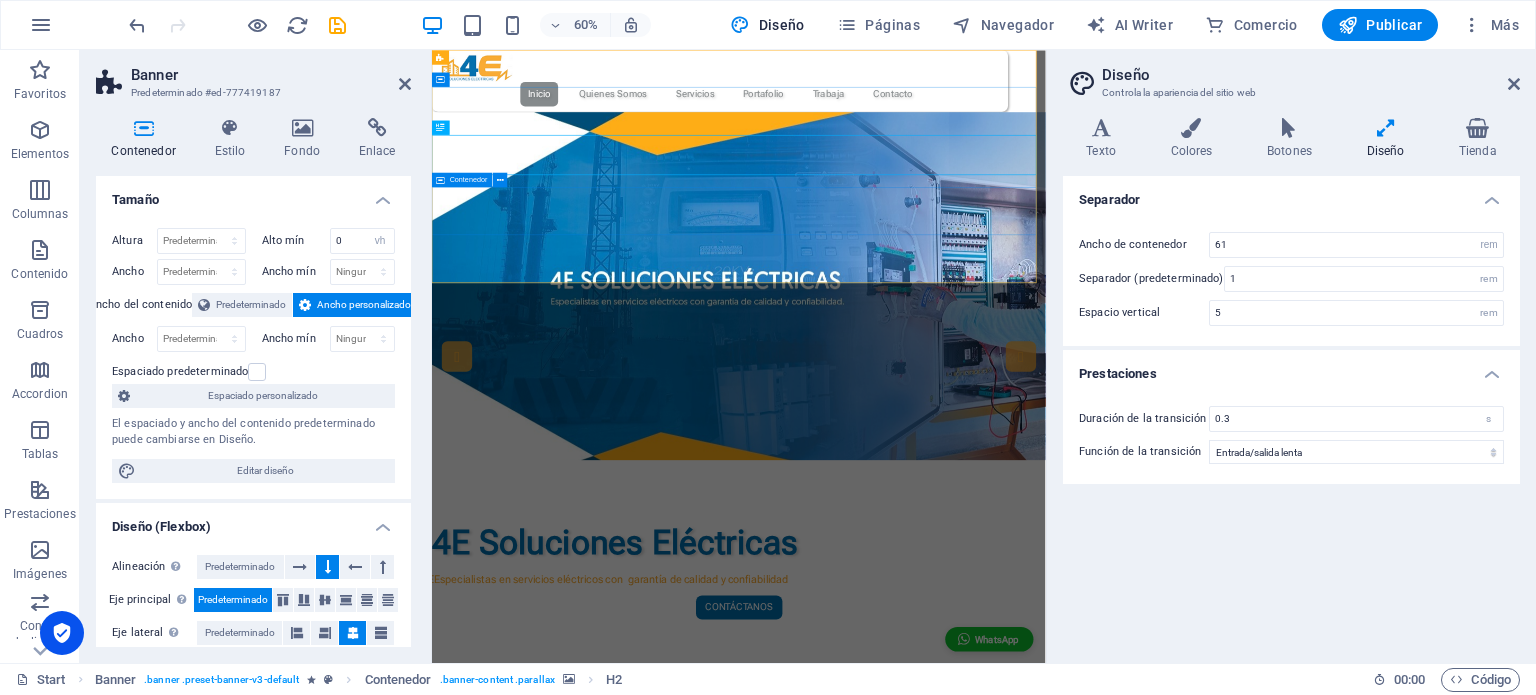 click on "EEspecialistas en servicios eléctricos con  garantía de calidad y confiabilidad contáctanos" at bounding box center (943, 962) 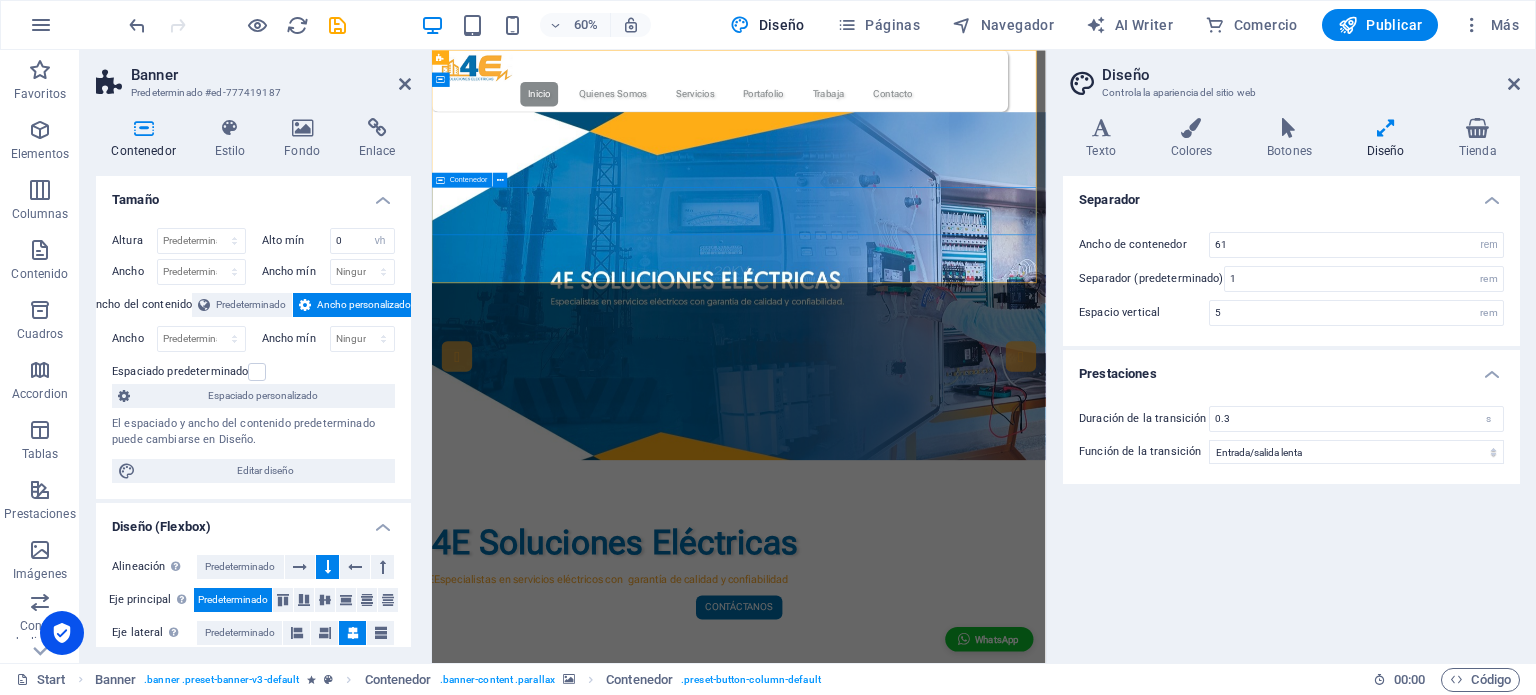 click on "EEspecialistas en servicios eléctricos con  garantía de calidad y confiabilidad contáctanos" at bounding box center [943, 962] 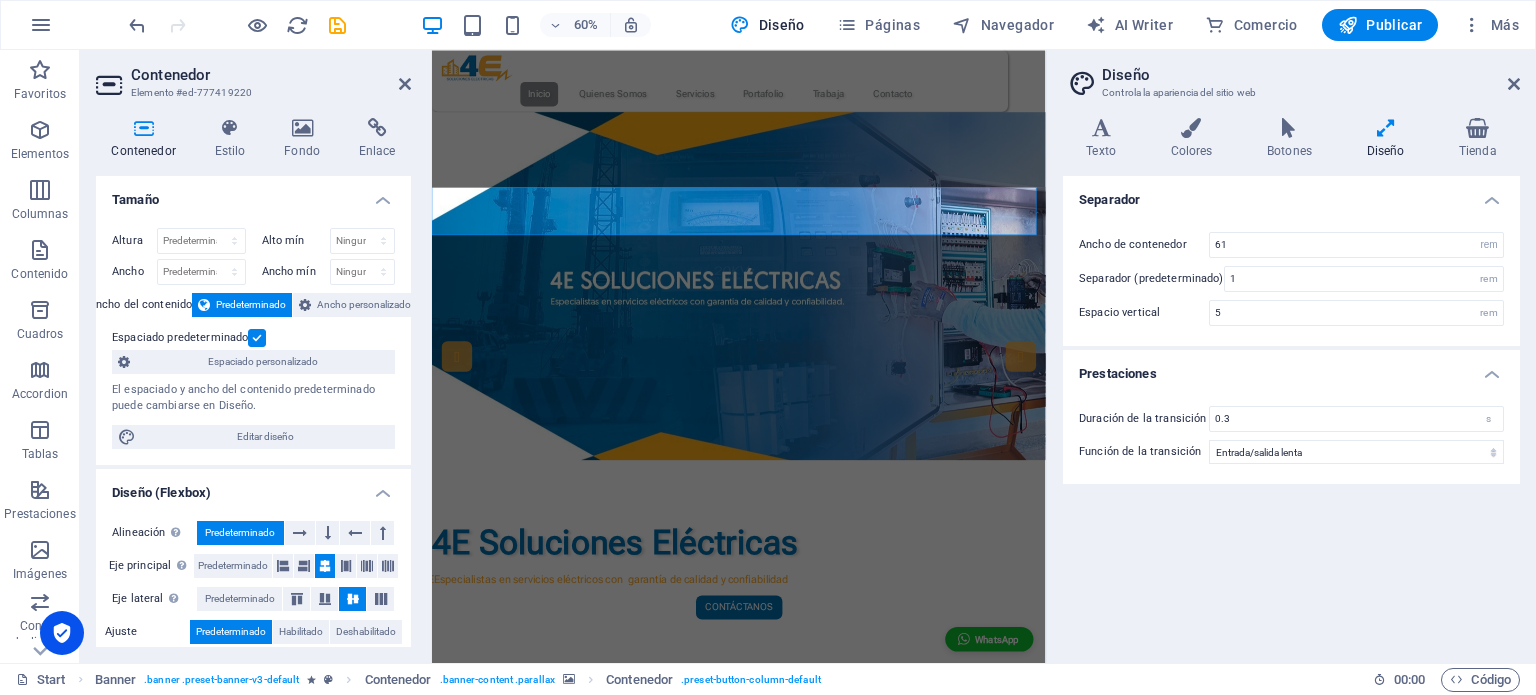 click at bounding box center (943, 430) 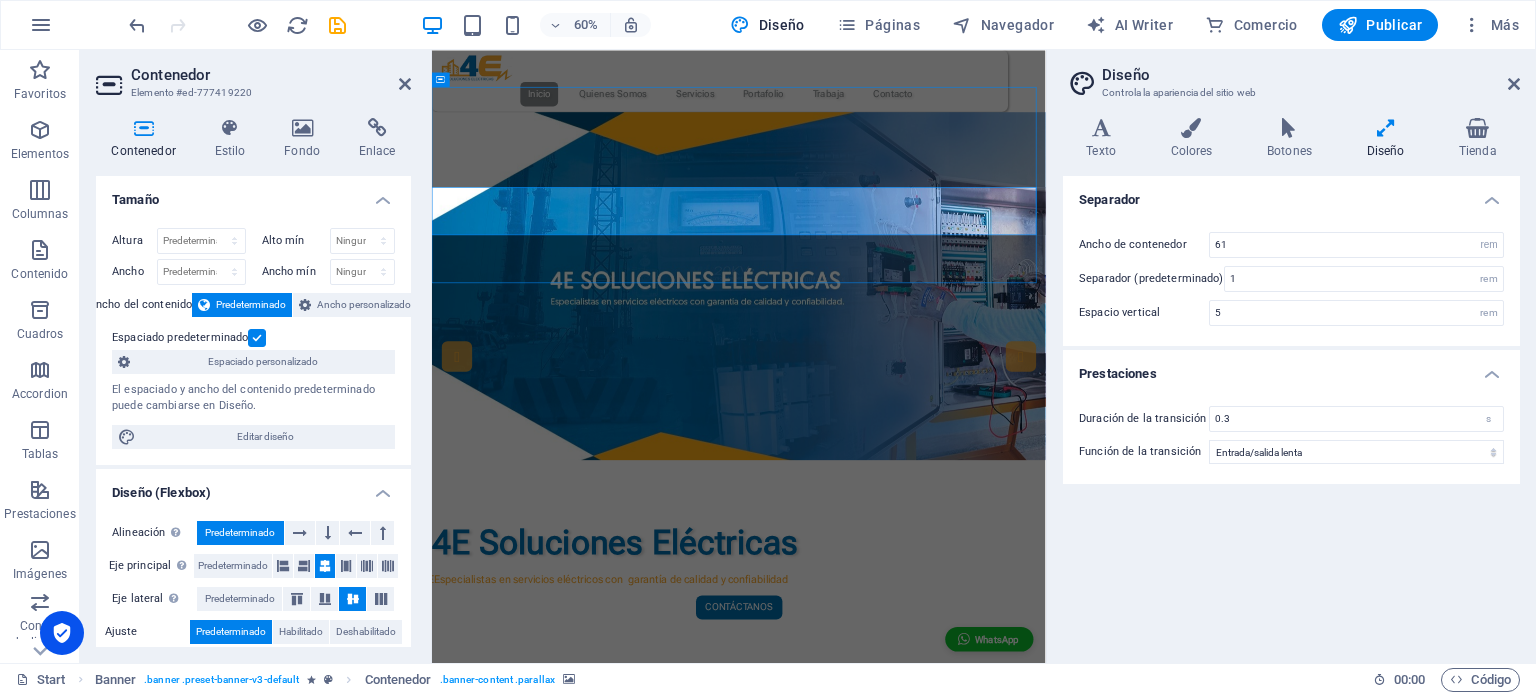 click at bounding box center [943, 430] 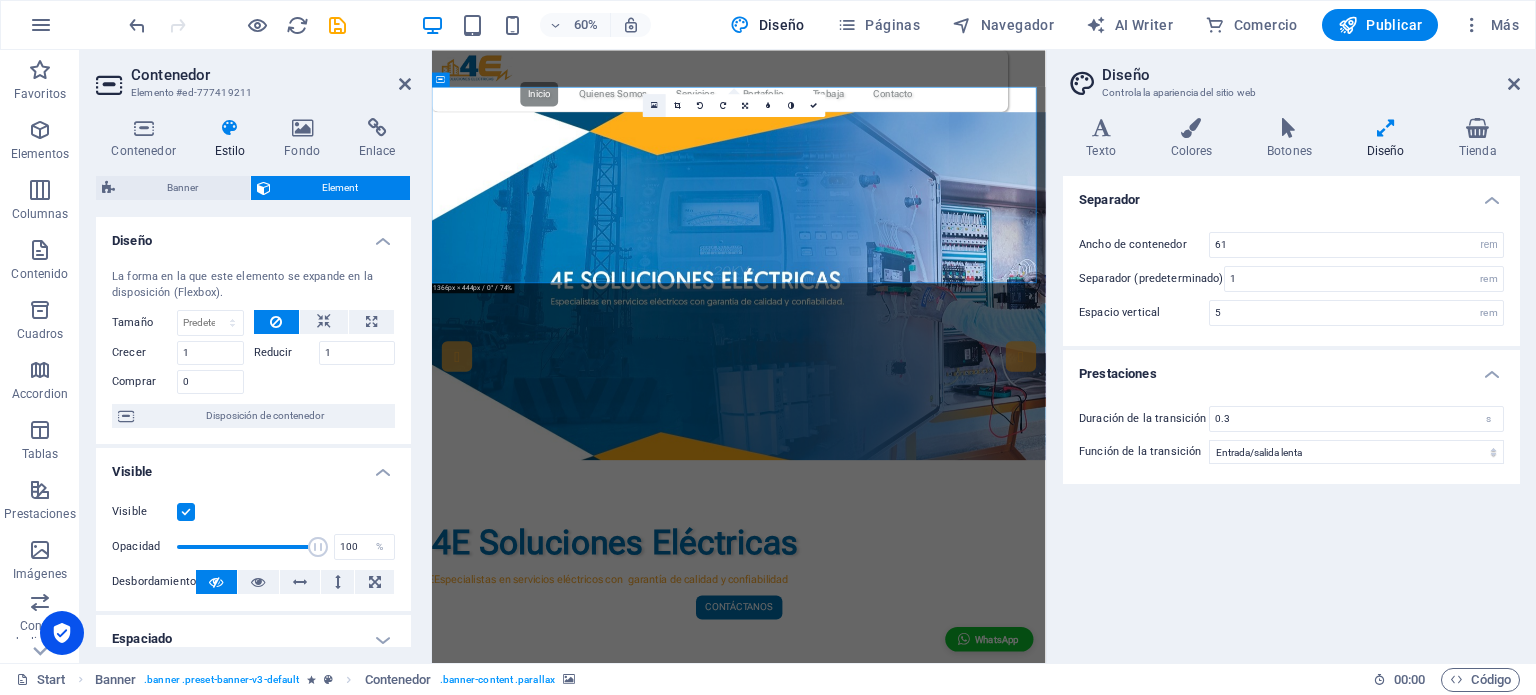 click at bounding box center (654, 105) 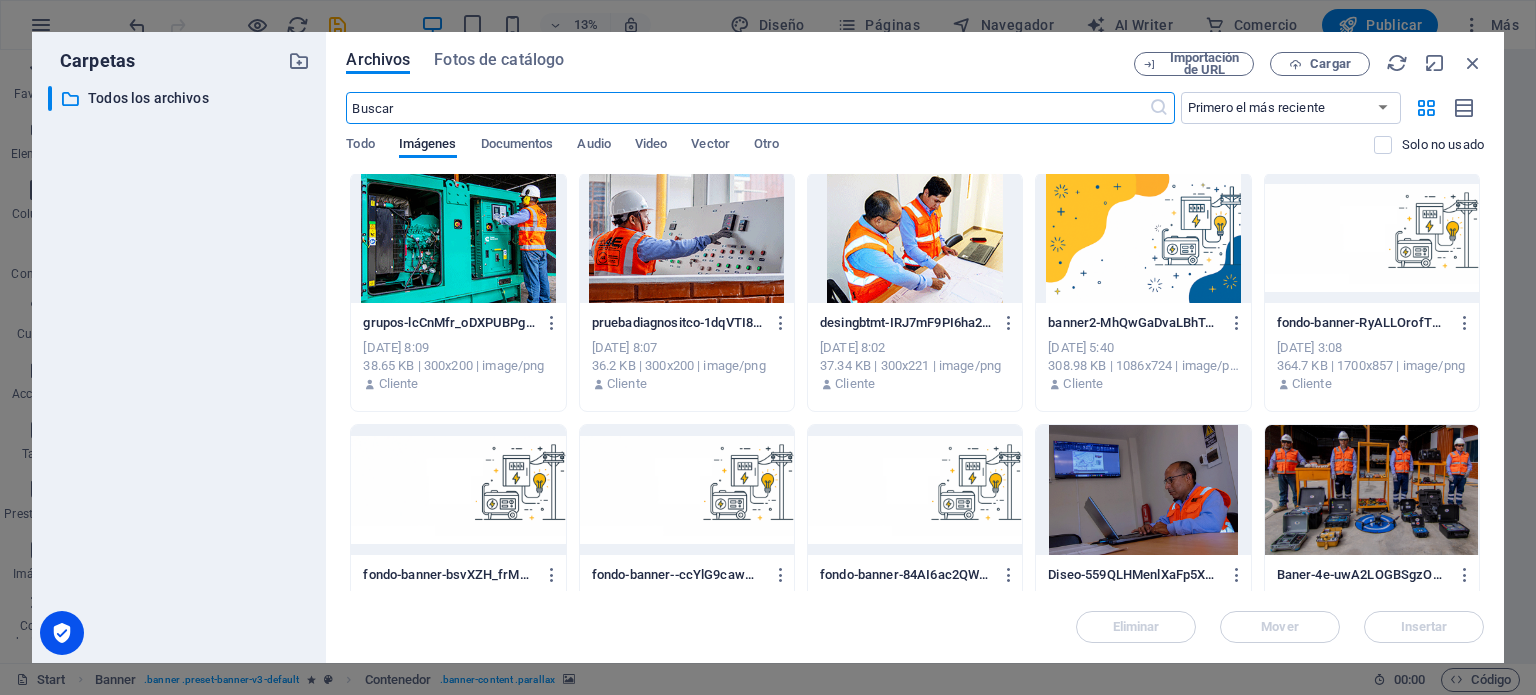 scroll, scrollTop: 734, scrollLeft: 0, axis: vertical 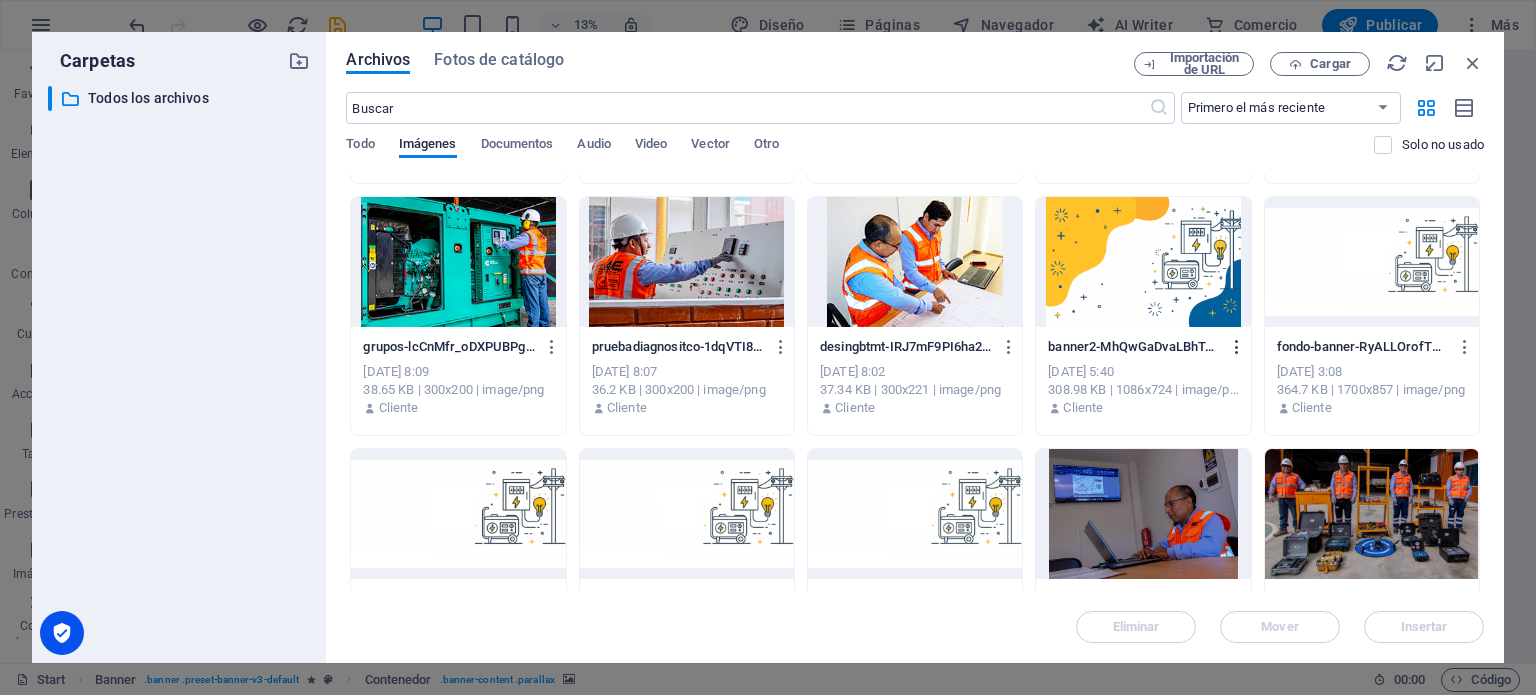 click at bounding box center (1237, 347) 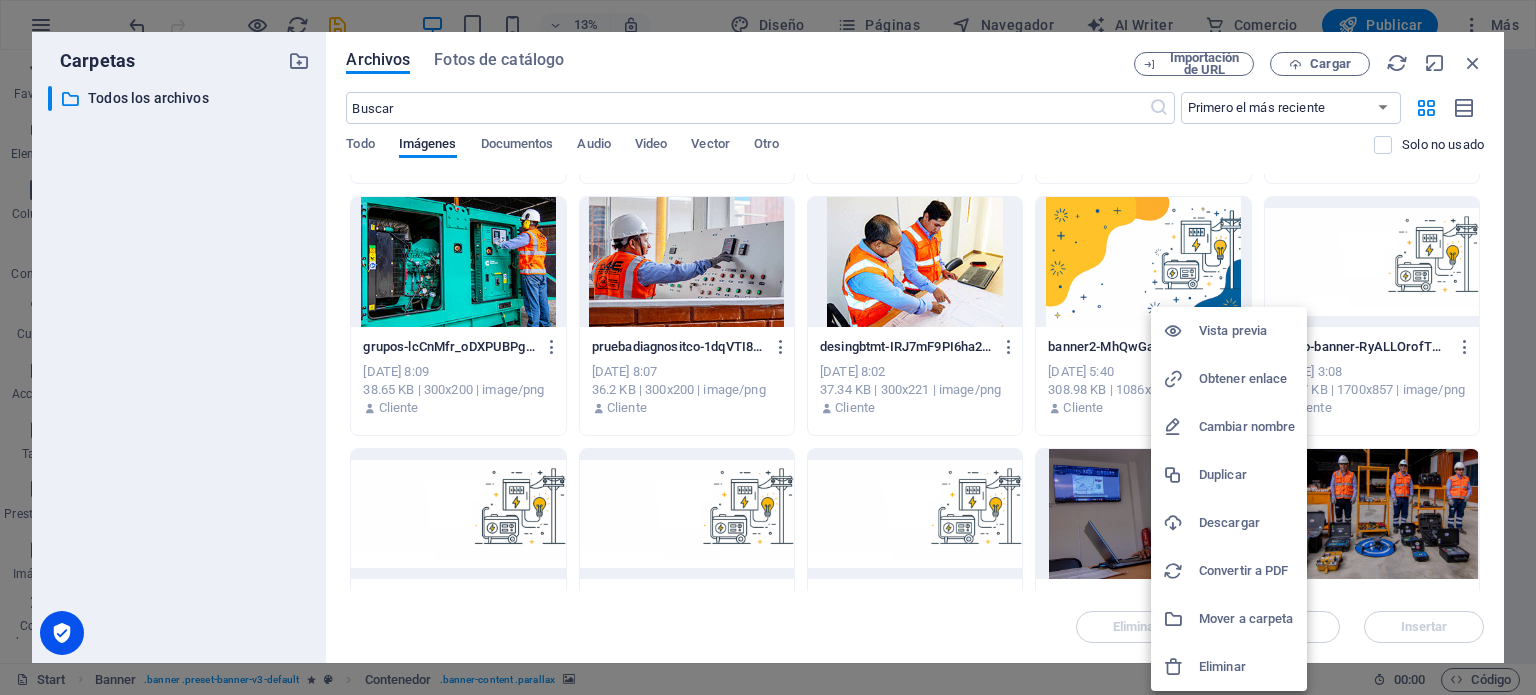 click at bounding box center [1181, 667] 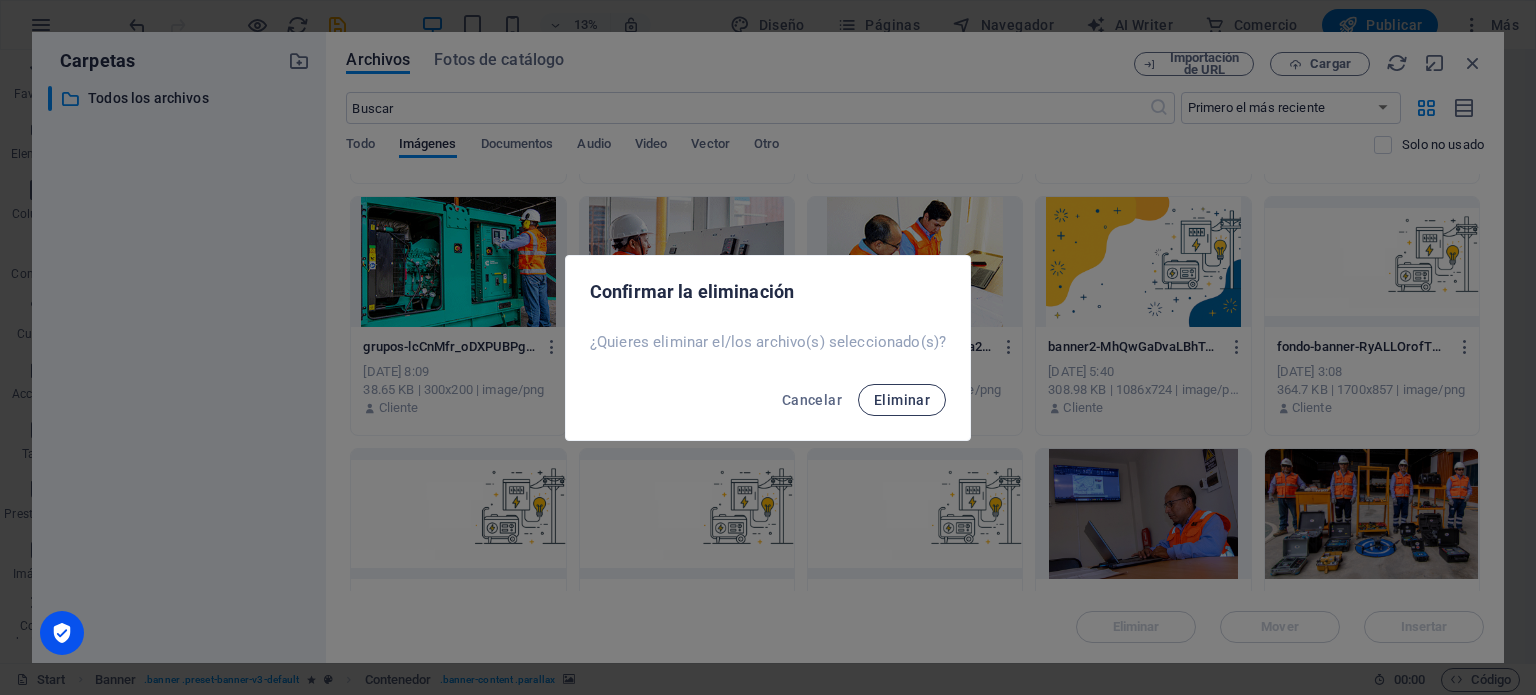 click on "Eliminar" at bounding box center [902, 400] 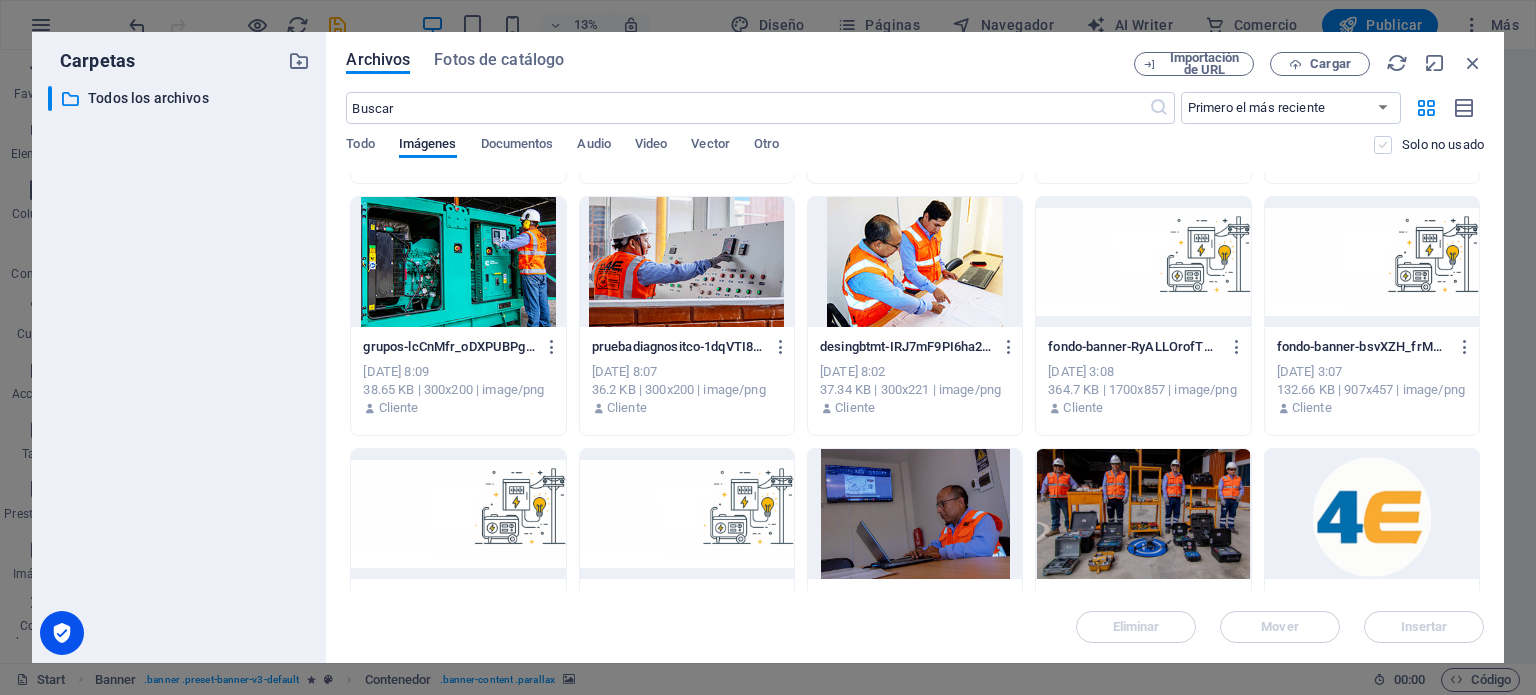 click at bounding box center (1383, 145) 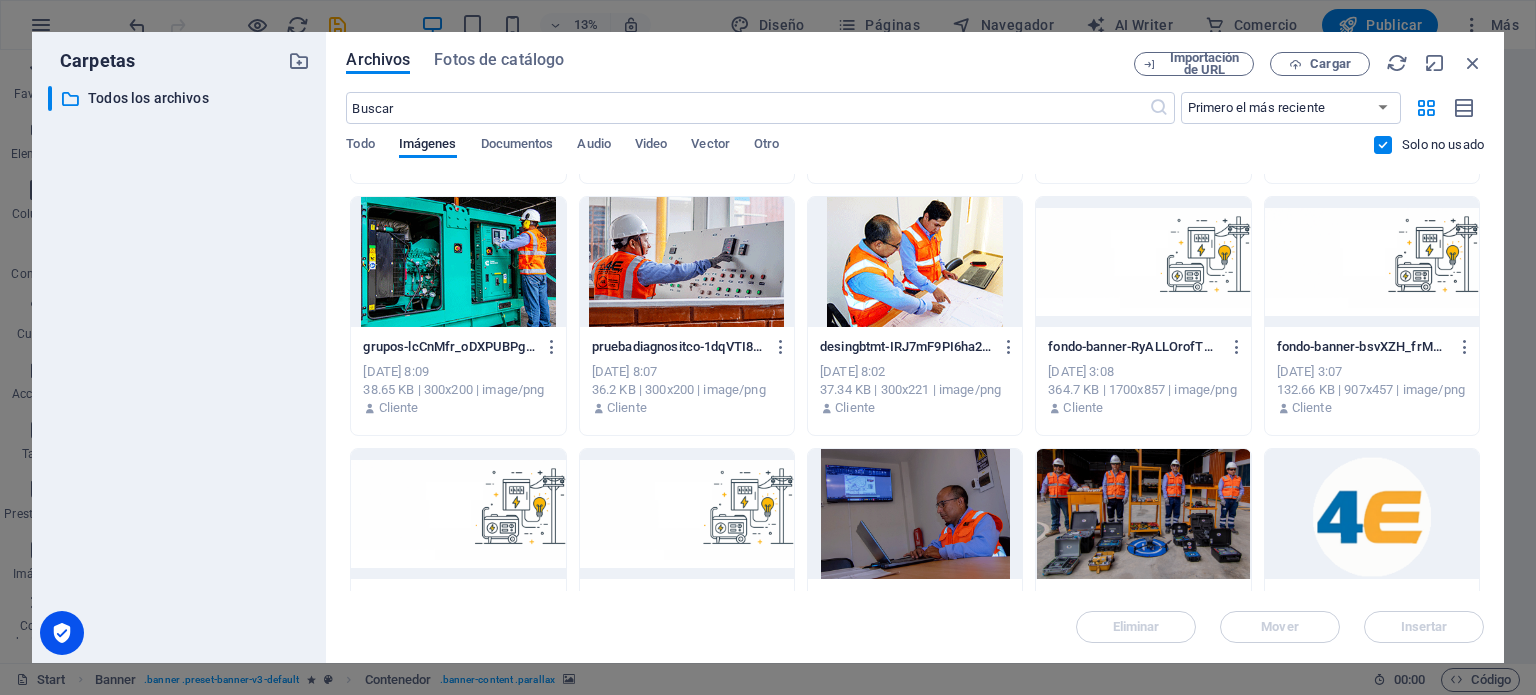 scroll, scrollTop: 0, scrollLeft: 0, axis: both 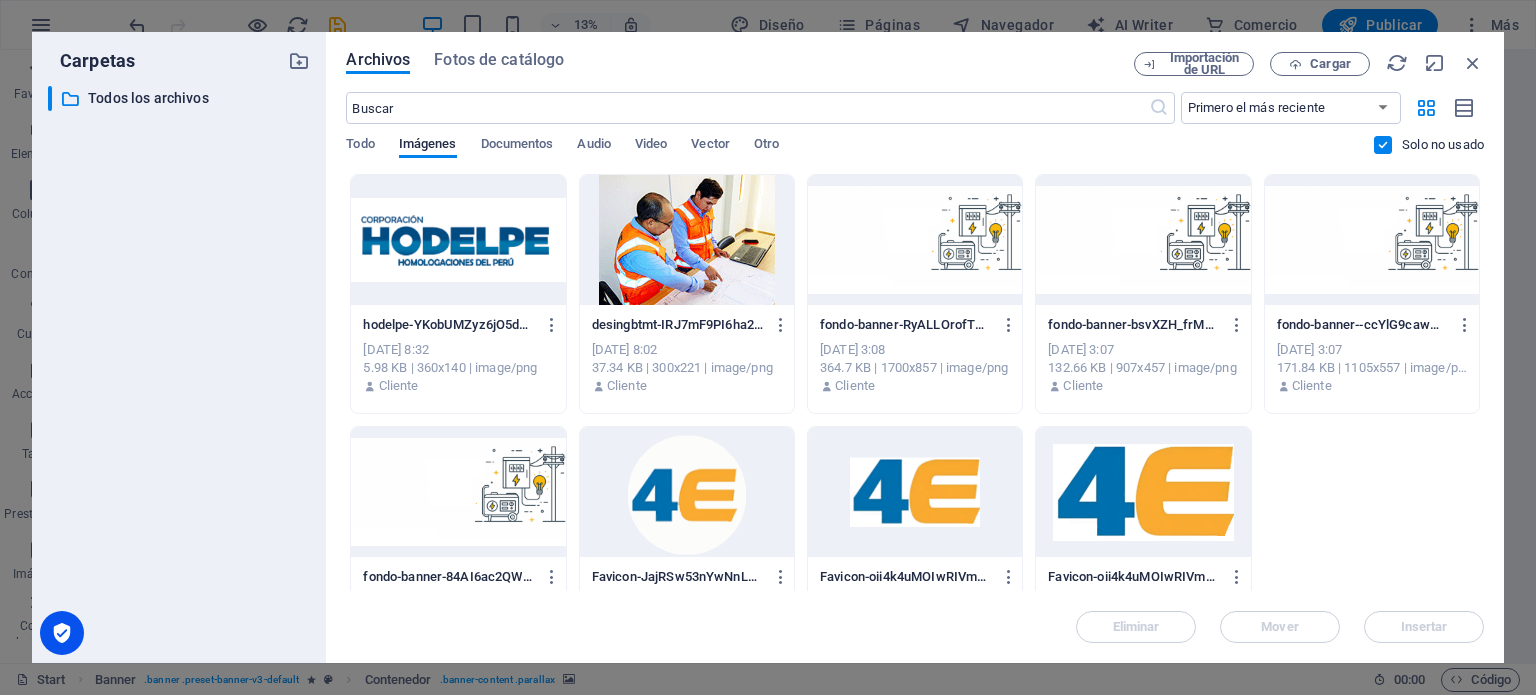 click on "12 de jul. de 2025 3:07" at bounding box center (1143, 350) 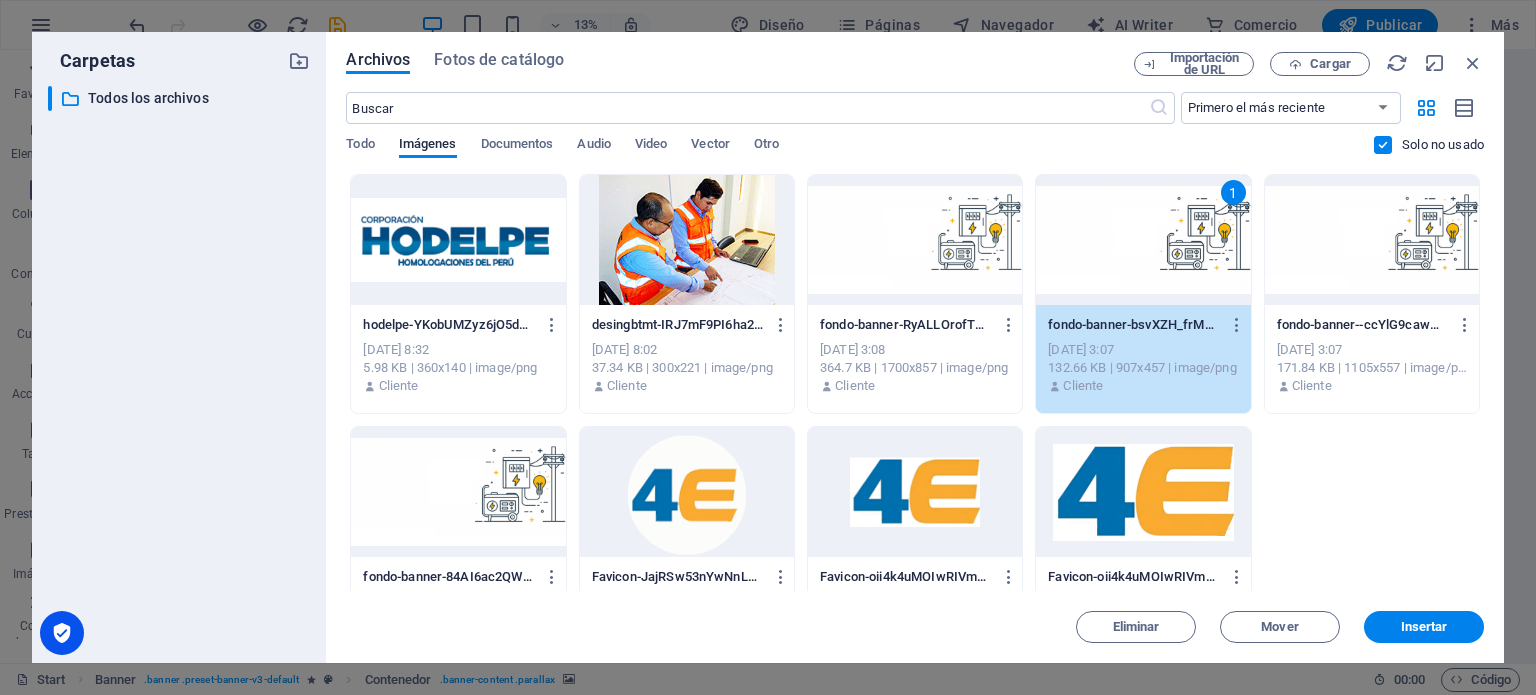 click on "fondo-banner--ccYlG9cawWOBZliVuzFpg.png fondo-banner--ccYlG9cawWOBZliVuzFpg.png" at bounding box center [1372, 325] 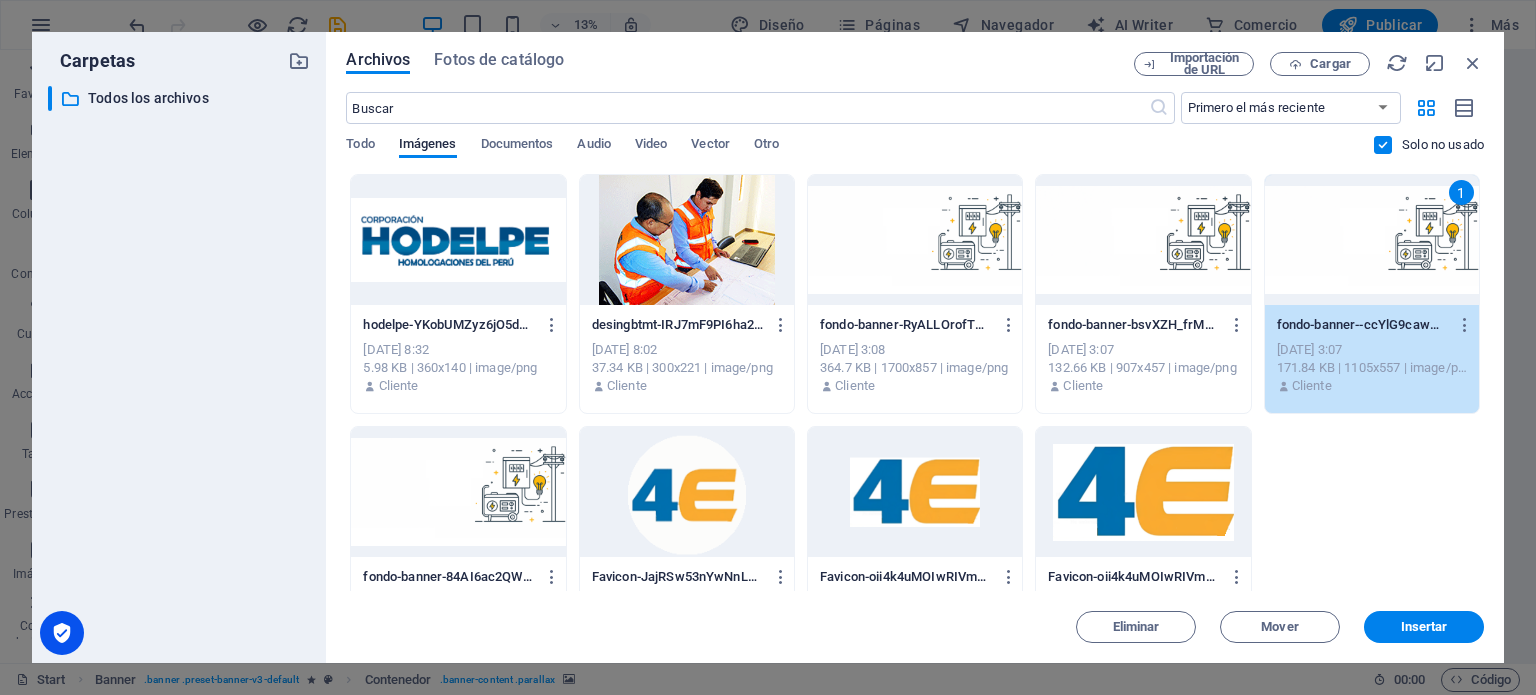 click on "12 de jul. de 2025 3:08" at bounding box center (915, 350) 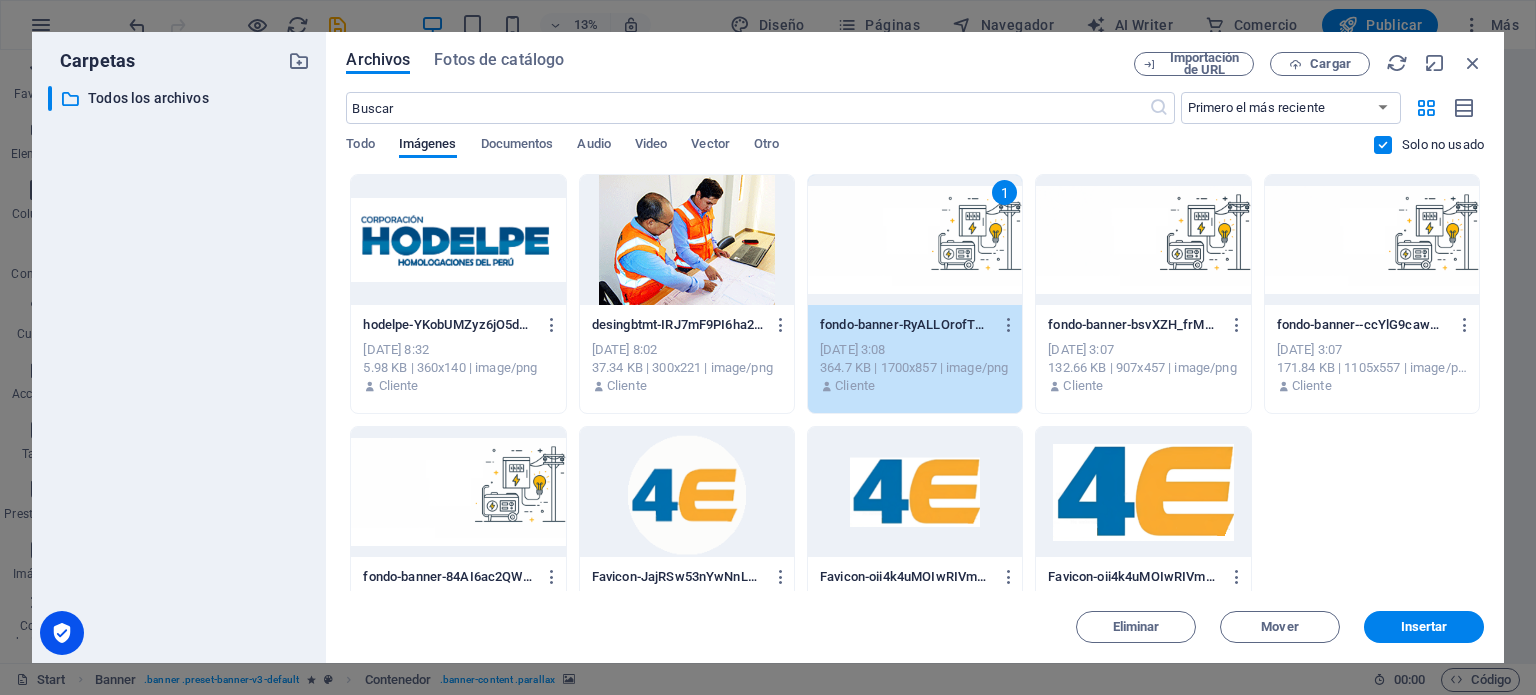 click at bounding box center (1383, 145) 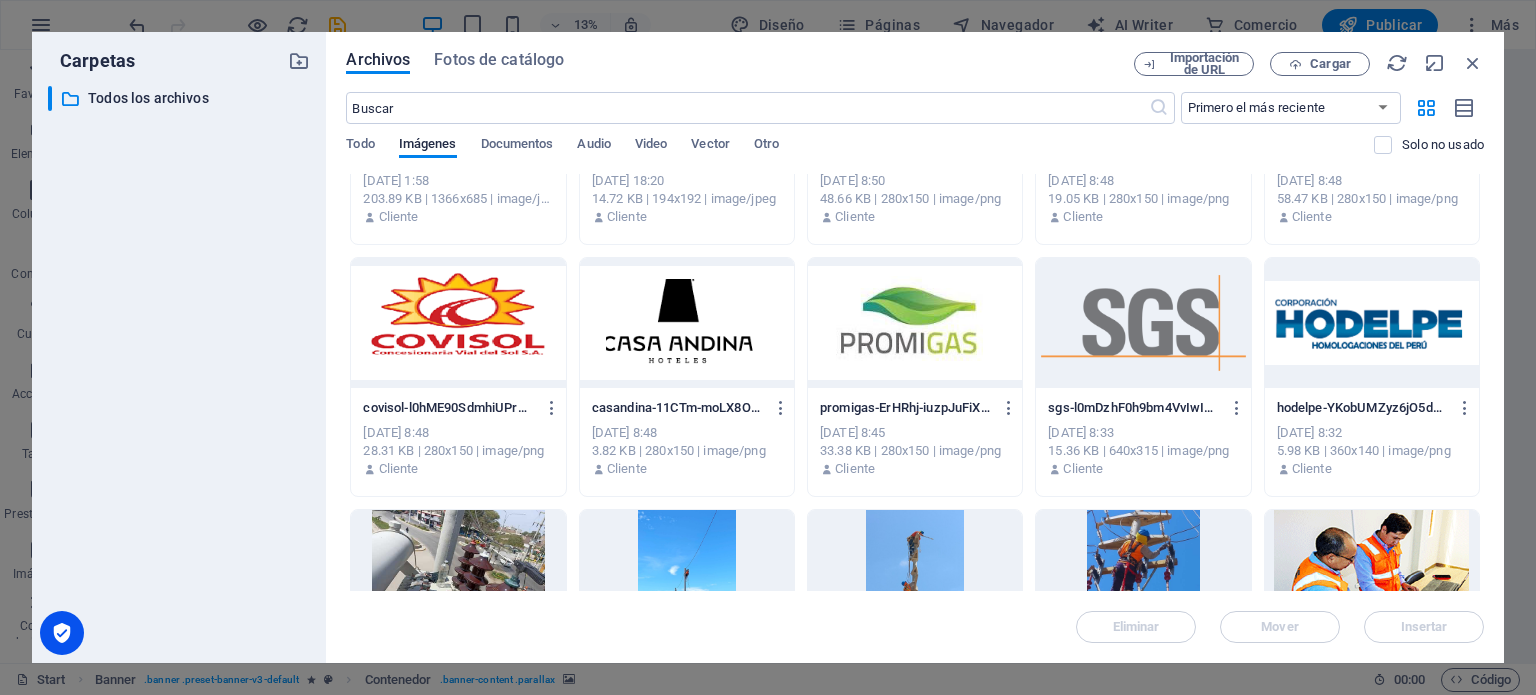 scroll, scrollTop: 300, scrollLeft: 0, axis: vertical 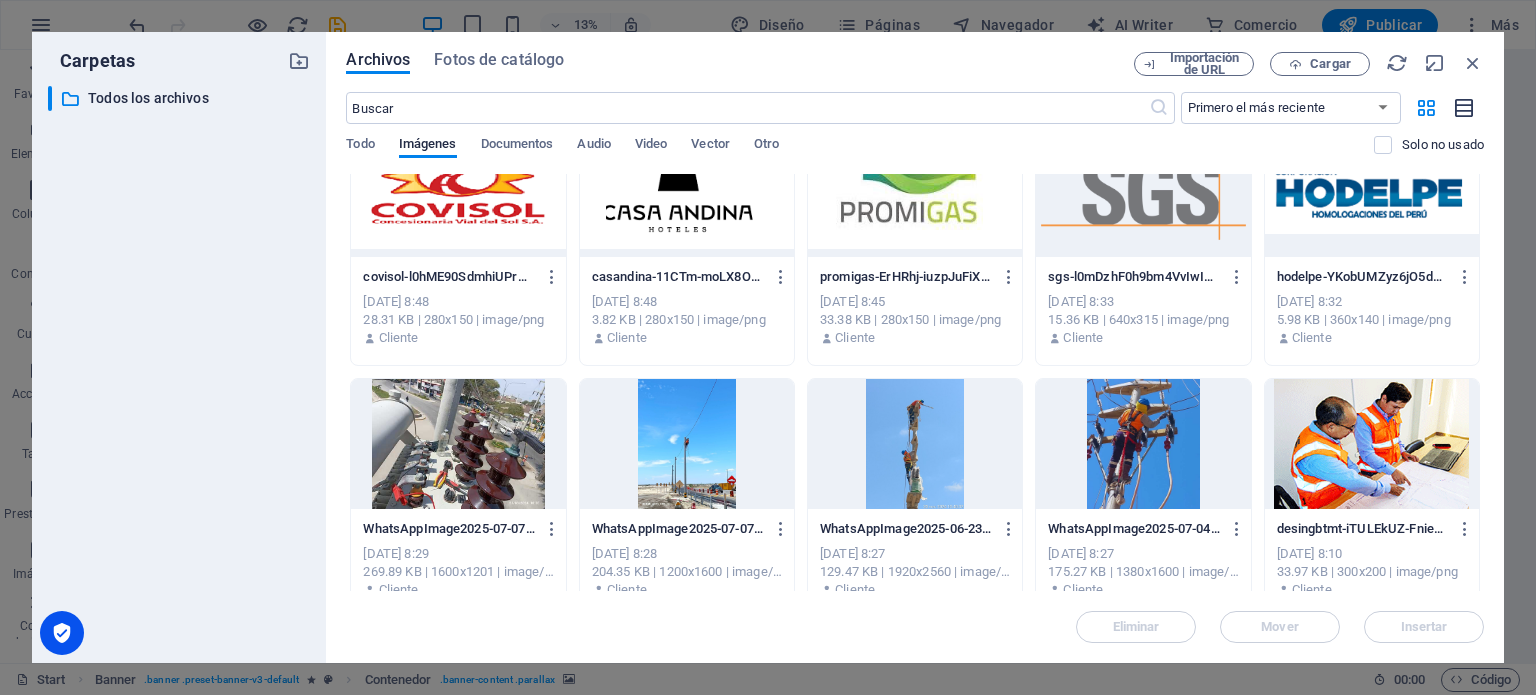 click at bounding box center [1465, 108] 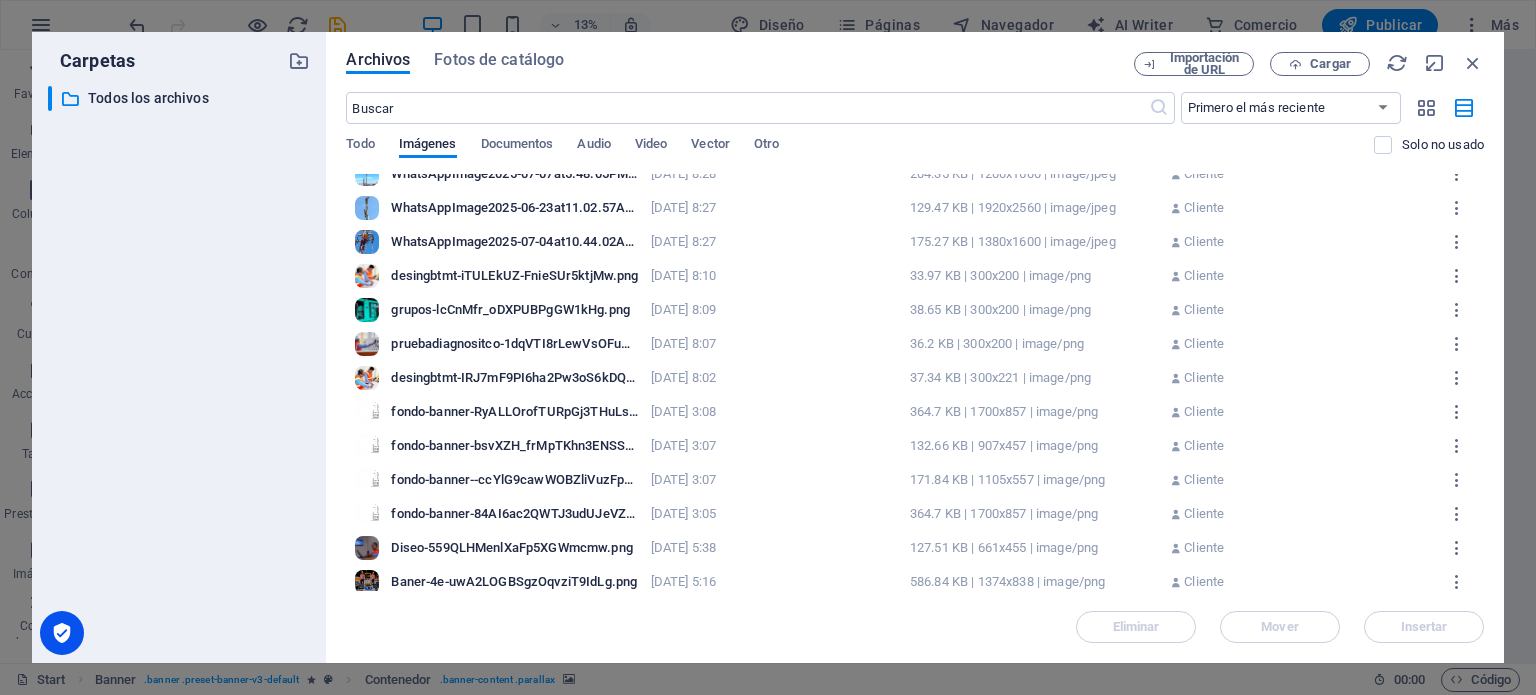 scroll, scrollTop: 602, scrollLeft: 0, axis: vertical 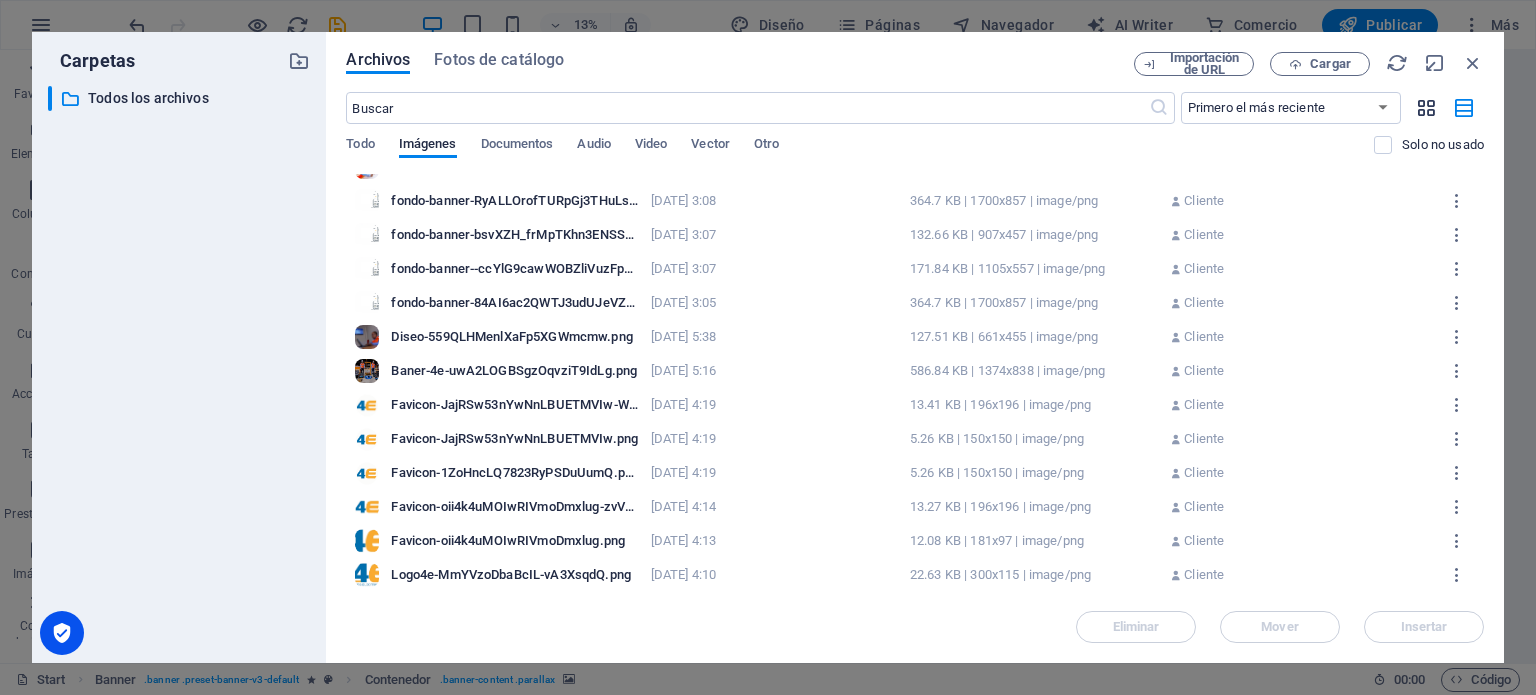 click at bounding box center [1426, 108] 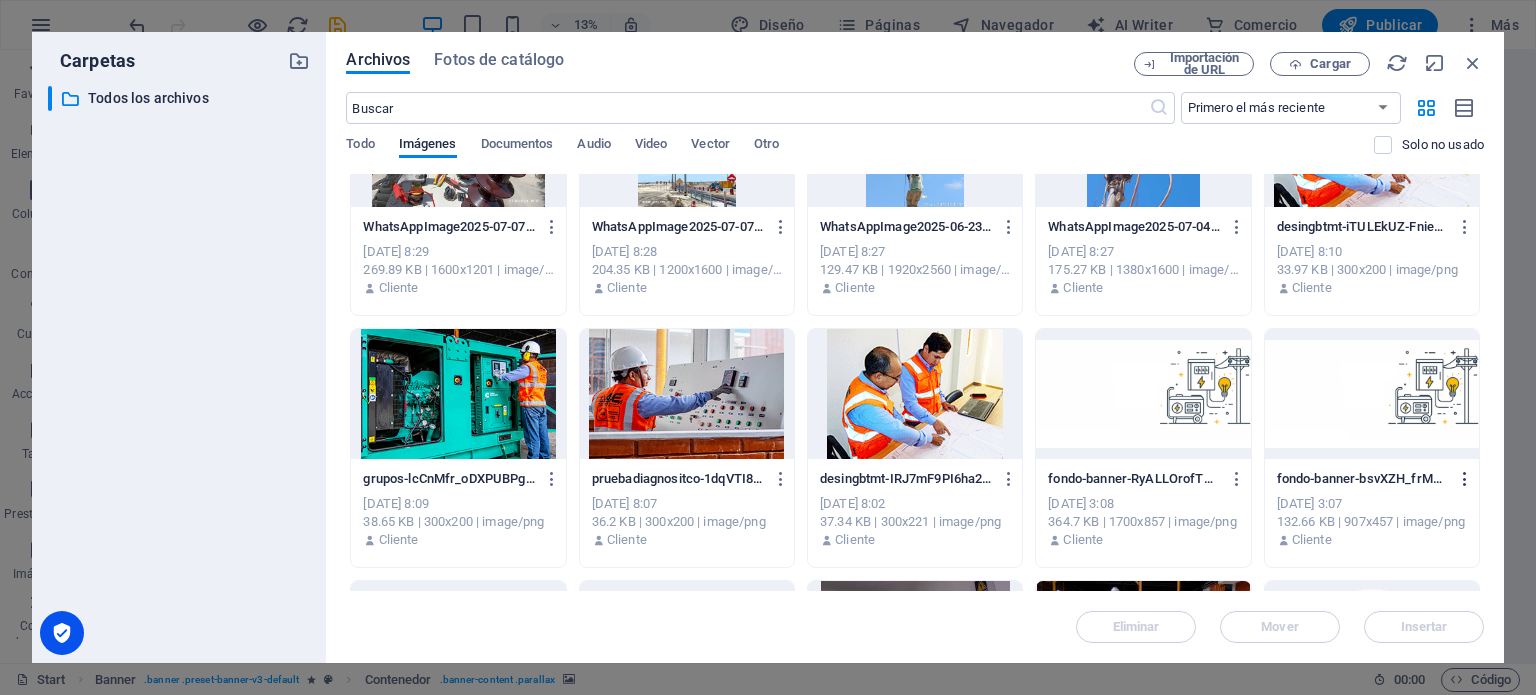 click at bounding box center (1465, 479) 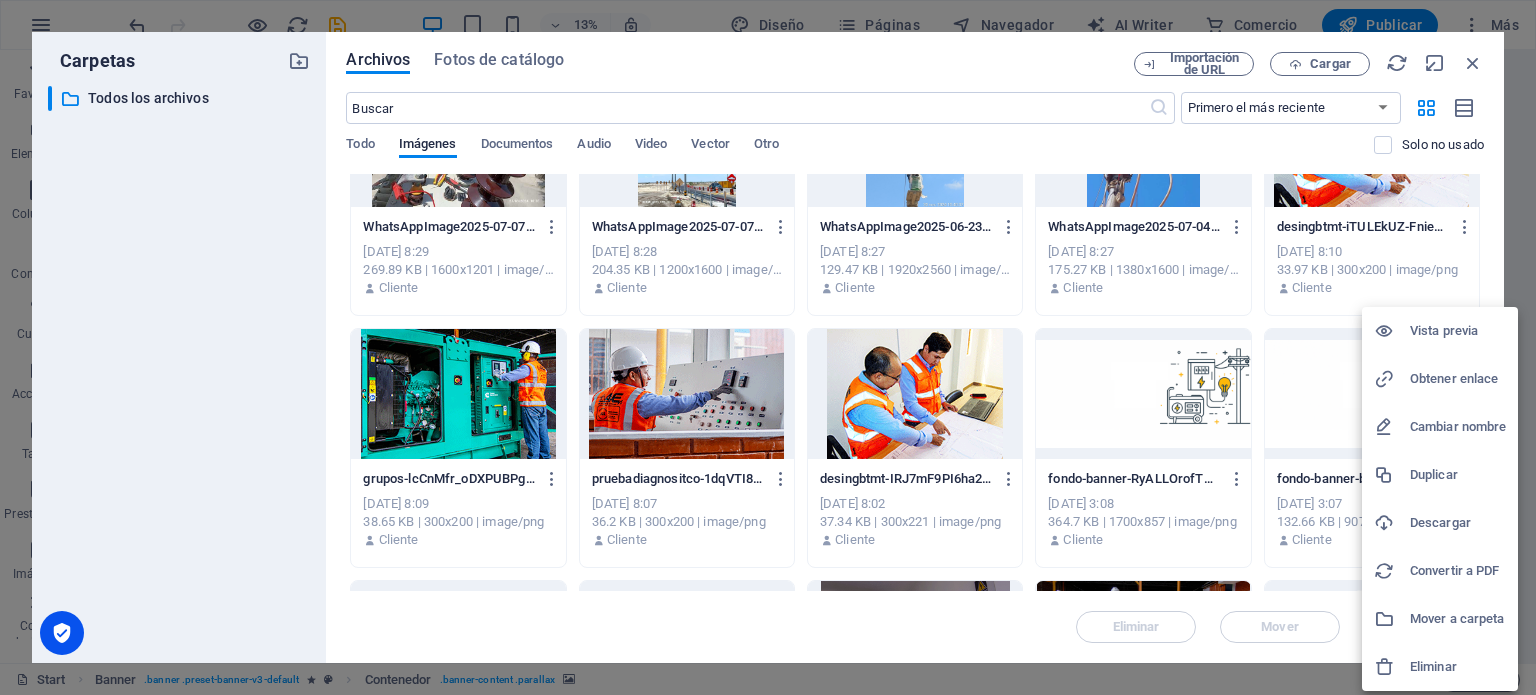 click at bounding box center (1392, 667) 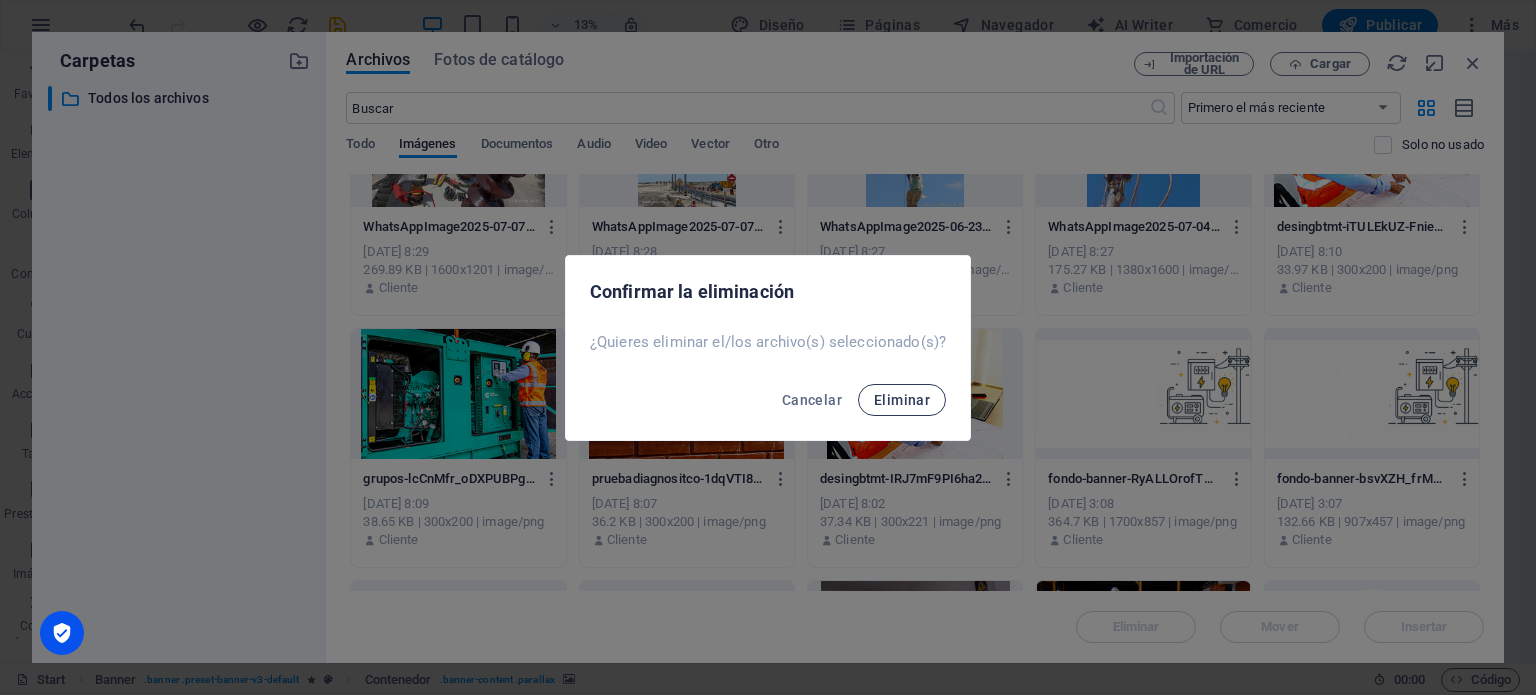click on "Eliminar" at bounding box center (902, 400) 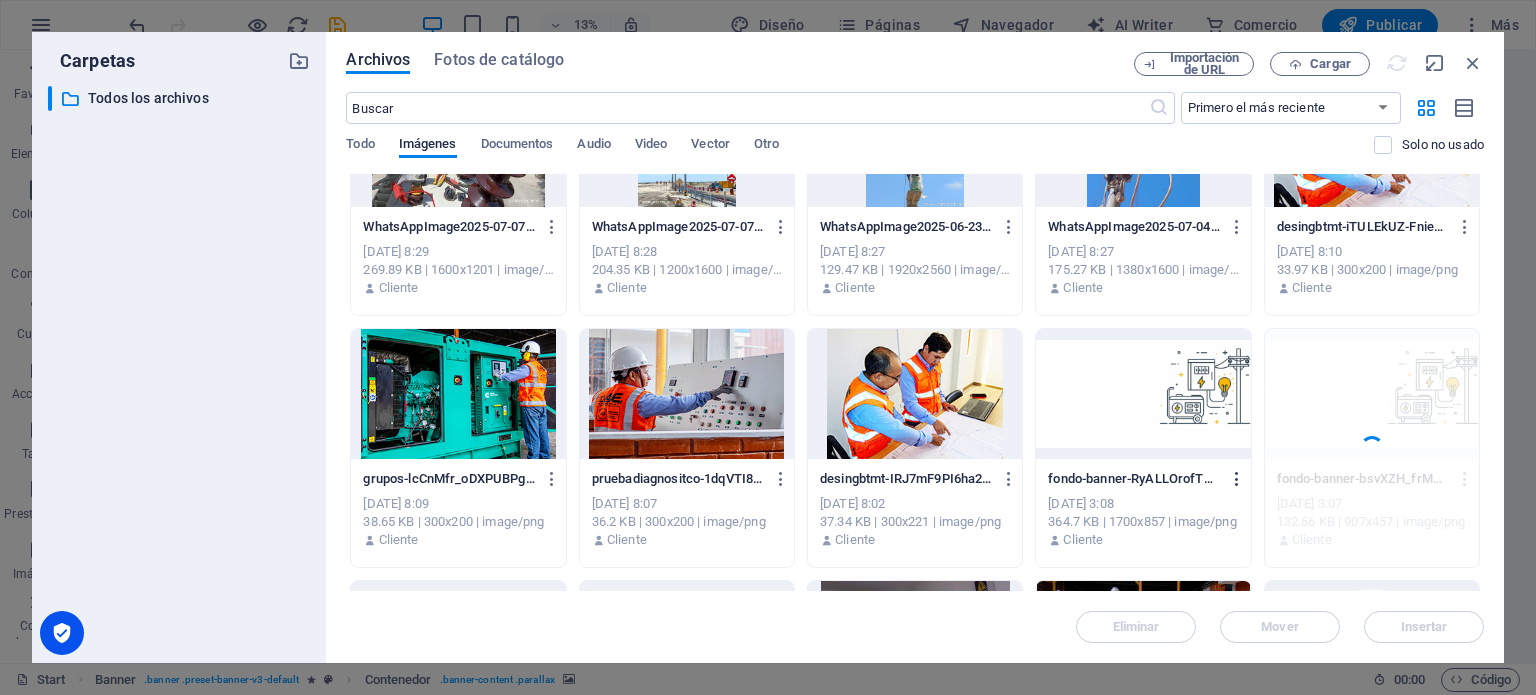 click at bounding box center [1237, 479] 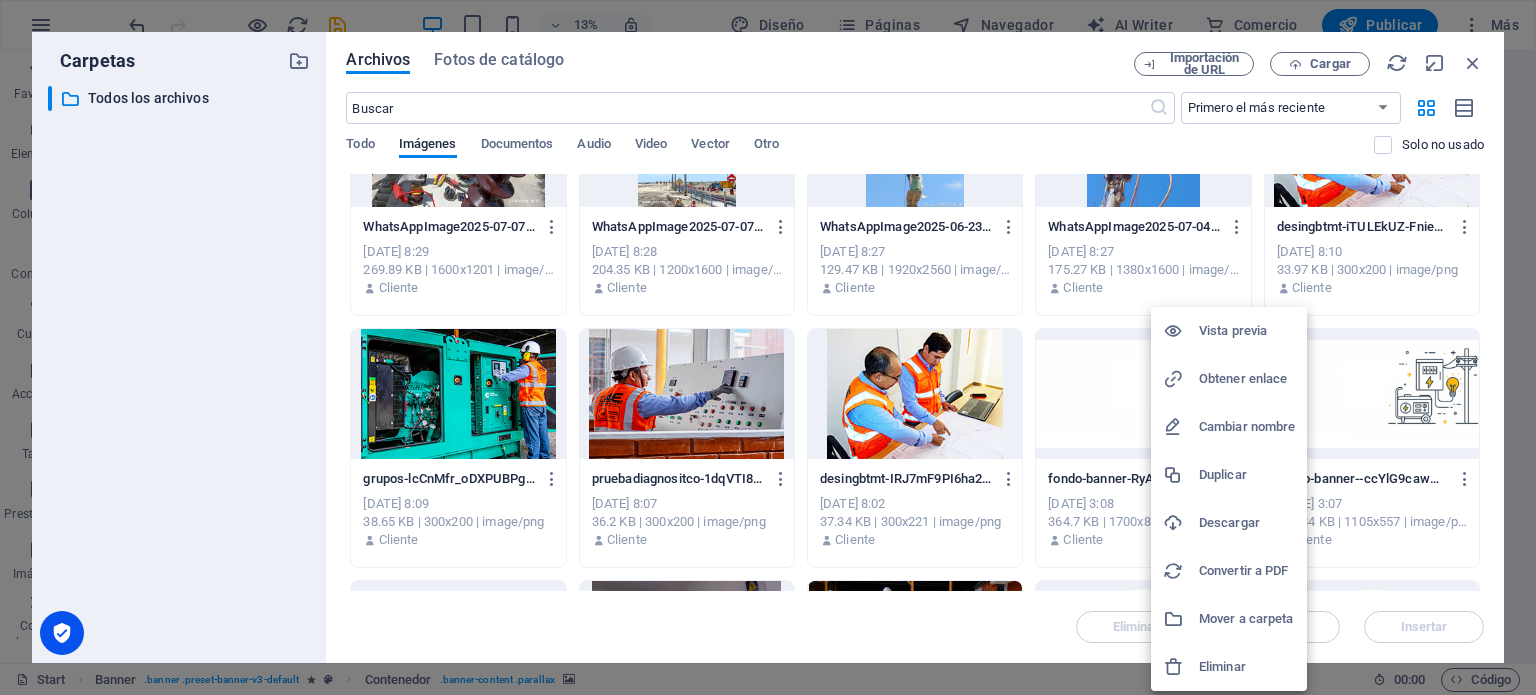 click on "Eliminar" at bounding box center [1247, 667] 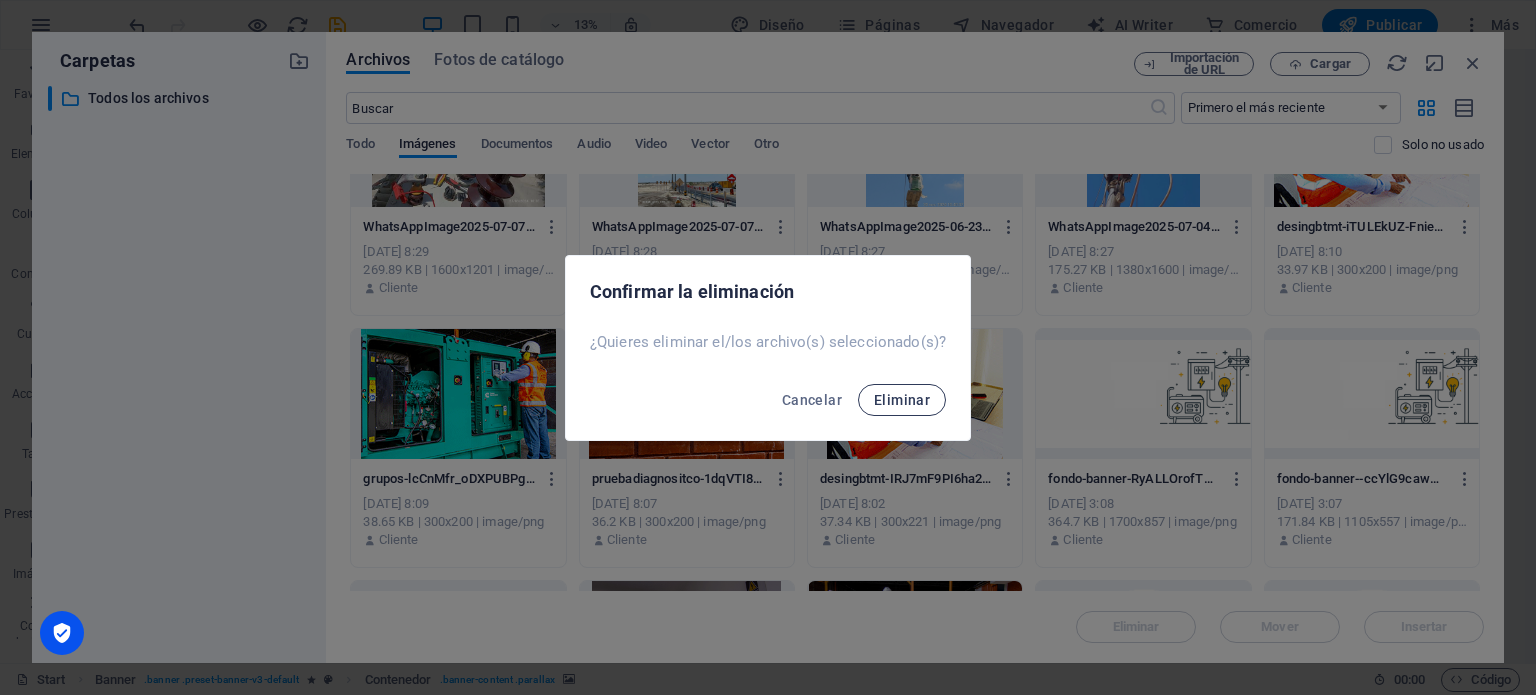 click on "Eliminar" at bounding box center (902, 400) 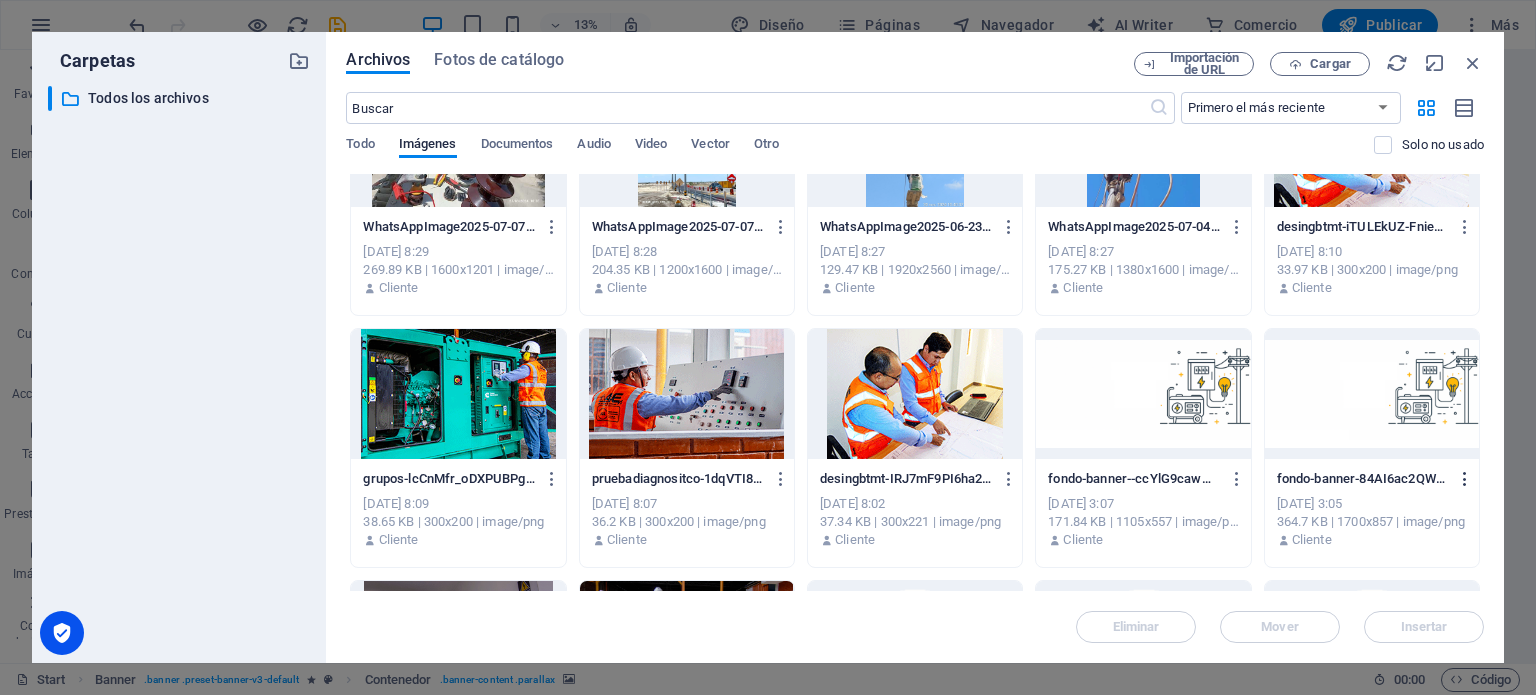 click at bounding box center (1465, 479) 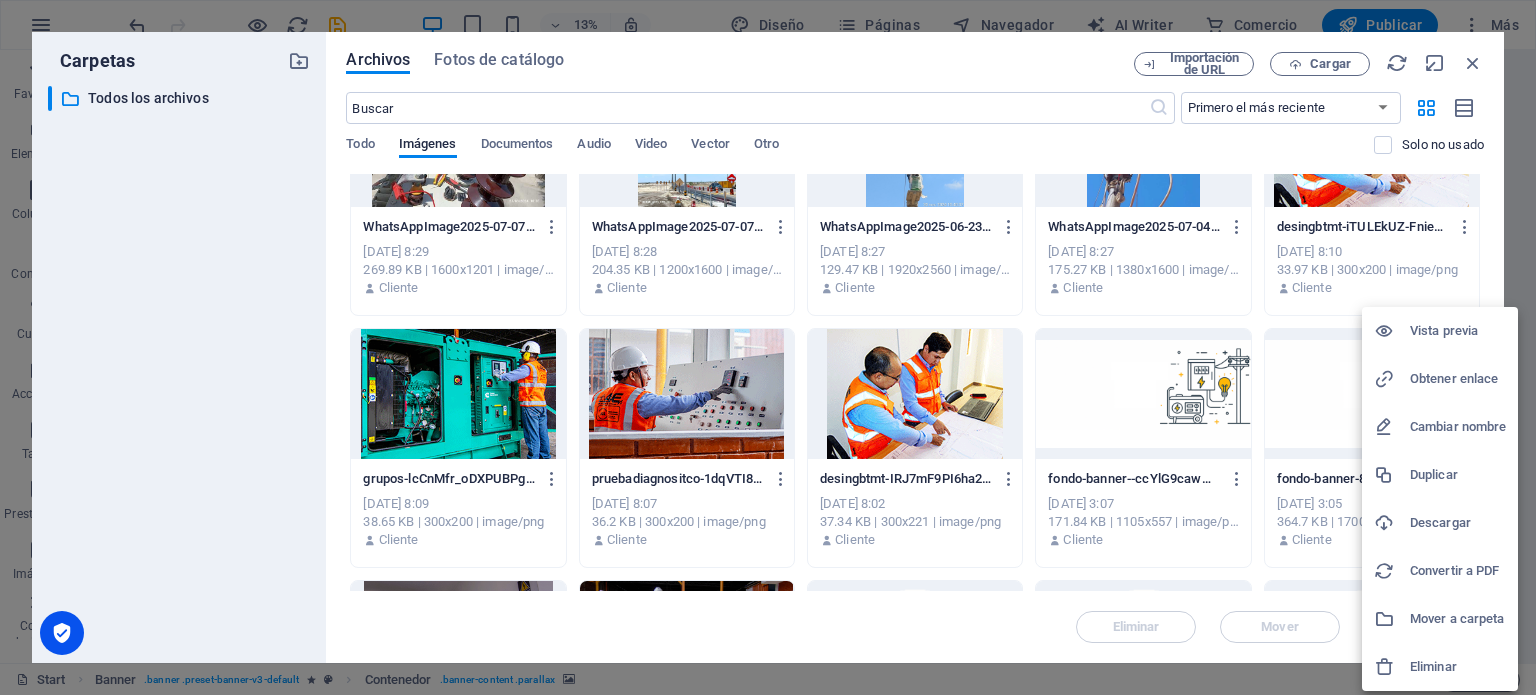click at bounding box center (1392, 667) 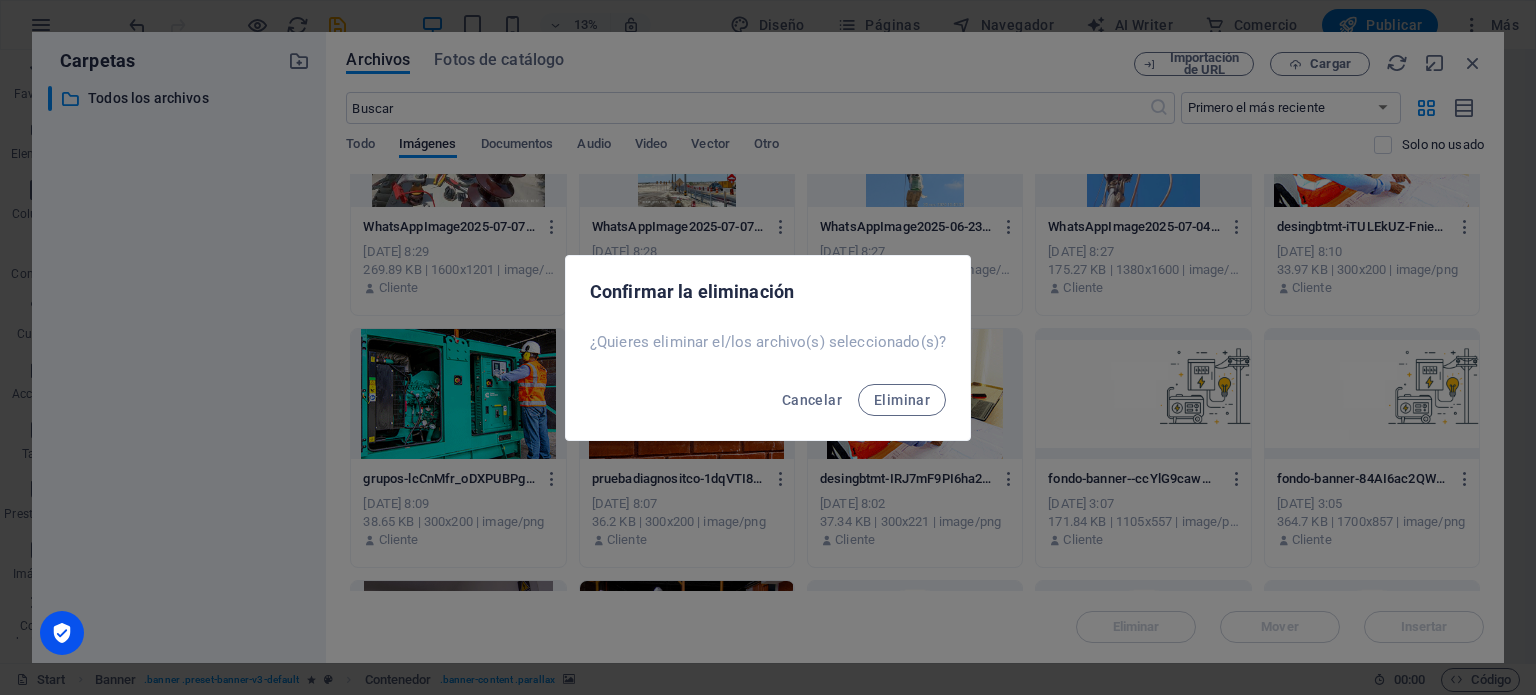 click on "Cancelar Eliminar" at bounding box center (768, 406) 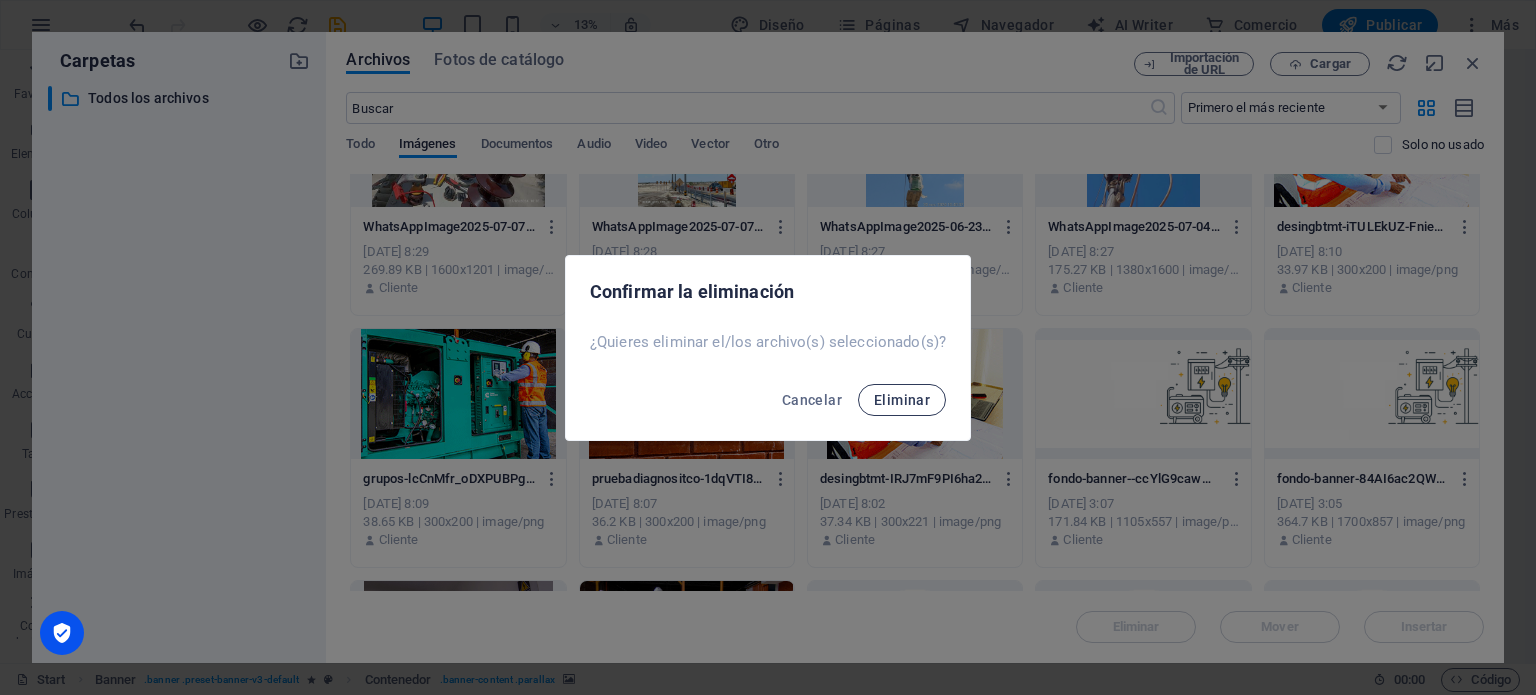 click on "Eliminar" at bounding box center (902, 400) 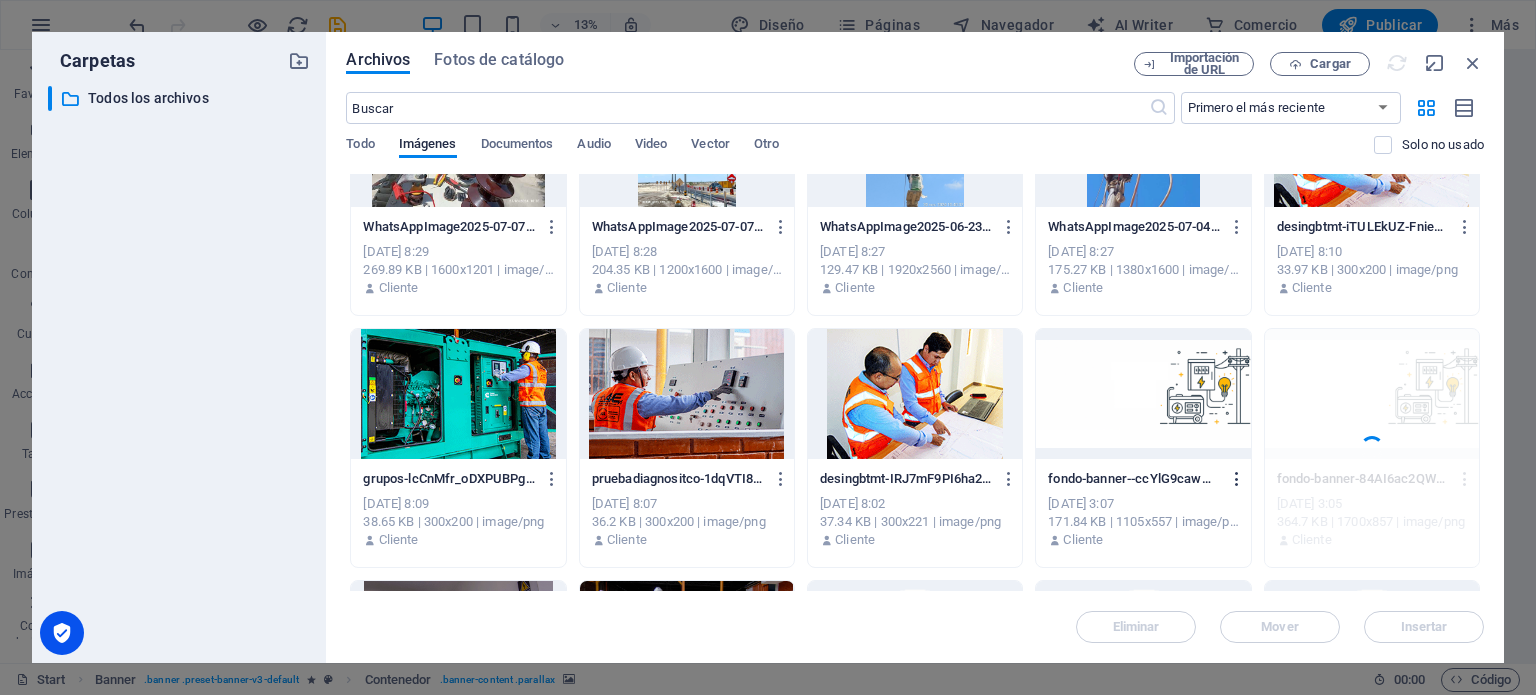 click at bounding box center (1237, 479) 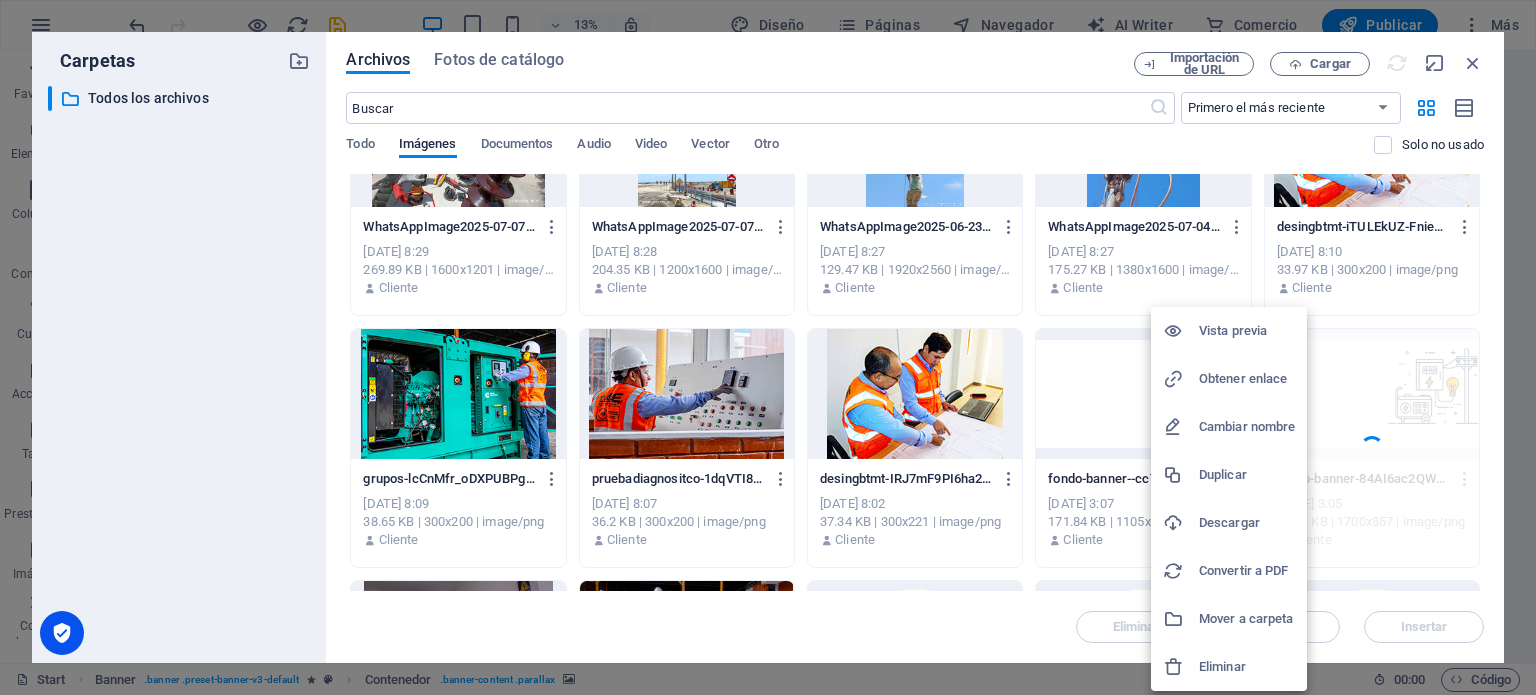 click on "Eliminar" at bounding box center (1247, 667) 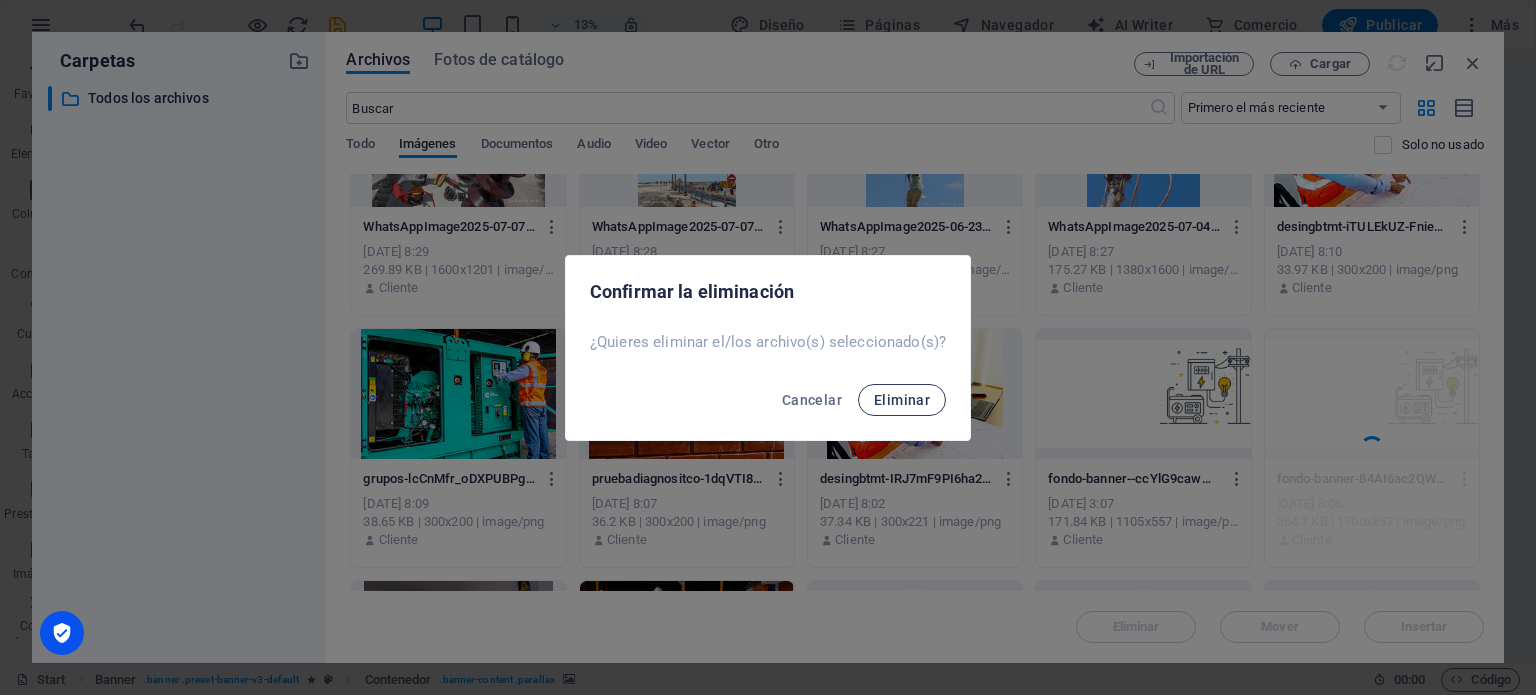 click on "Eliminar" at bounding box center (902, 400) 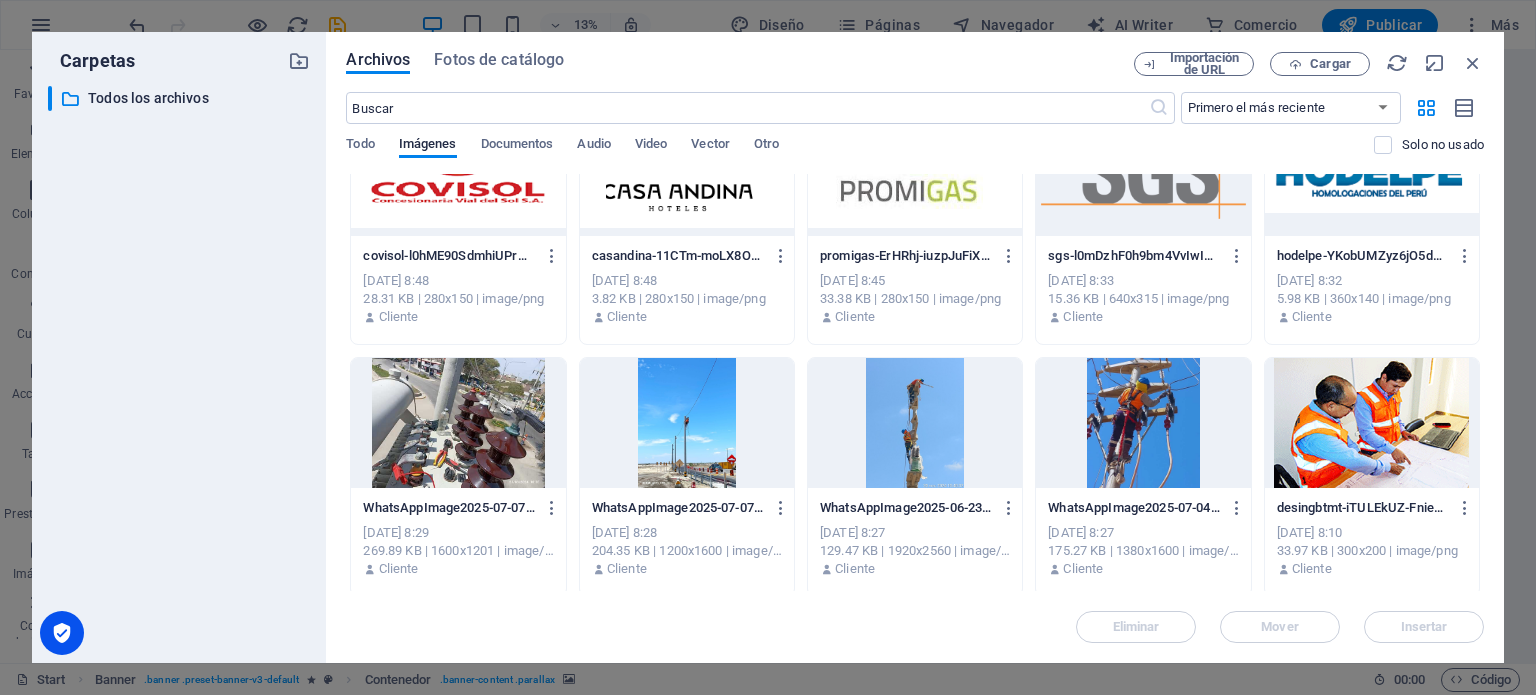 scroll, scrollTop: 282, scrollLeft: 0, axis: vertical 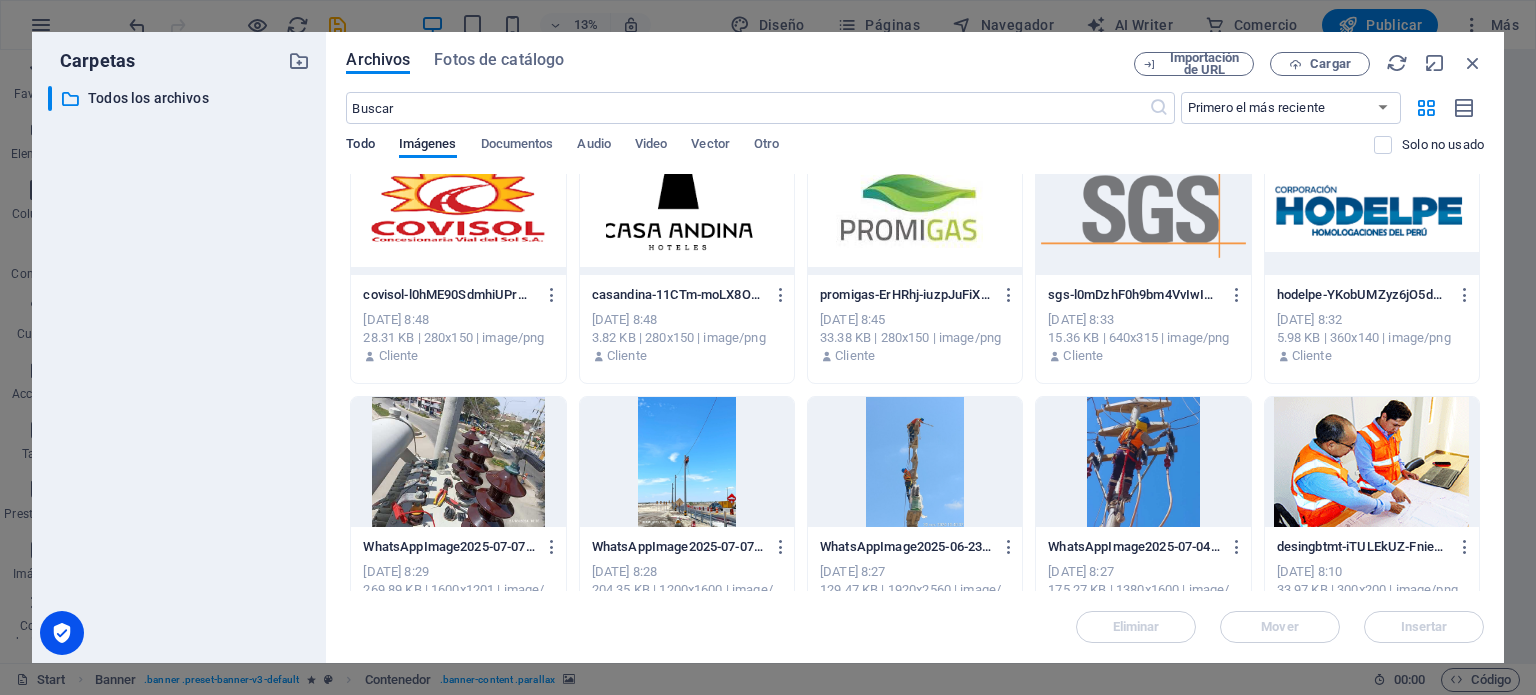 click on "Todo" at bounding box center [360, 146] 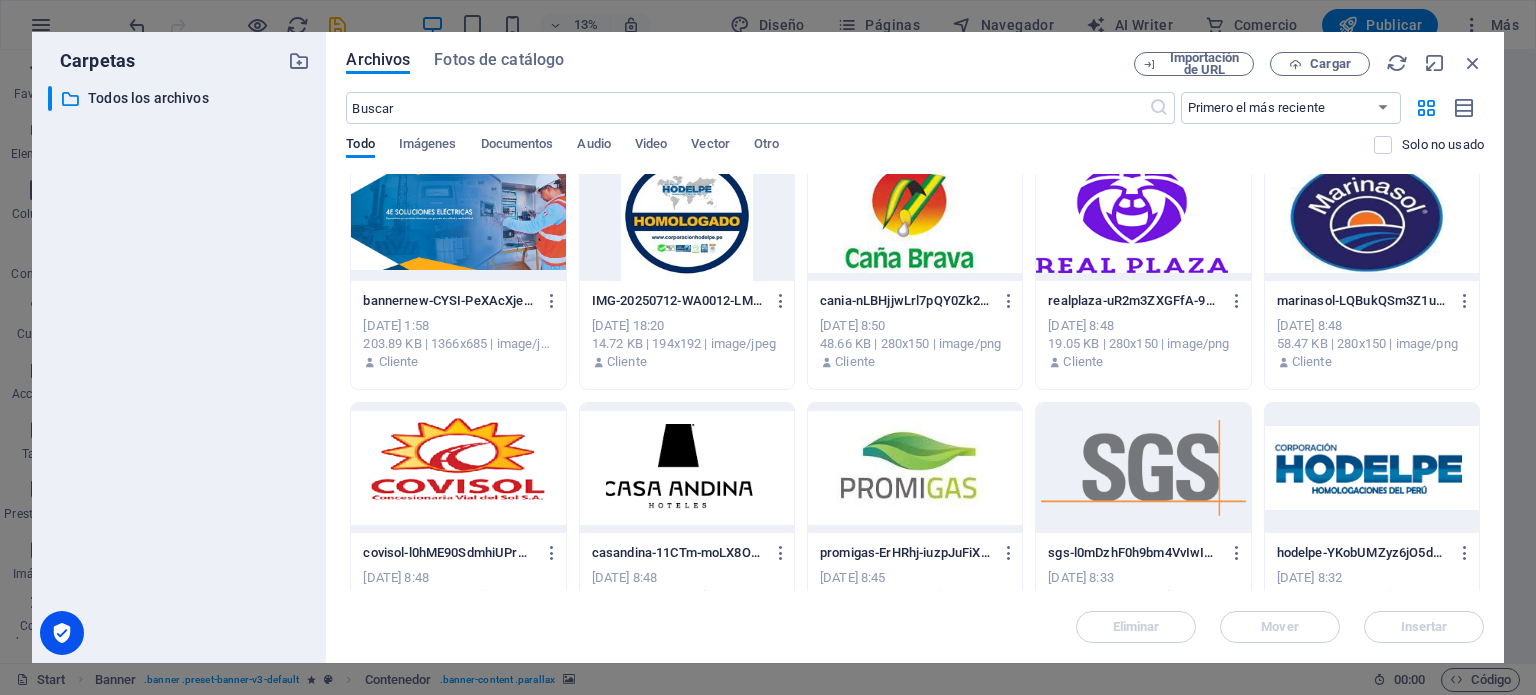 scroll, scrollTop: 0, scrollLeft: 0, axis: both 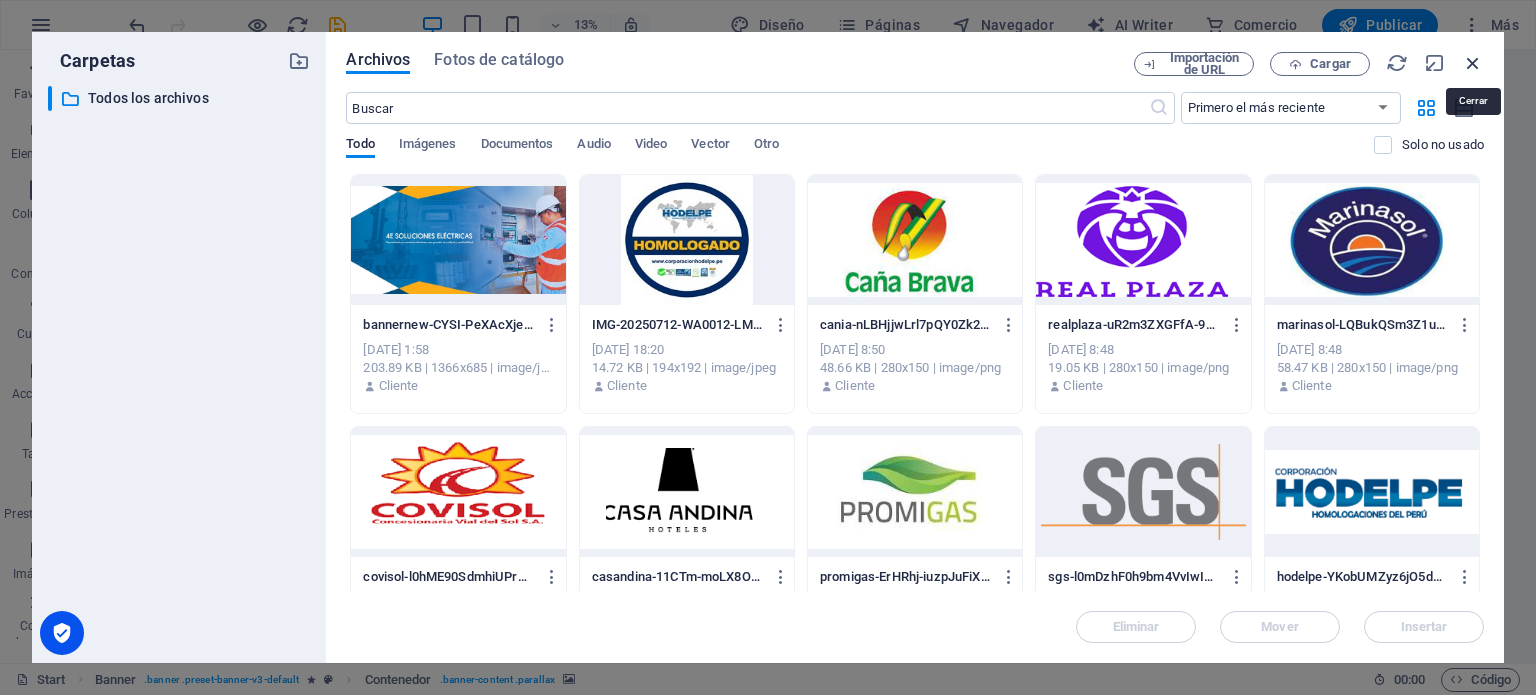 click at bounding box center [1473, 63] 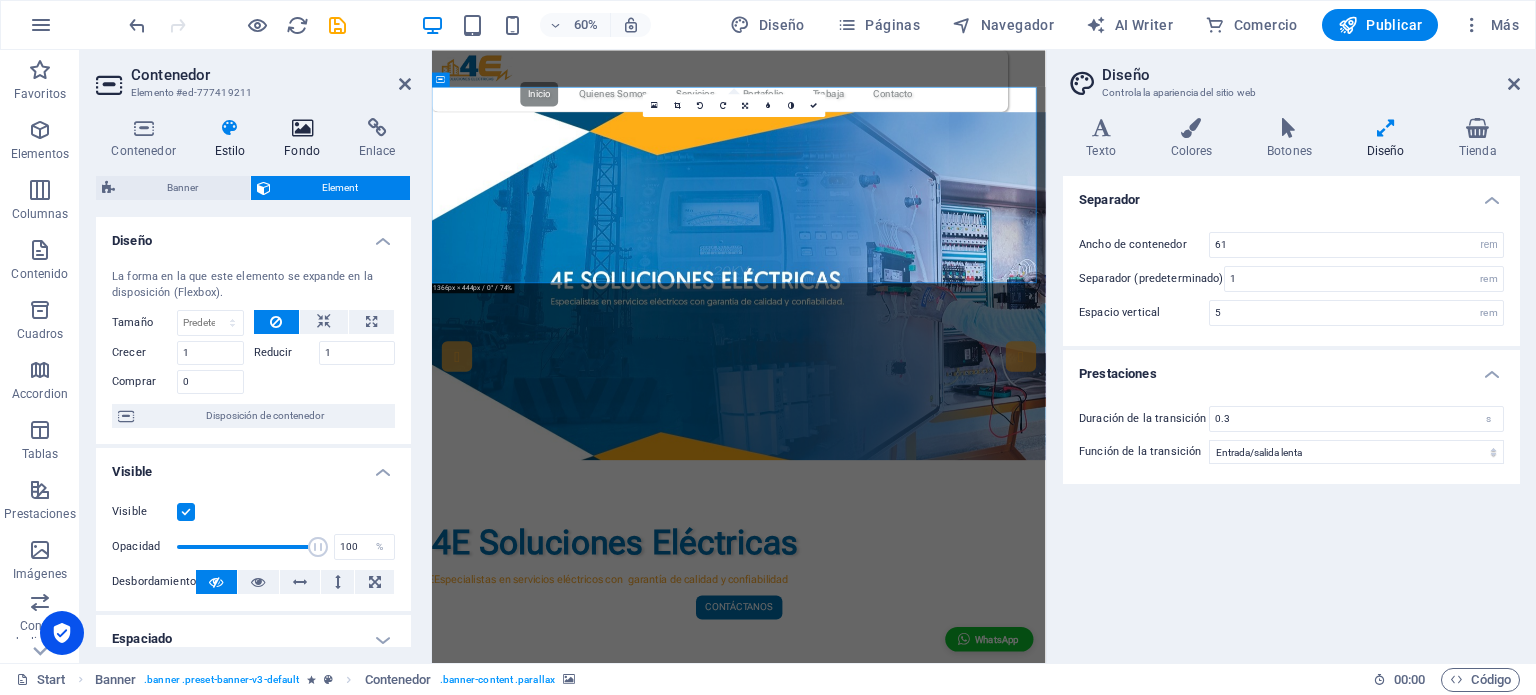 click at bounding box center [302, 128] 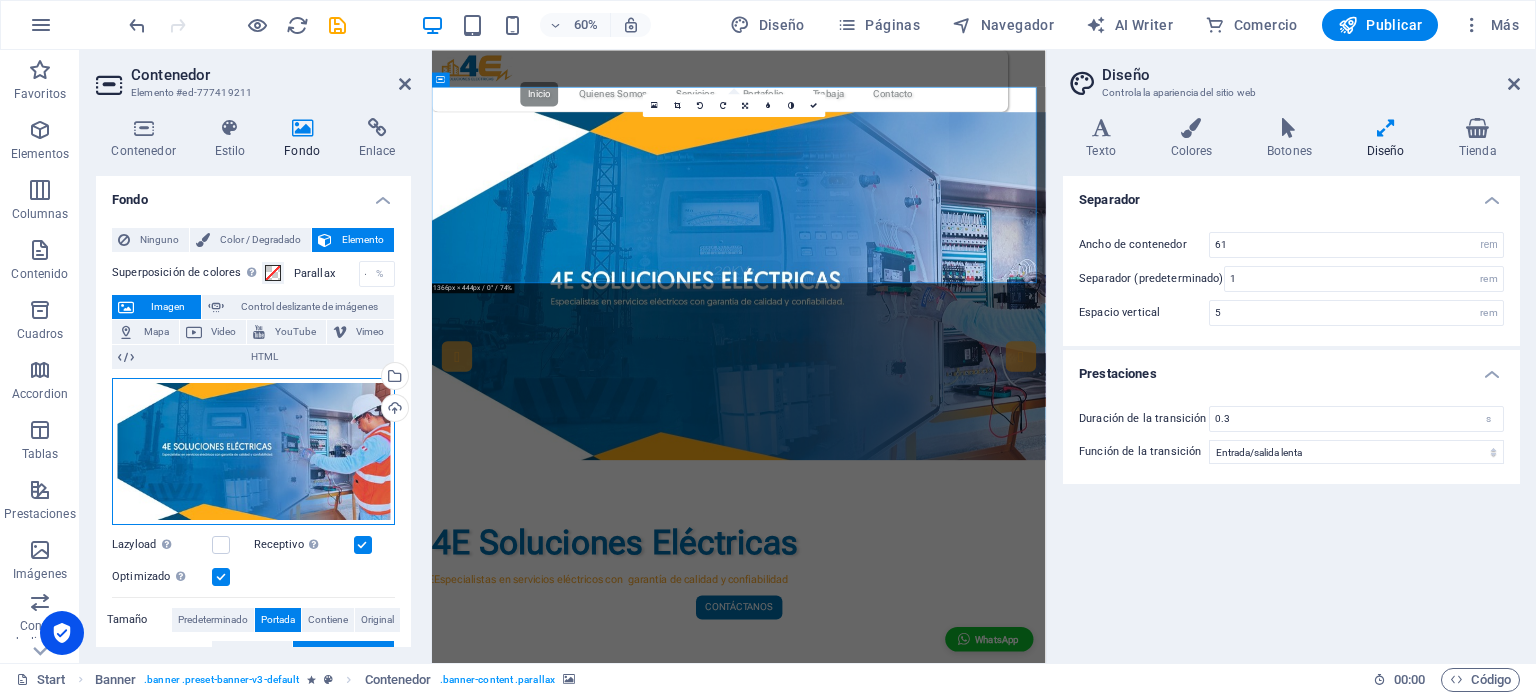 click on "Arrastra archivos aquí, haz clic para escoger archivos o  selecciona archivos de Archivos o de nuestra galería gratuita de fotos y vídeos" at bounding box center (253, 451) 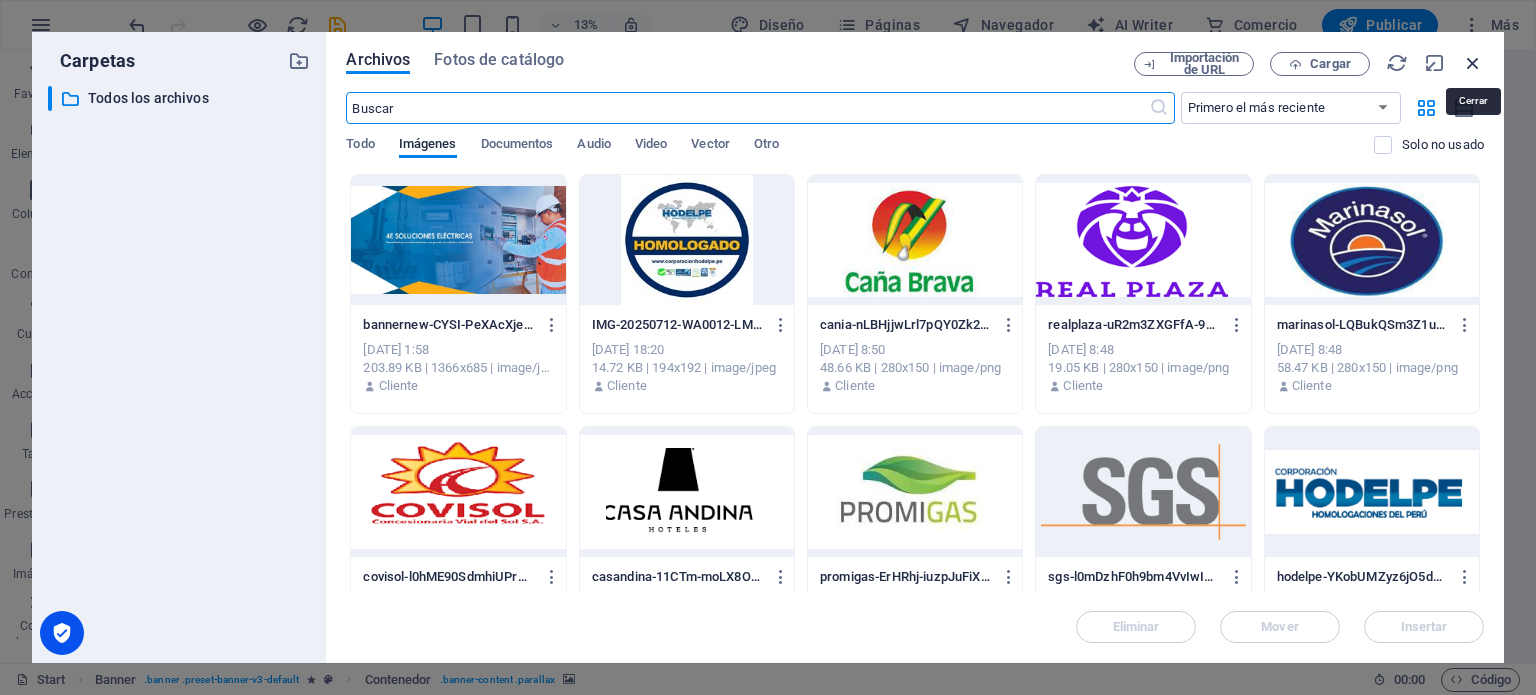 click at bounding box center (1473, 63) 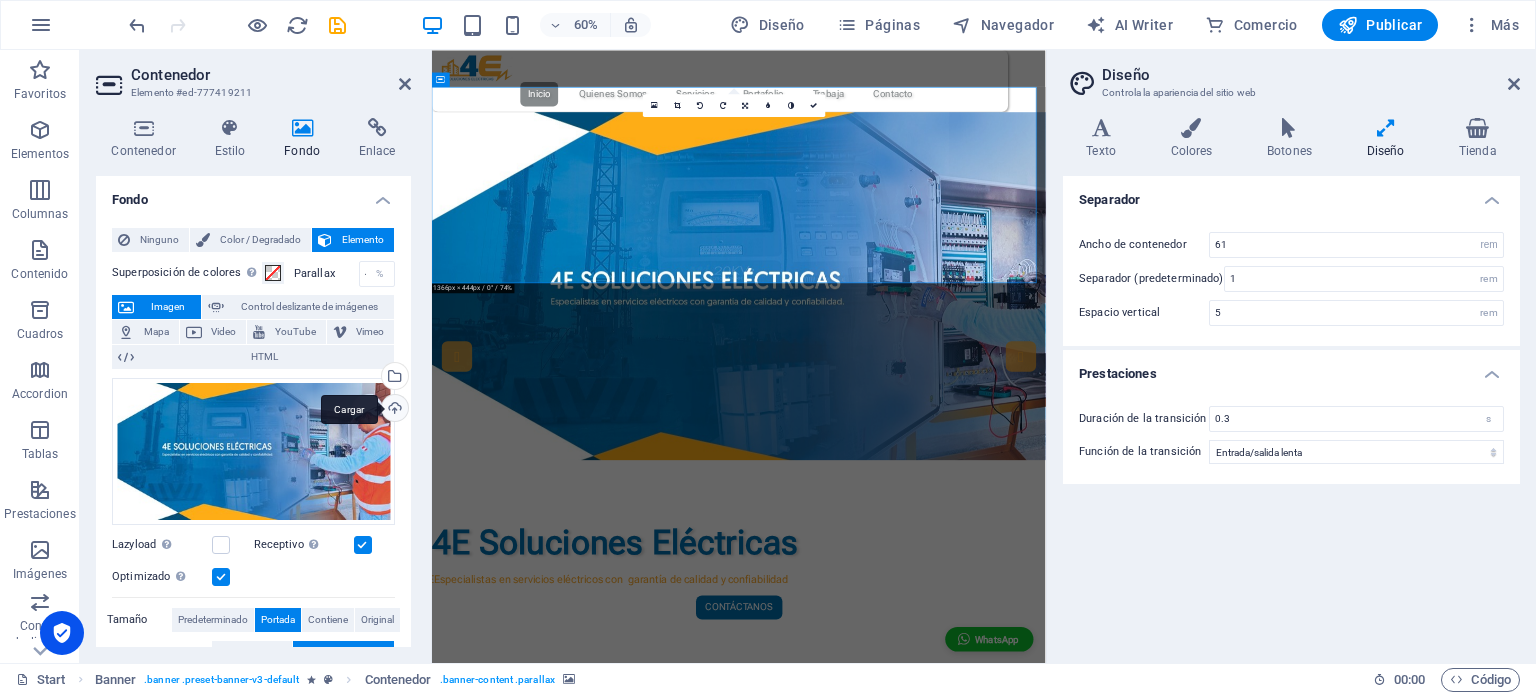 click on "Cargar" at bounding box center (393, 410) 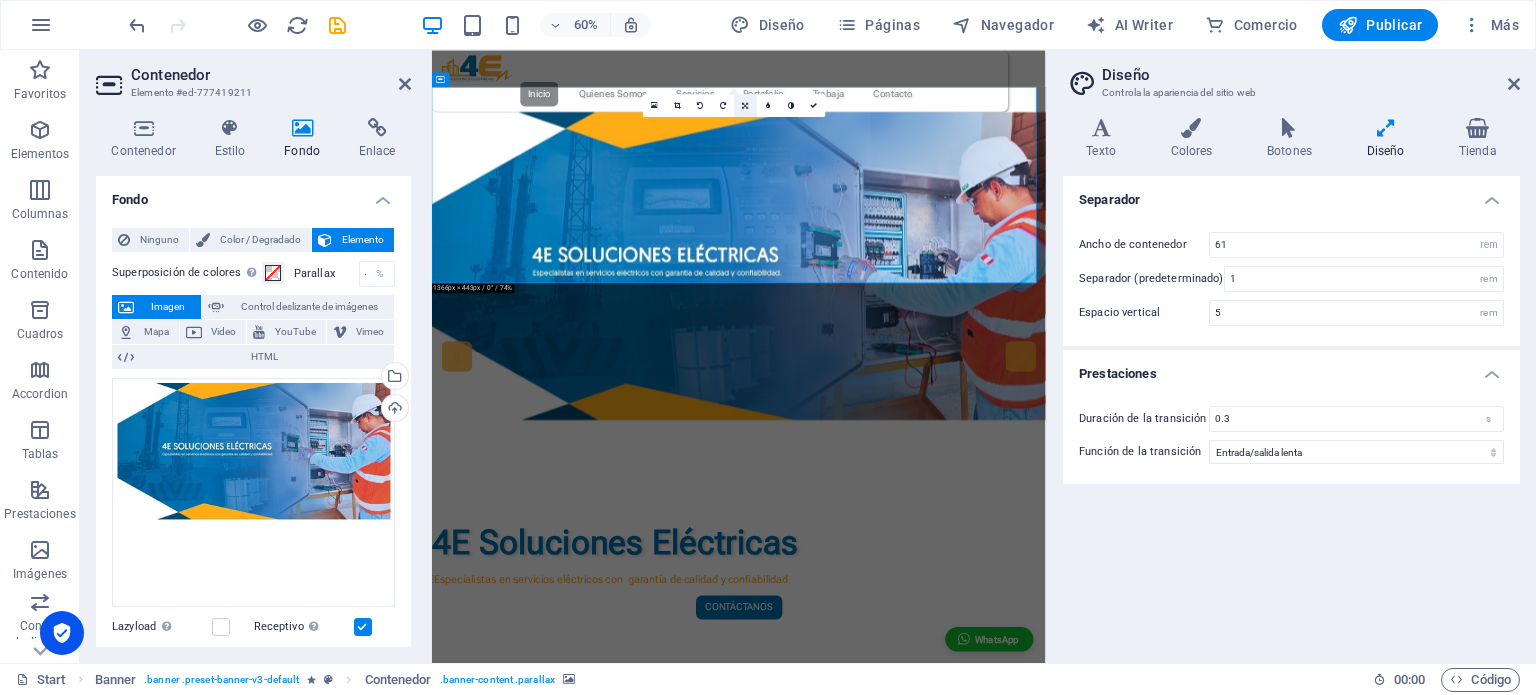 click at bounding box center (745, 105) 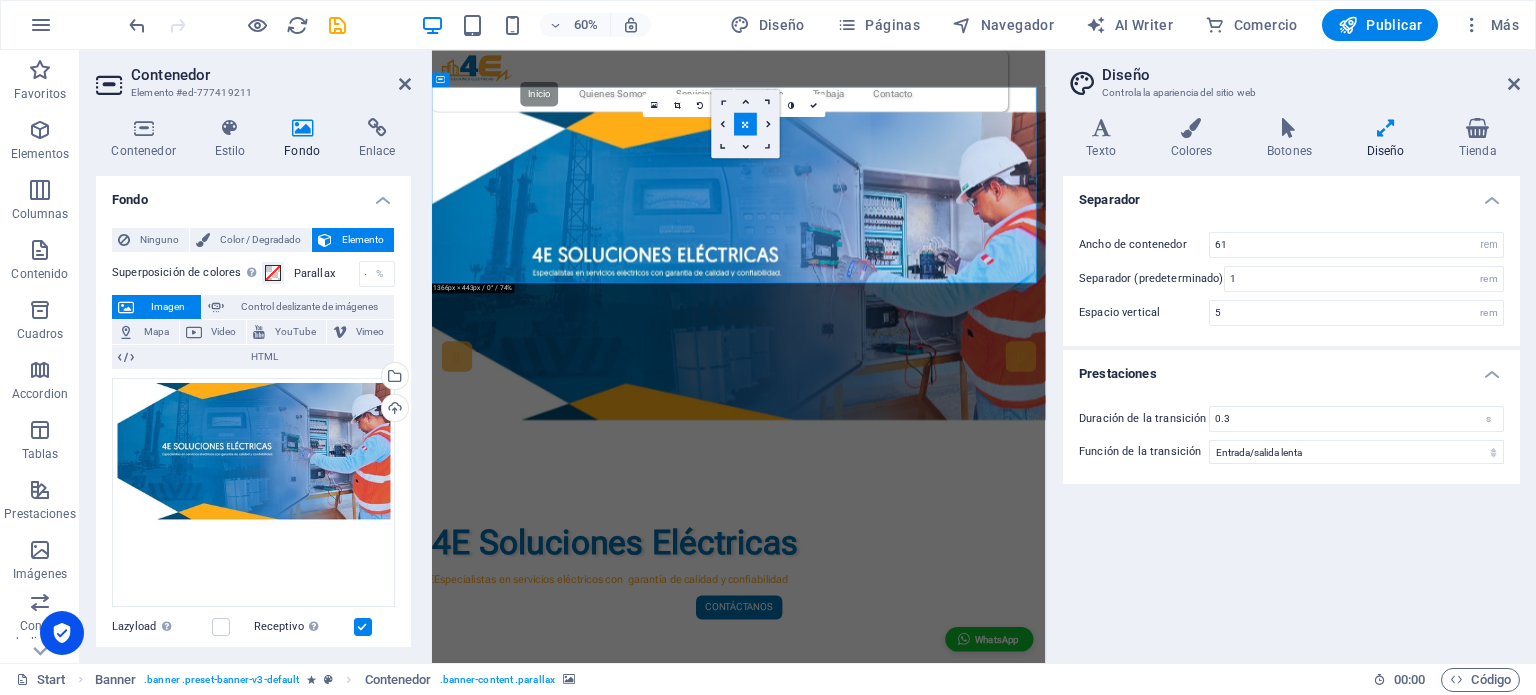 click at bounding box center [745, 123] 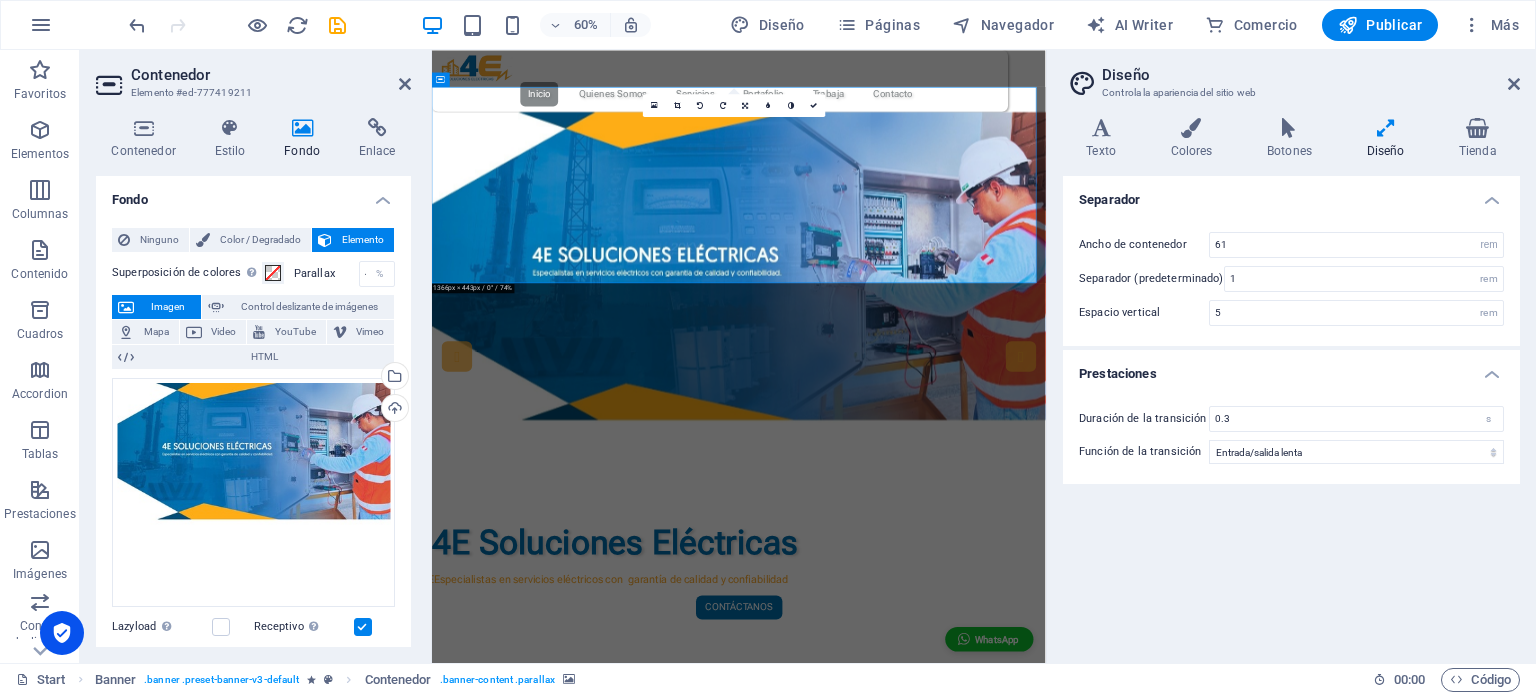 click at bounding box center [745, 105] 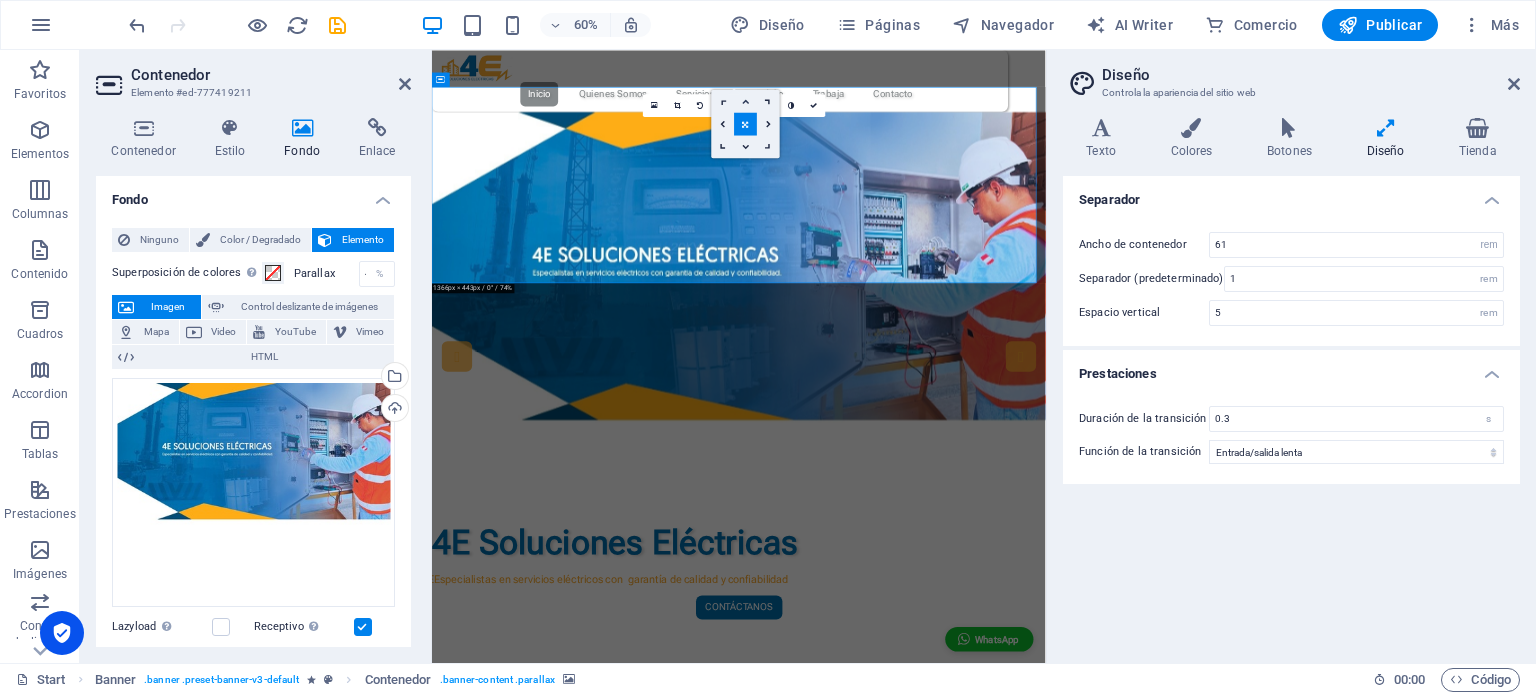 click at bounding box center (745, 101) 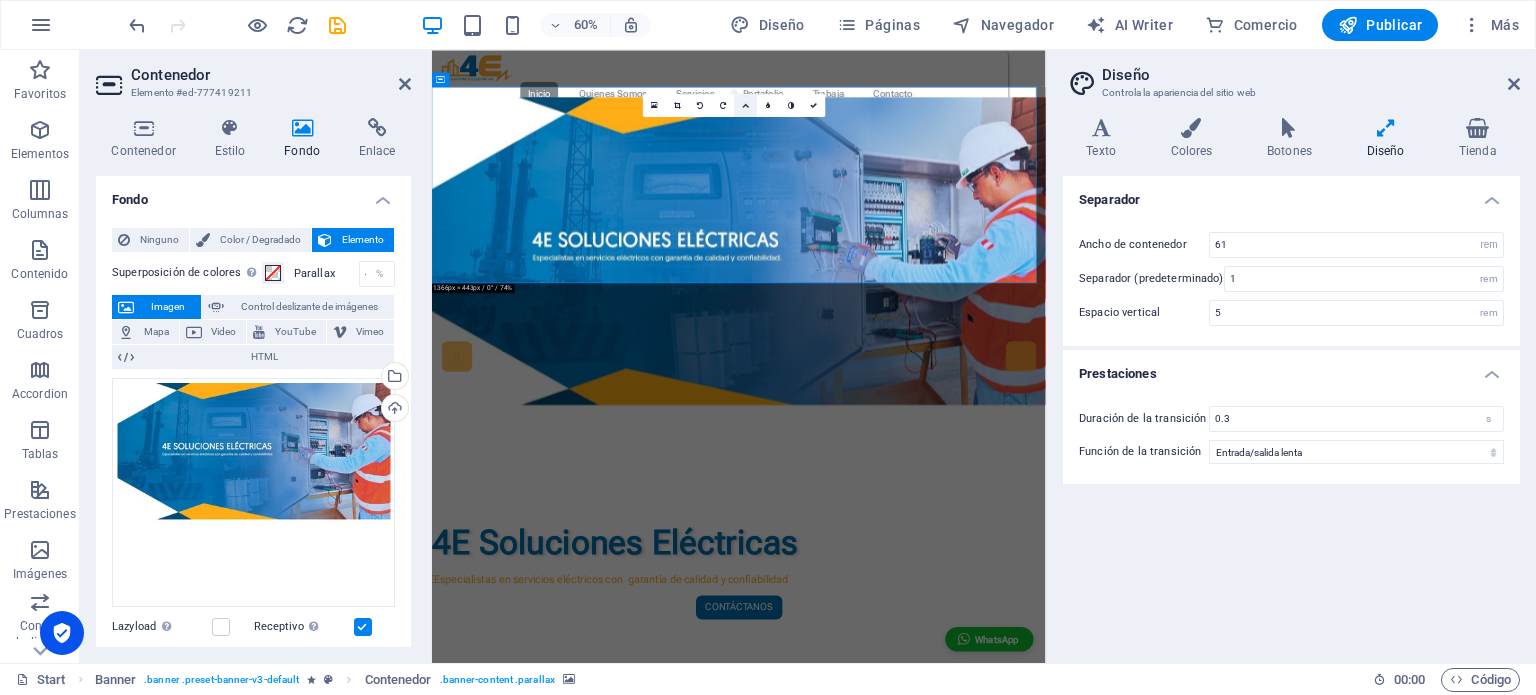 click at bounding box center [745, 105] 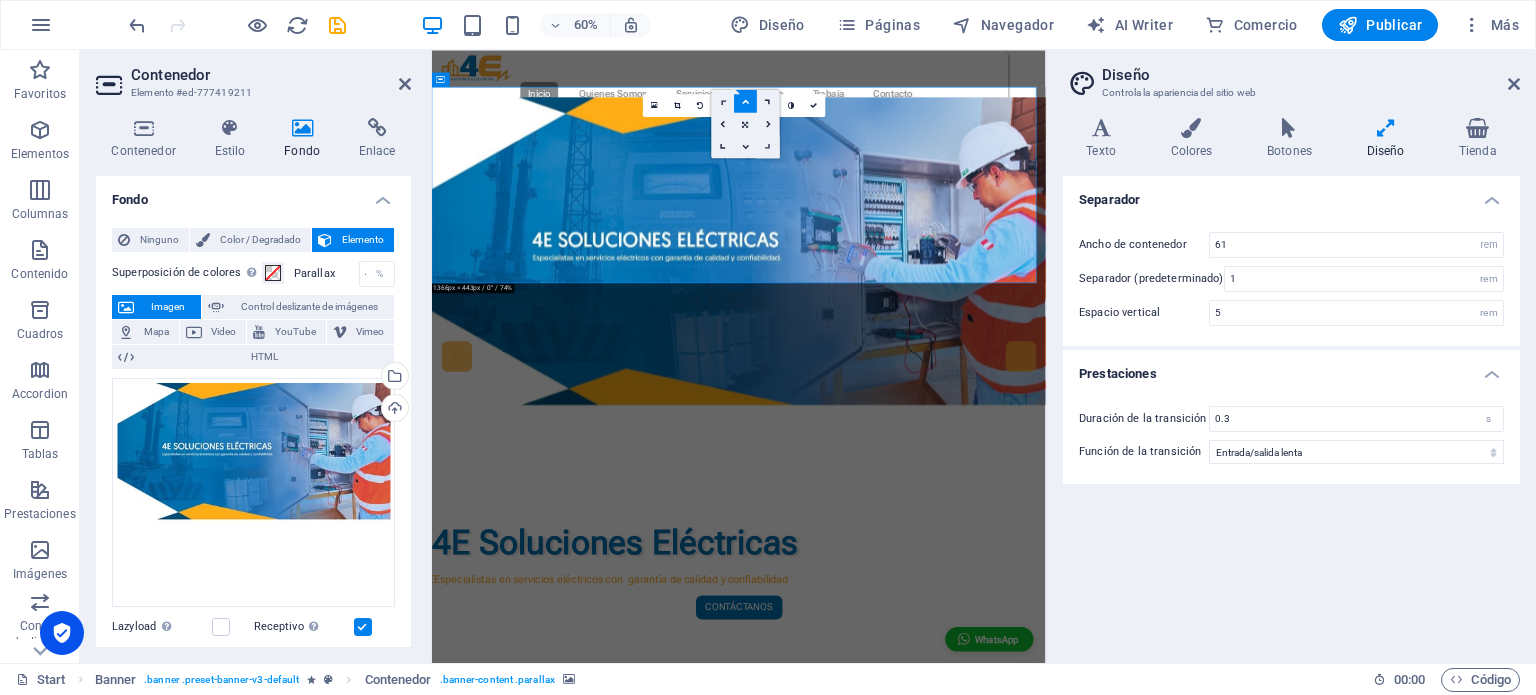 click at bounding box center [768, 146] 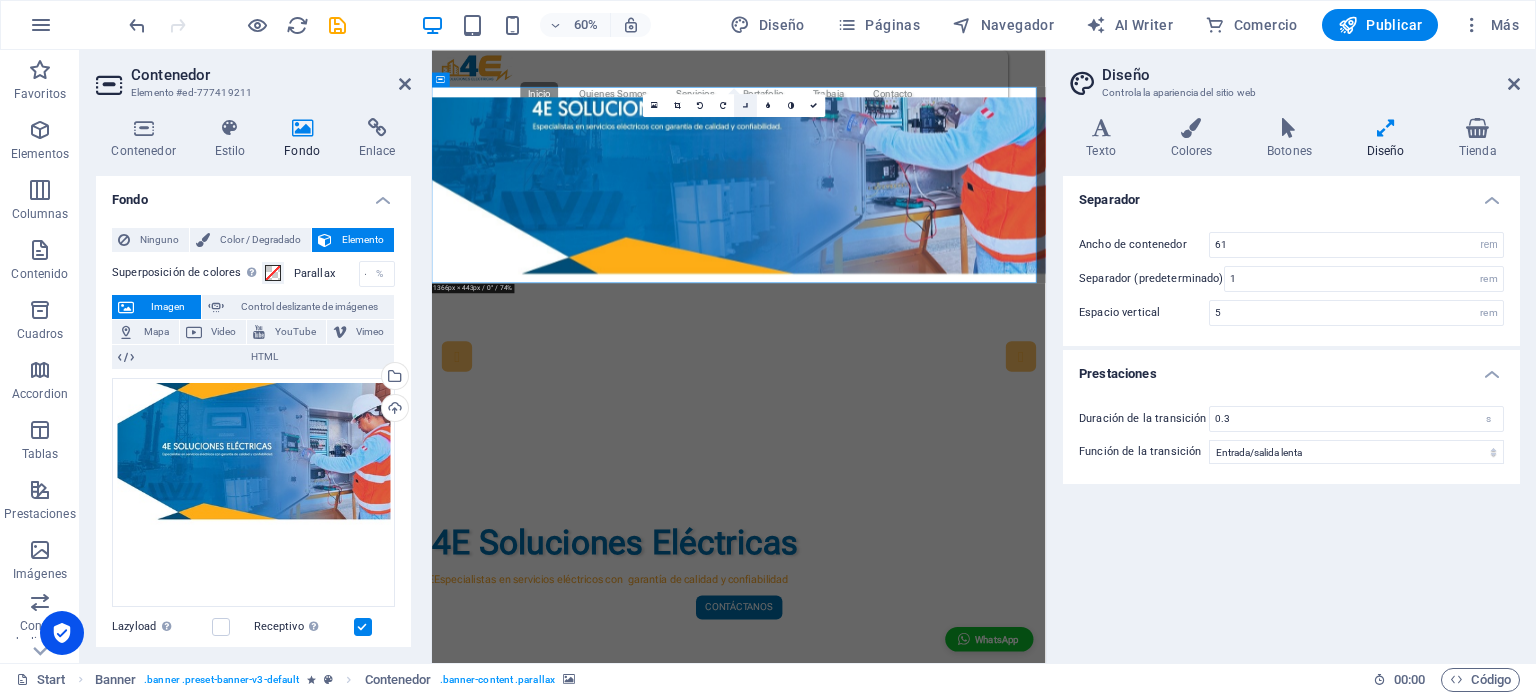 click at bounding box center [746, 105] 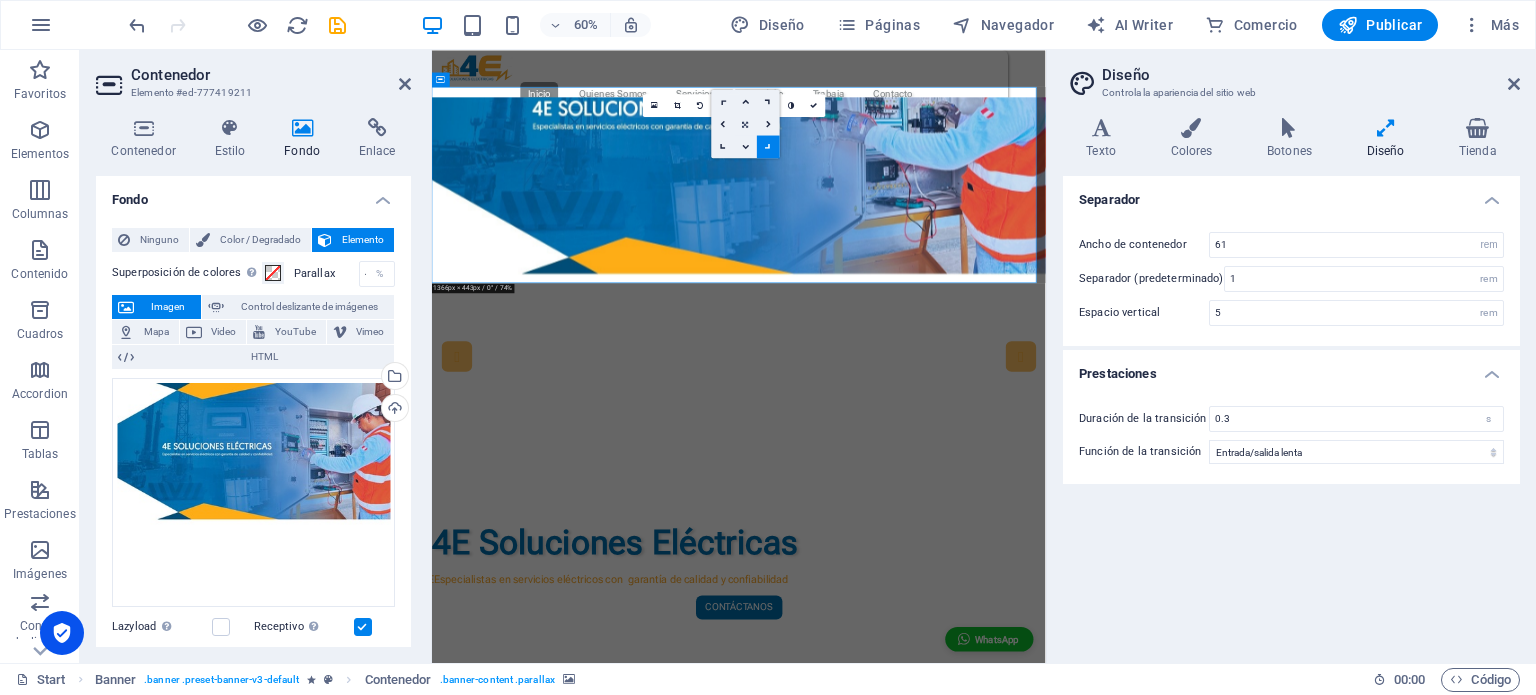 click at bounding box center (745, 123) 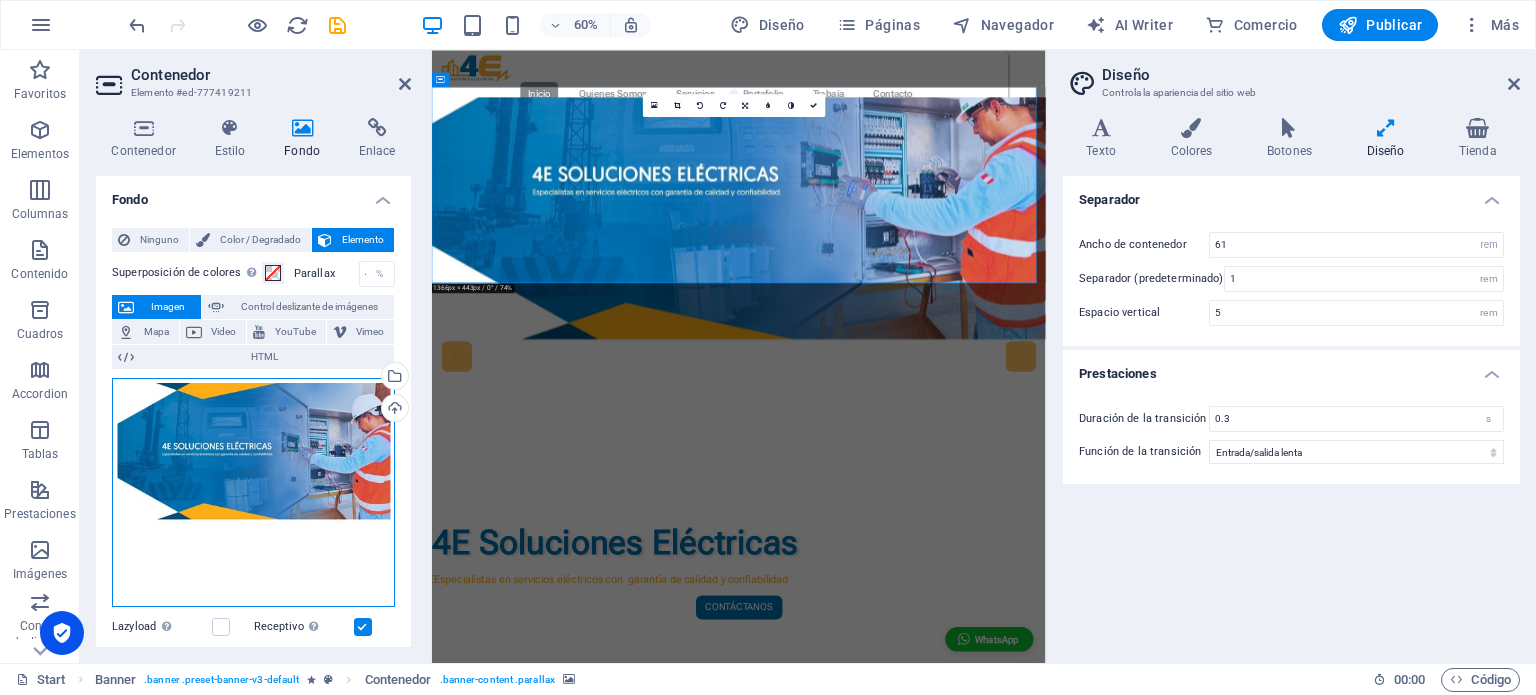 click on "Arrastra archivos aquí, haz clic para escoger archivos o  selecciona archivos de Archivos o de nuestra galería gratuita de fotos y vídeos" at bounding box center [253, 493] 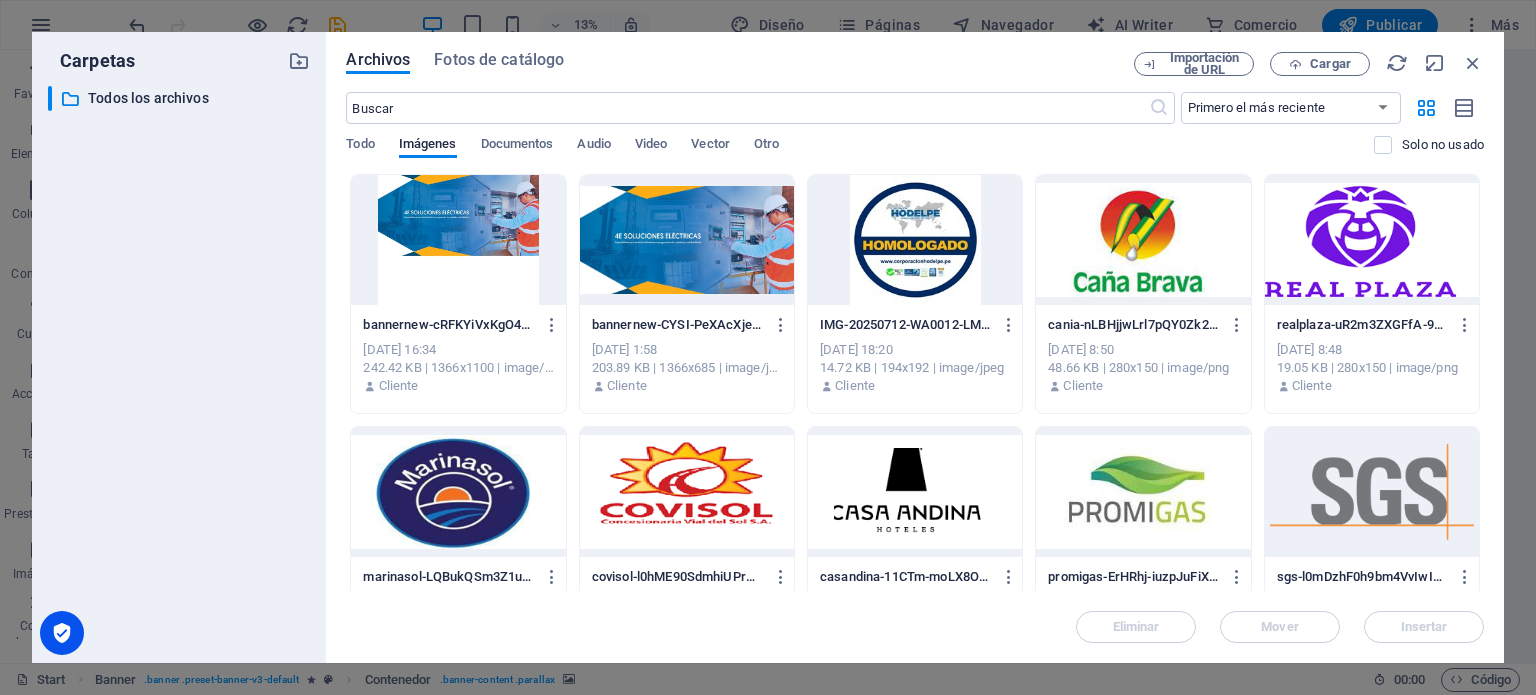 click at bounding box center [687, 240] 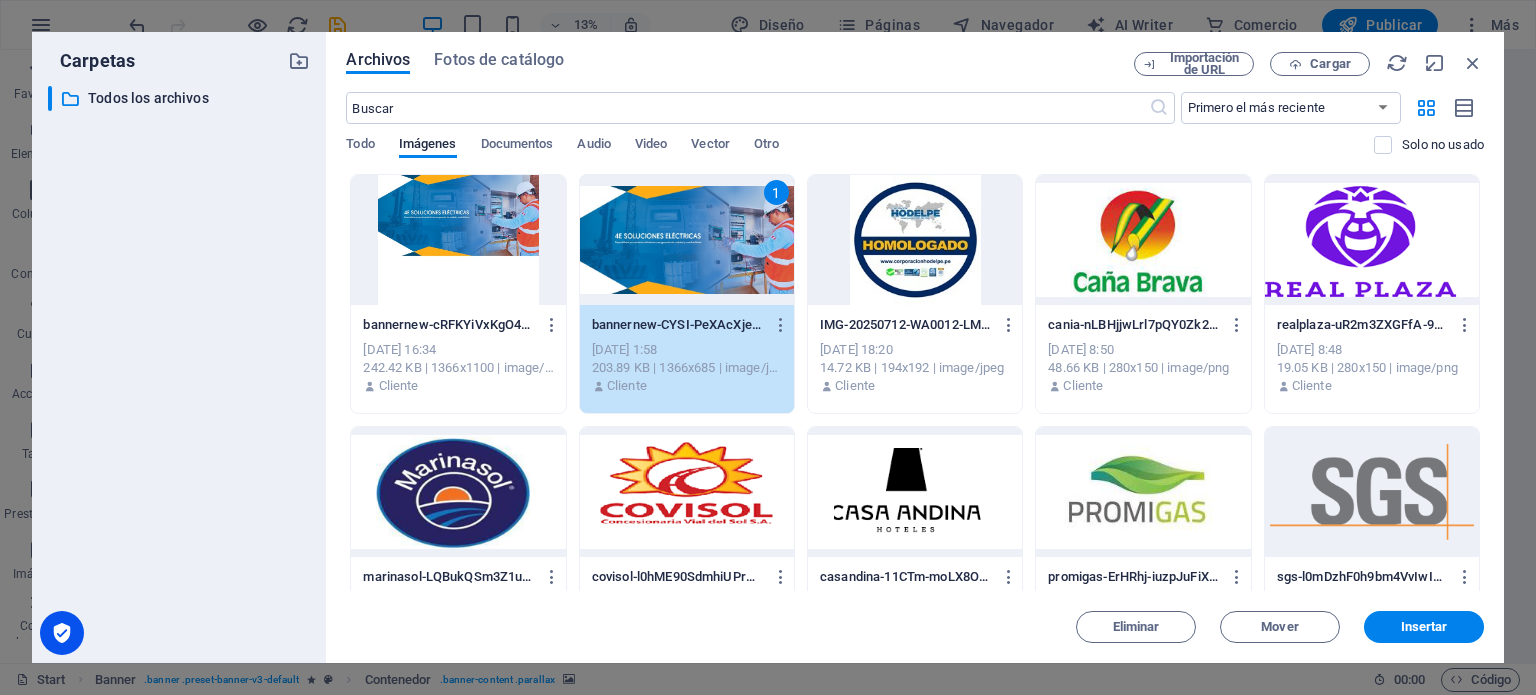 click on "1" at bounding box center (687, 240) 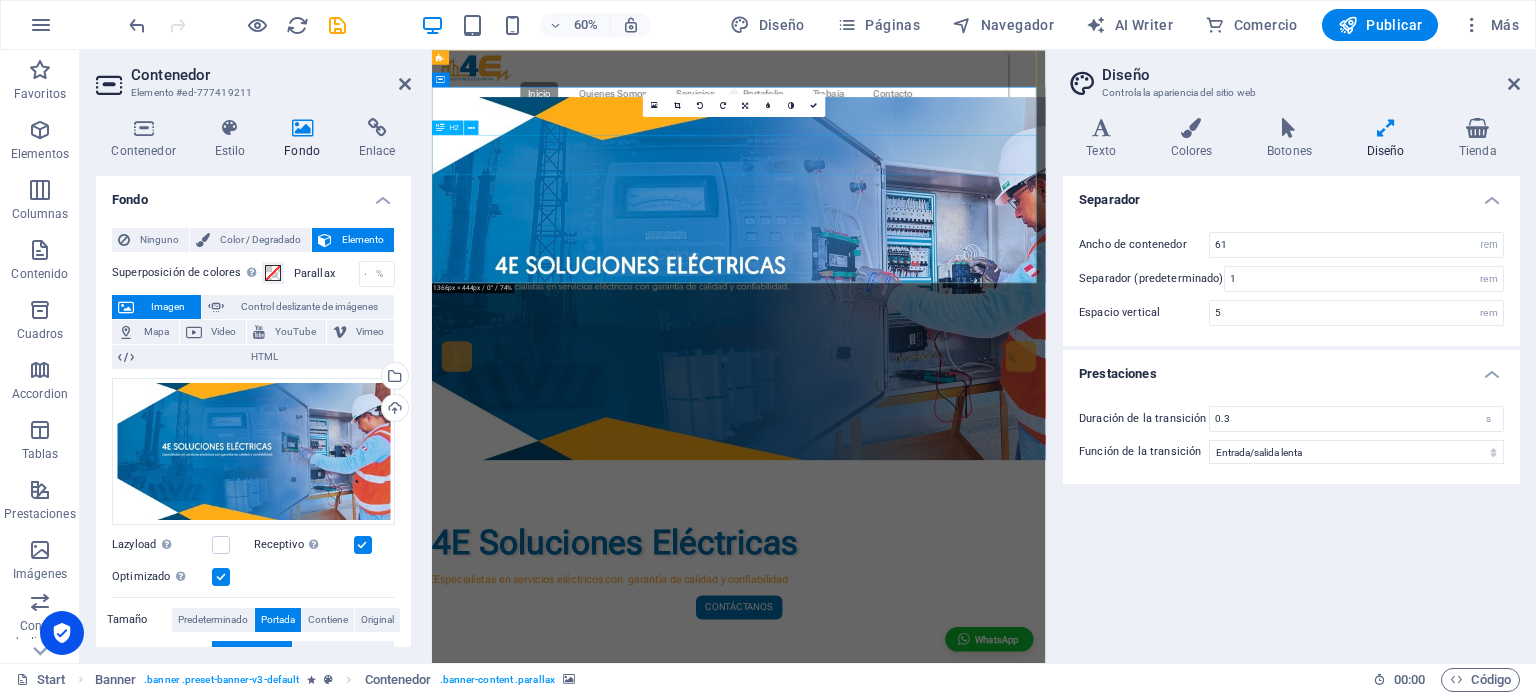 click on "4E Soluciones Eléctricas" at bounding box center (943, 871) 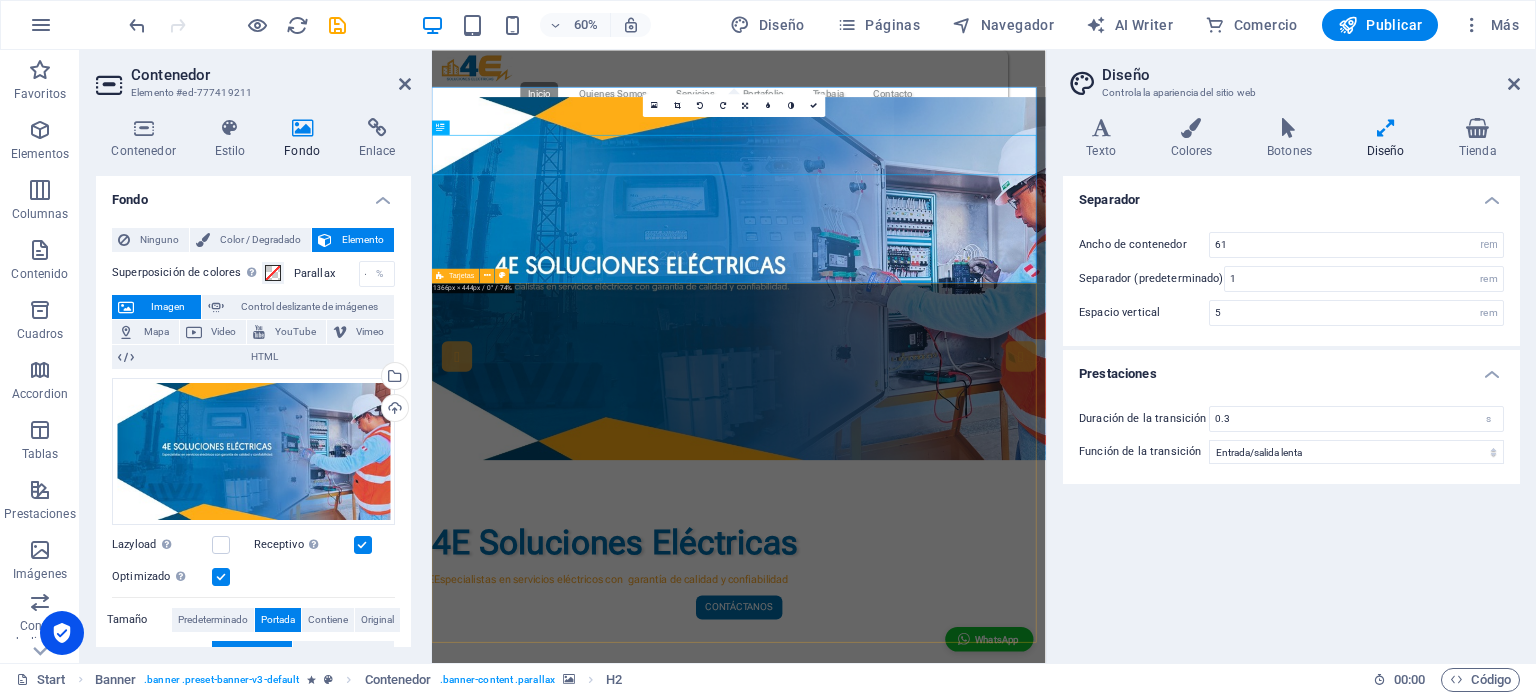 click on "Nuestros Servicios Diseño y ejecución de obras electromecanicas de BTy MT Pruebas de diagnóstico y mediciones de especializadas en sistemas eléctricos -laboratorio Especialistas en grupos electrógenos y transformadores" at bounding box center [943, 2559] 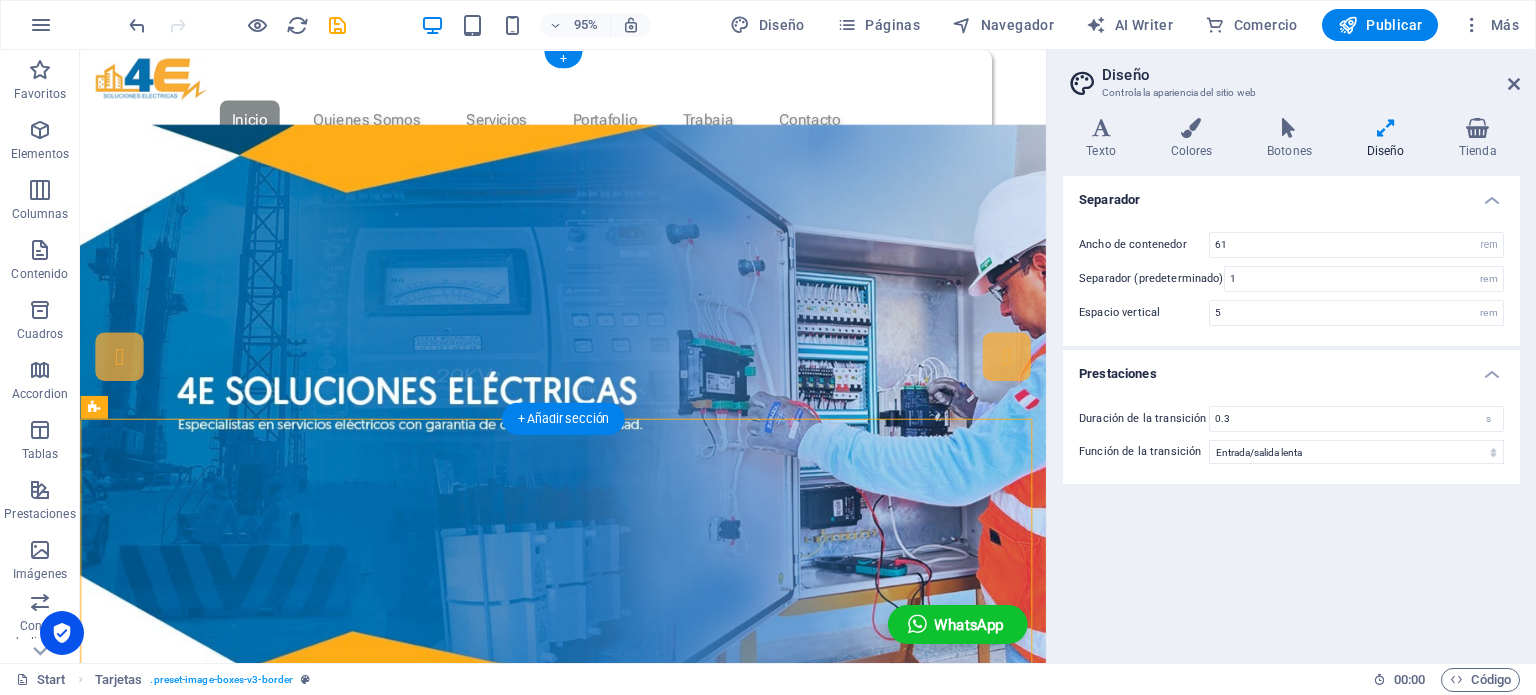 click at bounding box center (588, 430) 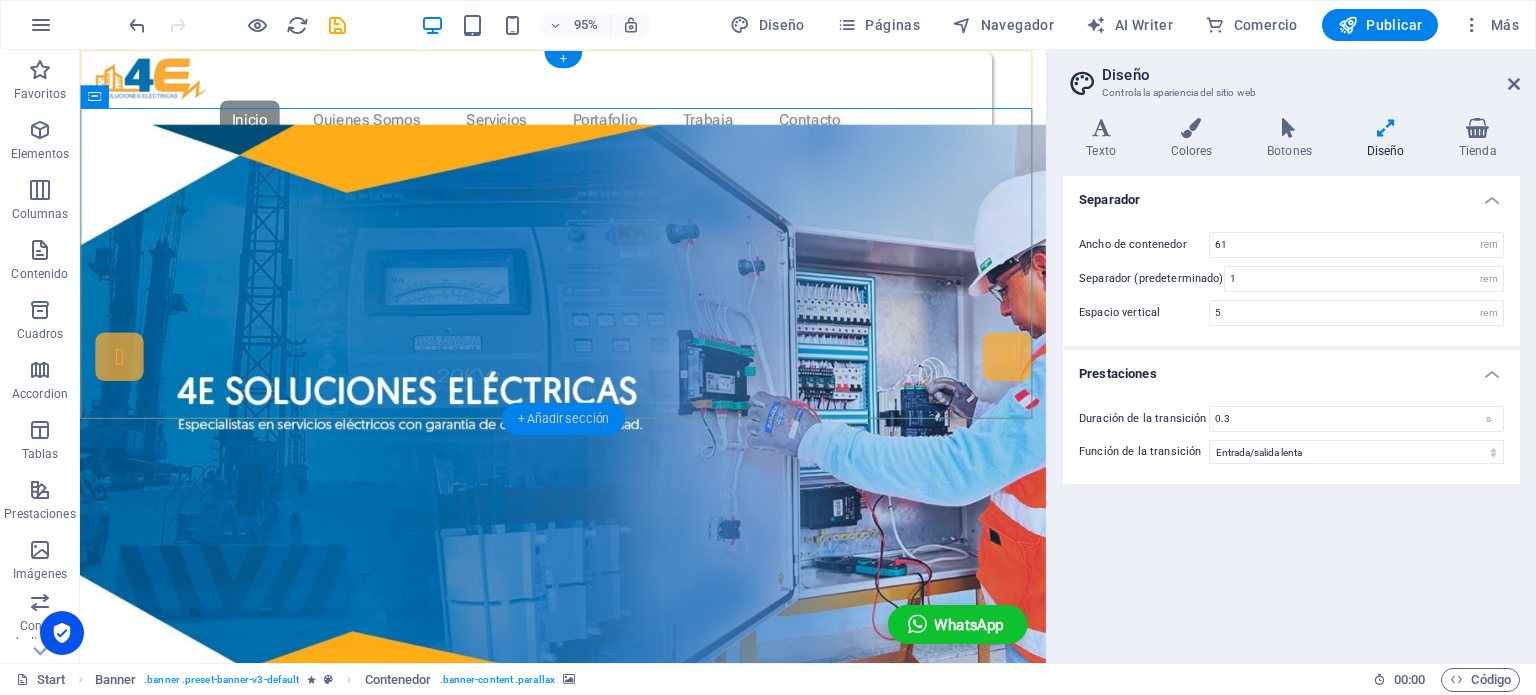 click on "+ Añadir sección" at bounding box center (563, 418) 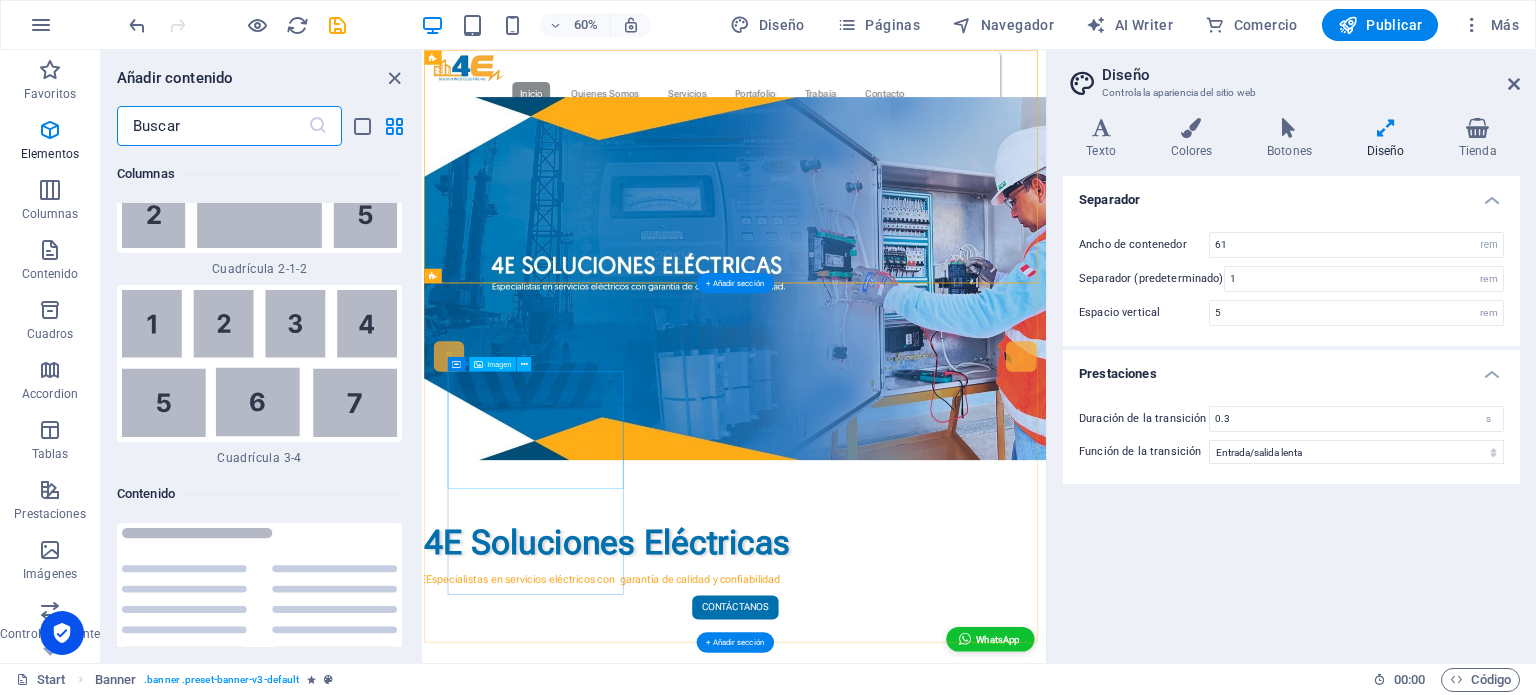 scroll, scrollTop: 6522, scrollLeft: 0, axis: vertical 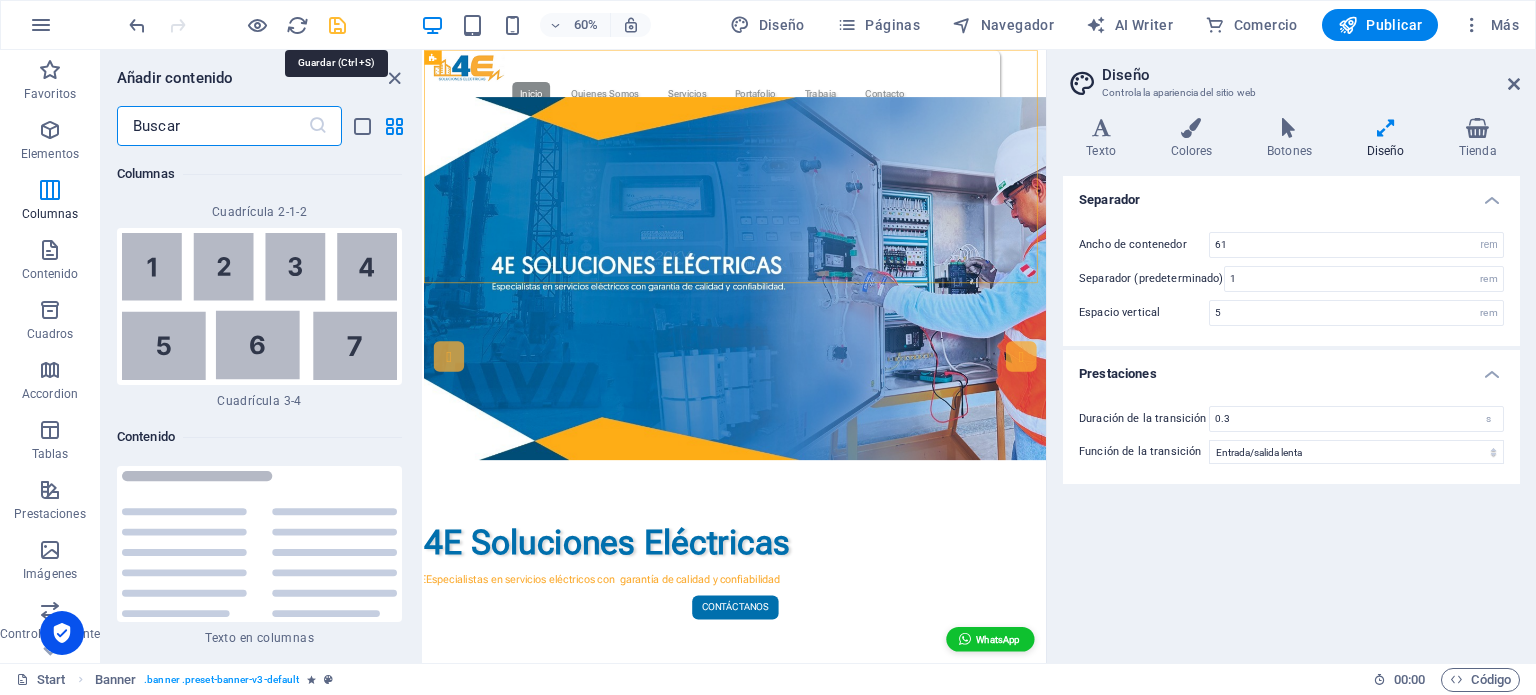 click at bounding box center [337, 25] 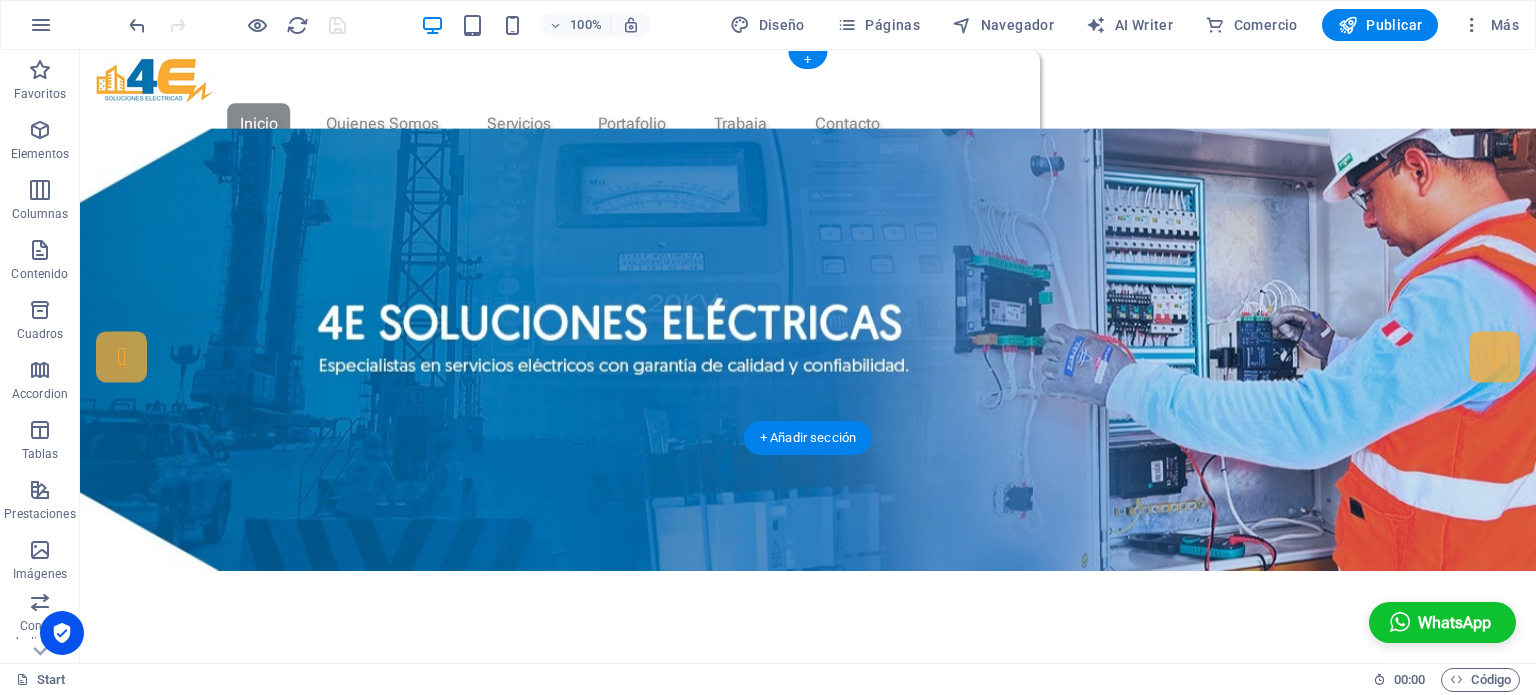 click at bounding box center [808, 349] 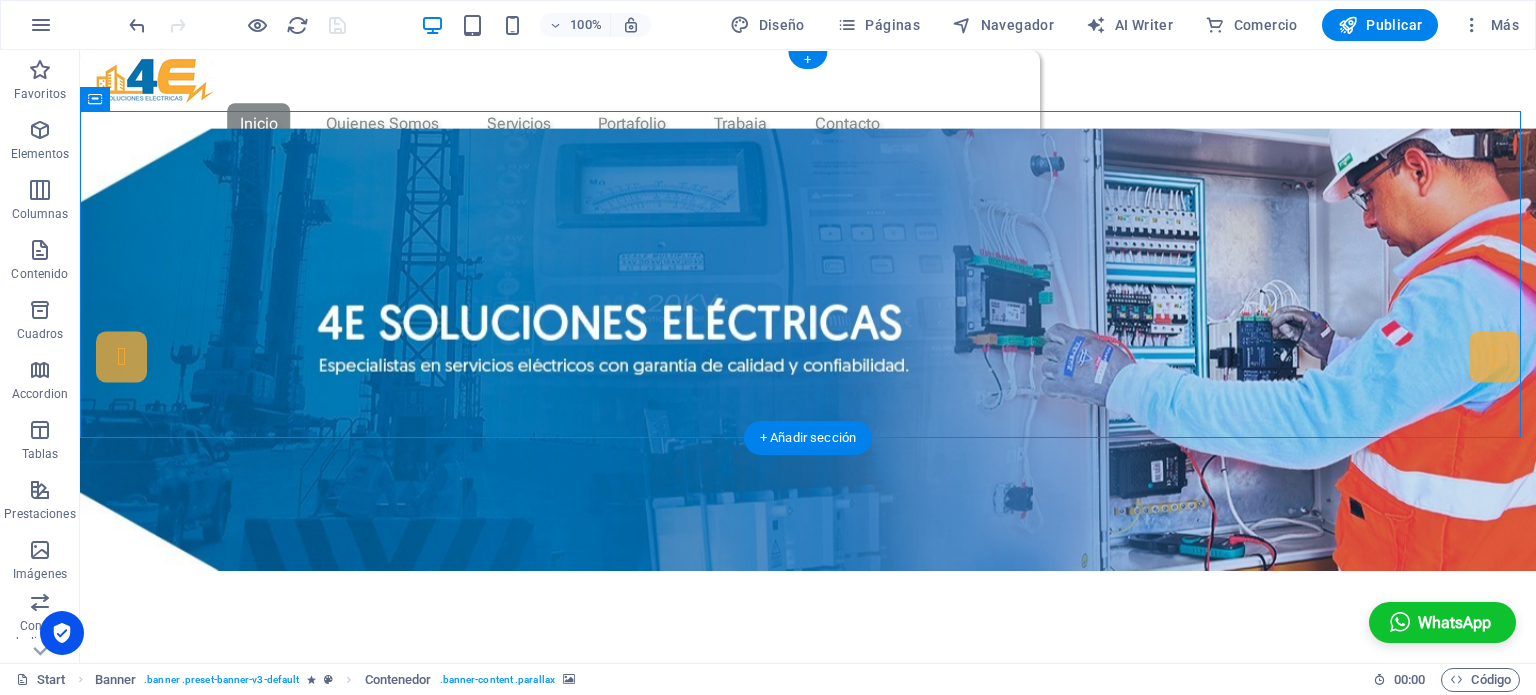click at bounding box center (808, 349) 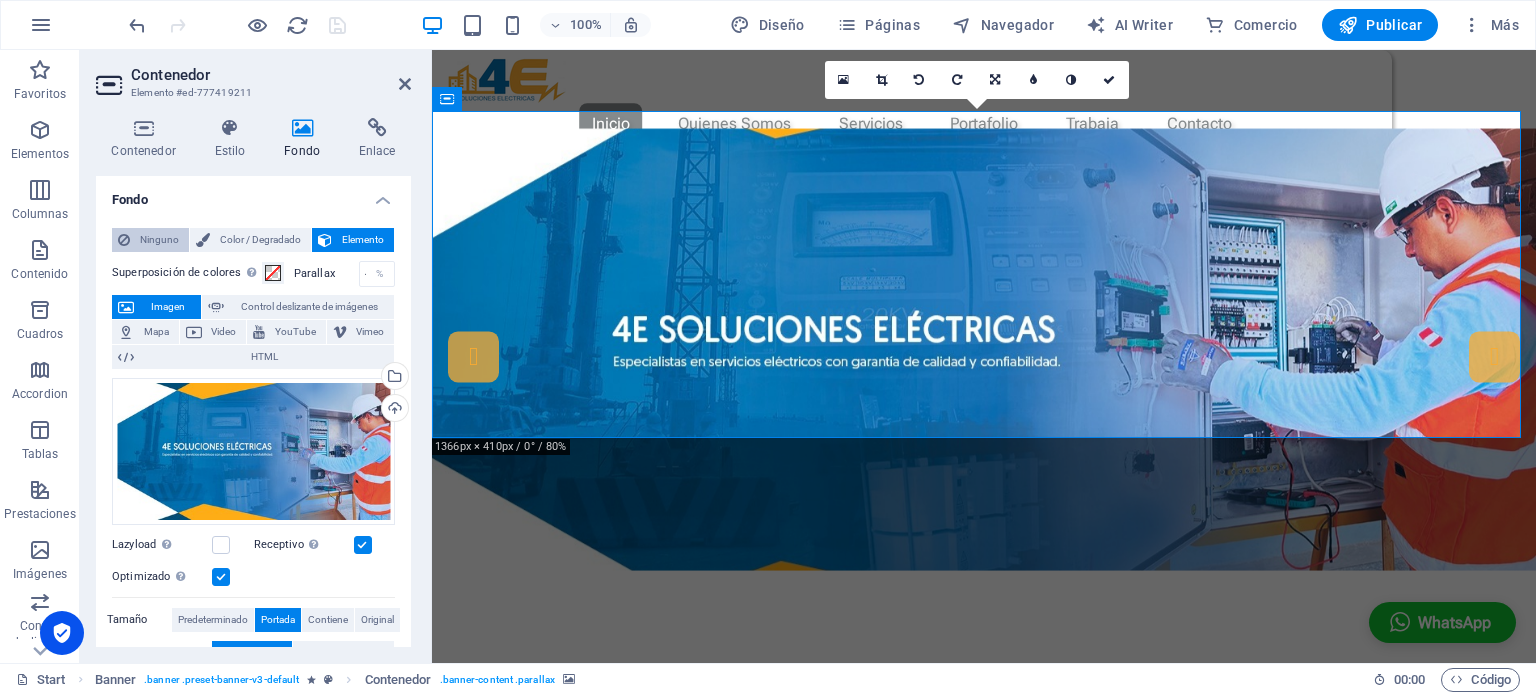 click on "Ninguno" at bounding box center [159, 240] 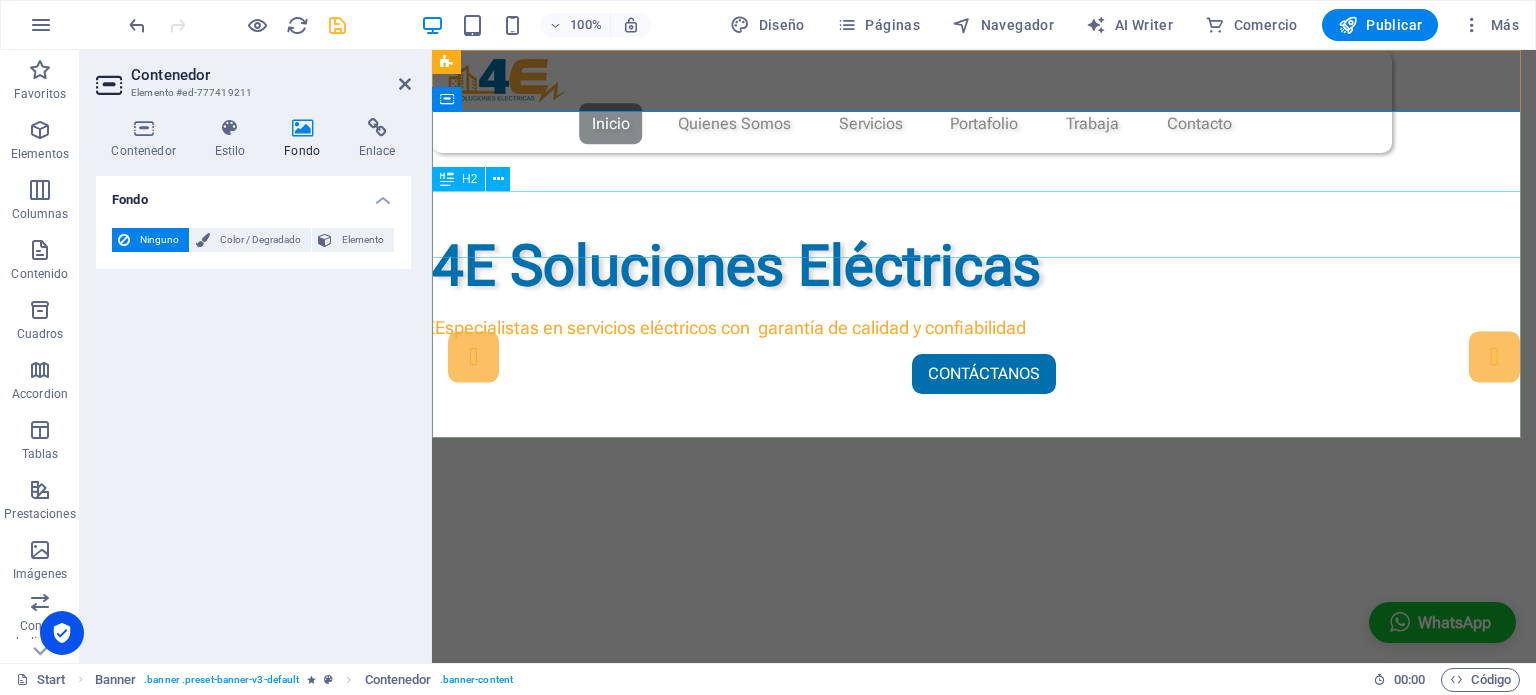 click on "4E Soluciones Eléctricas" at bounding box center [984, 266] 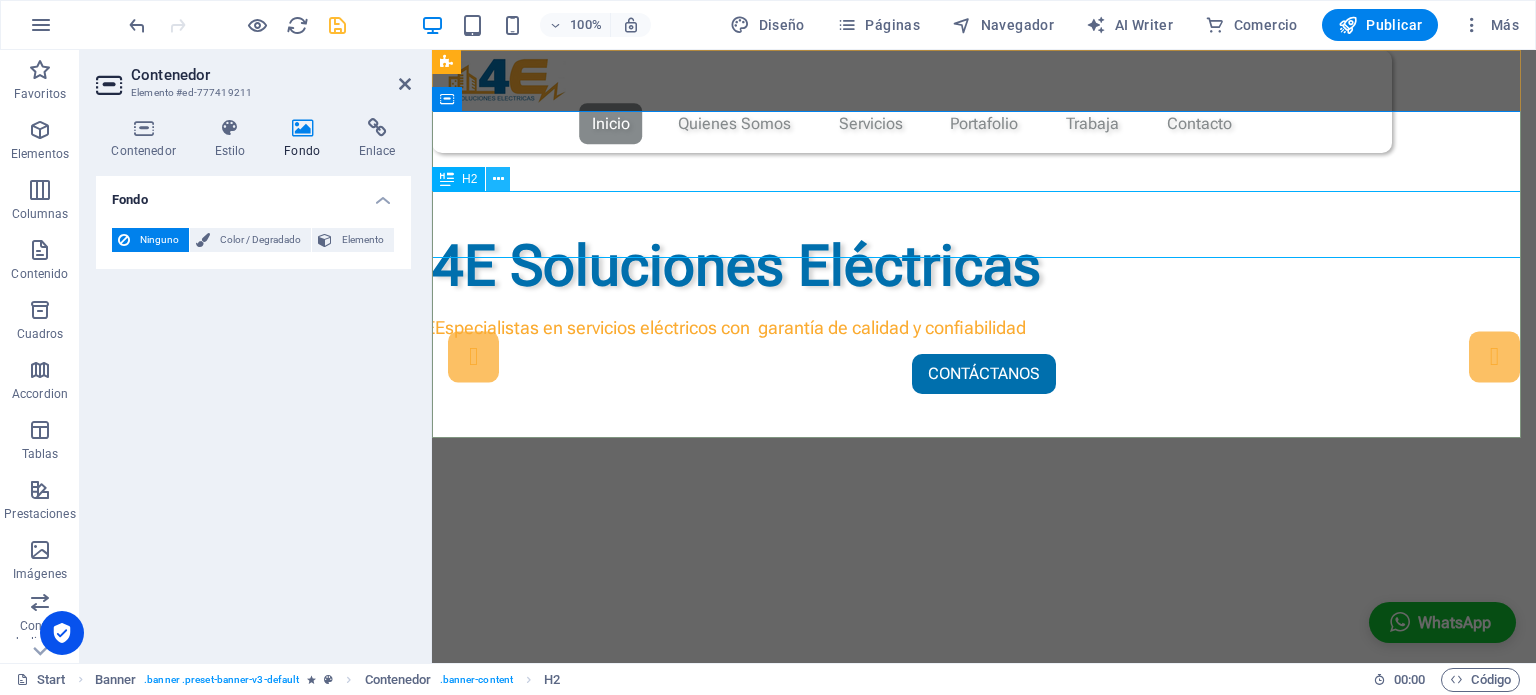 click at bounding box center [498, 179] 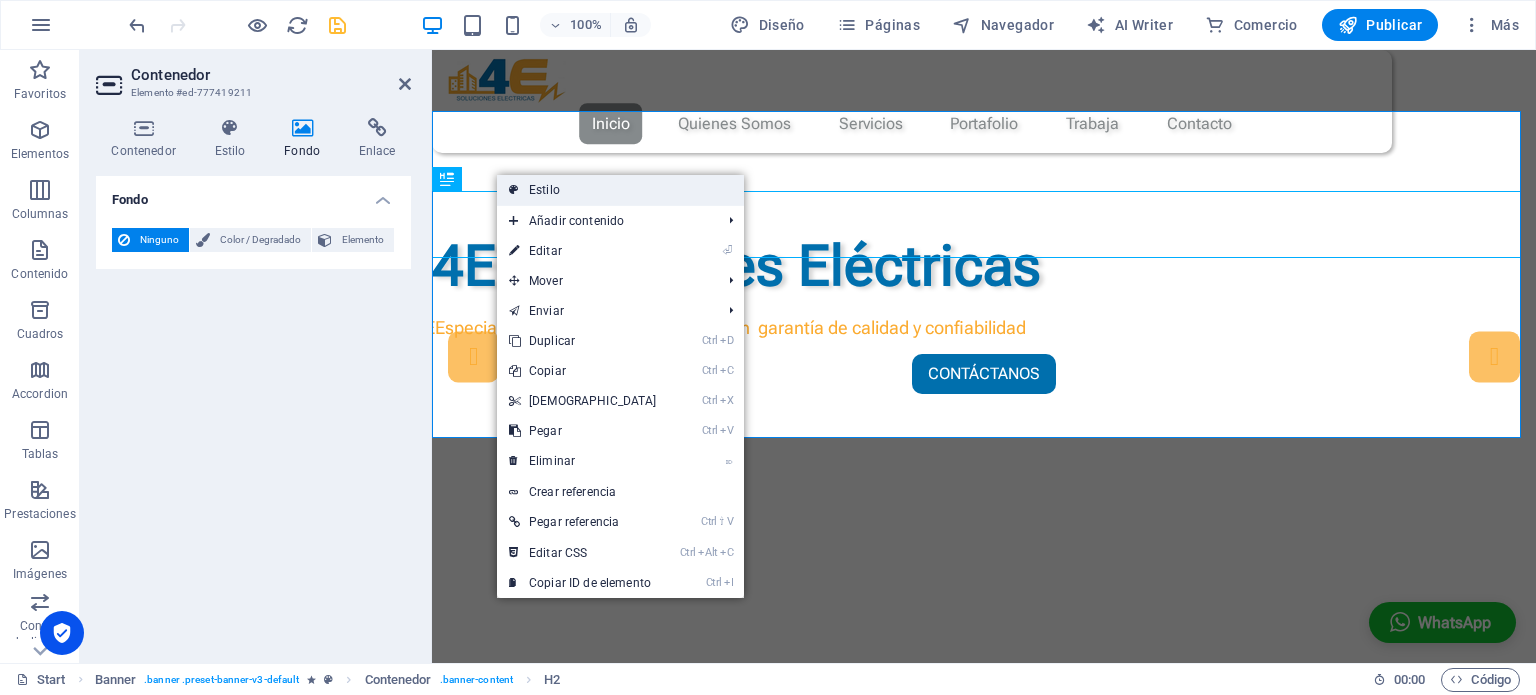 click on "Estilo" at bounding box center (620, 190) 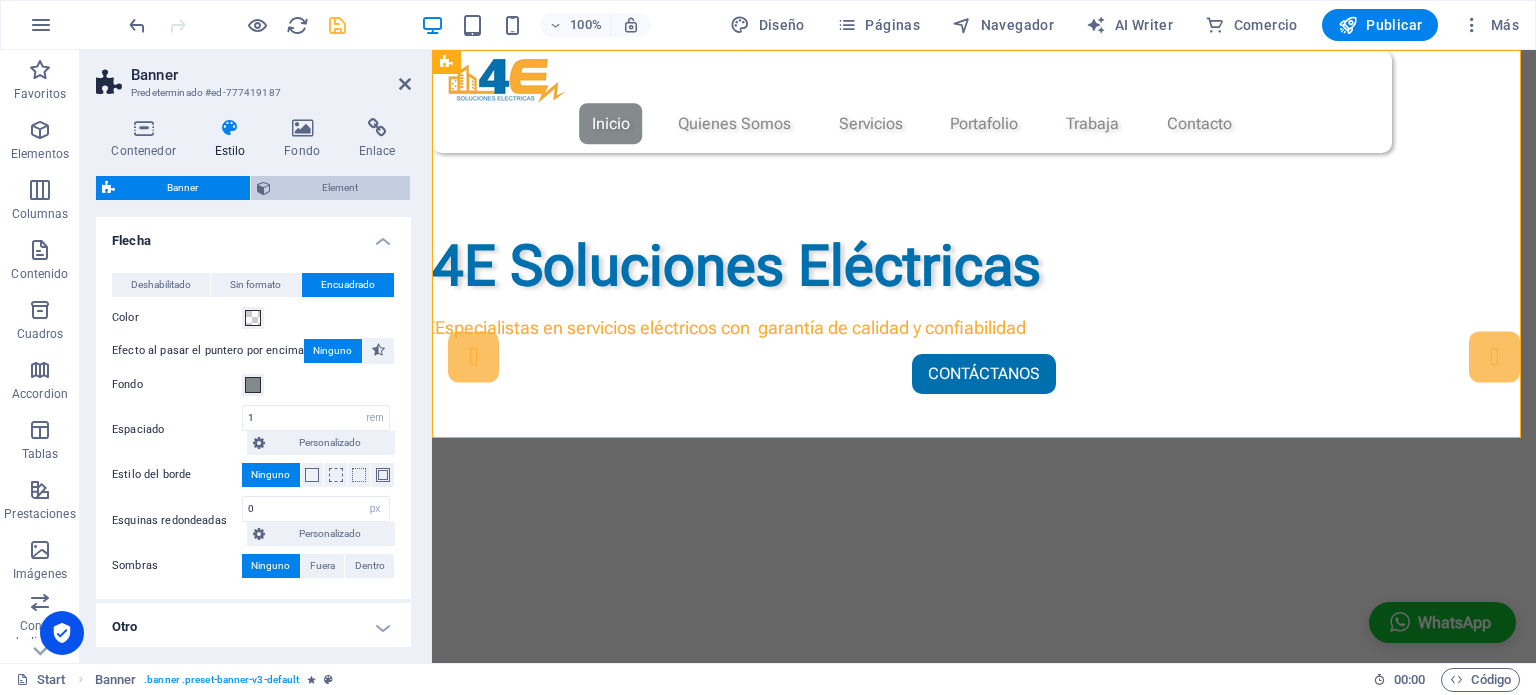 click on "Element" at bounding box center (341, 188) 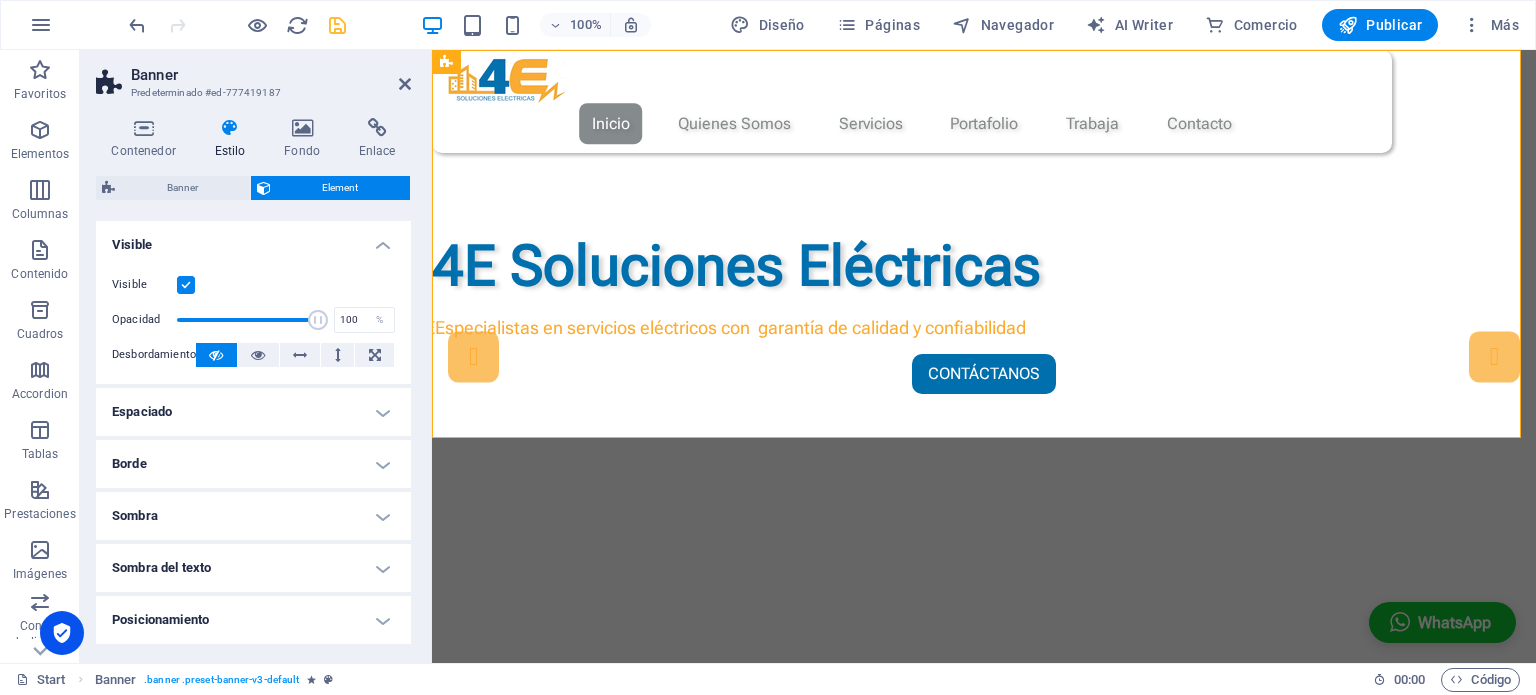 click at bounding box center (186, 285) 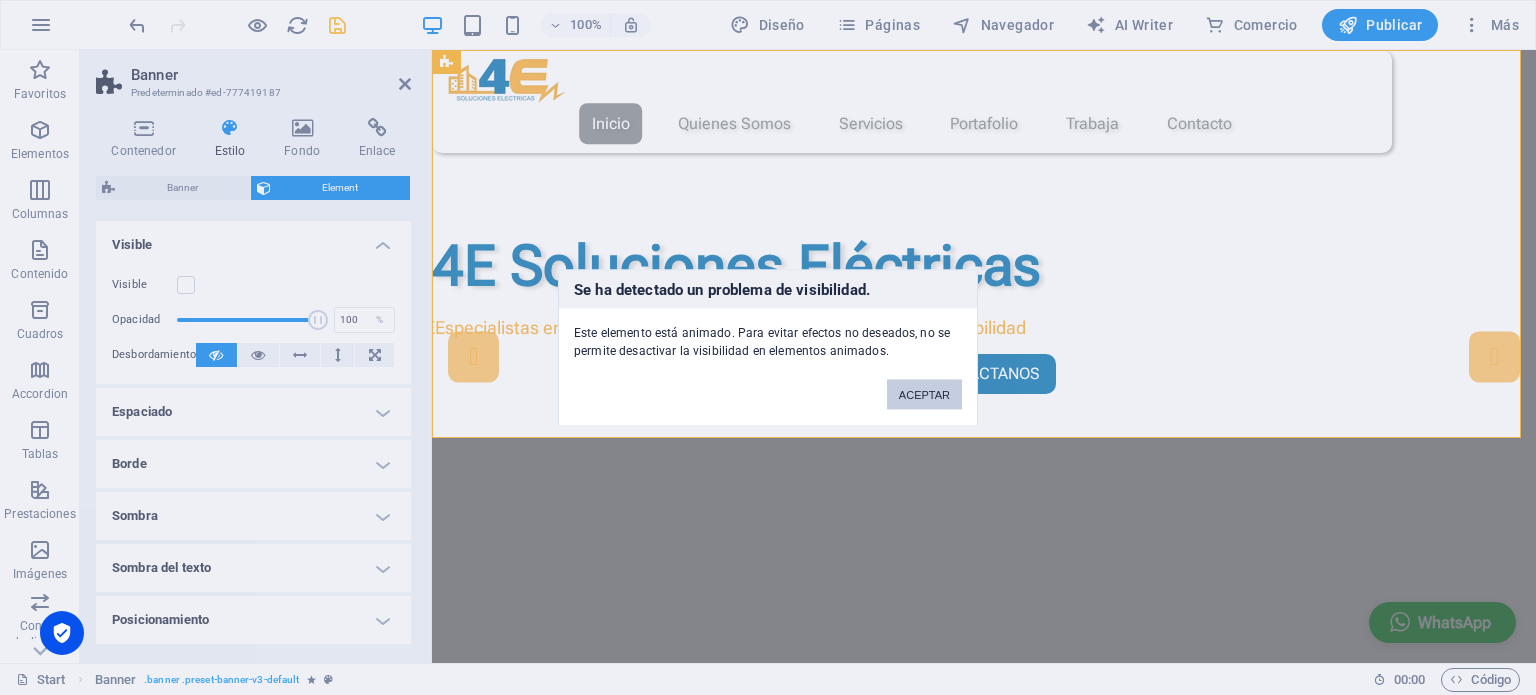 click on "ACEPTAR" at bounding box center (924, 394) 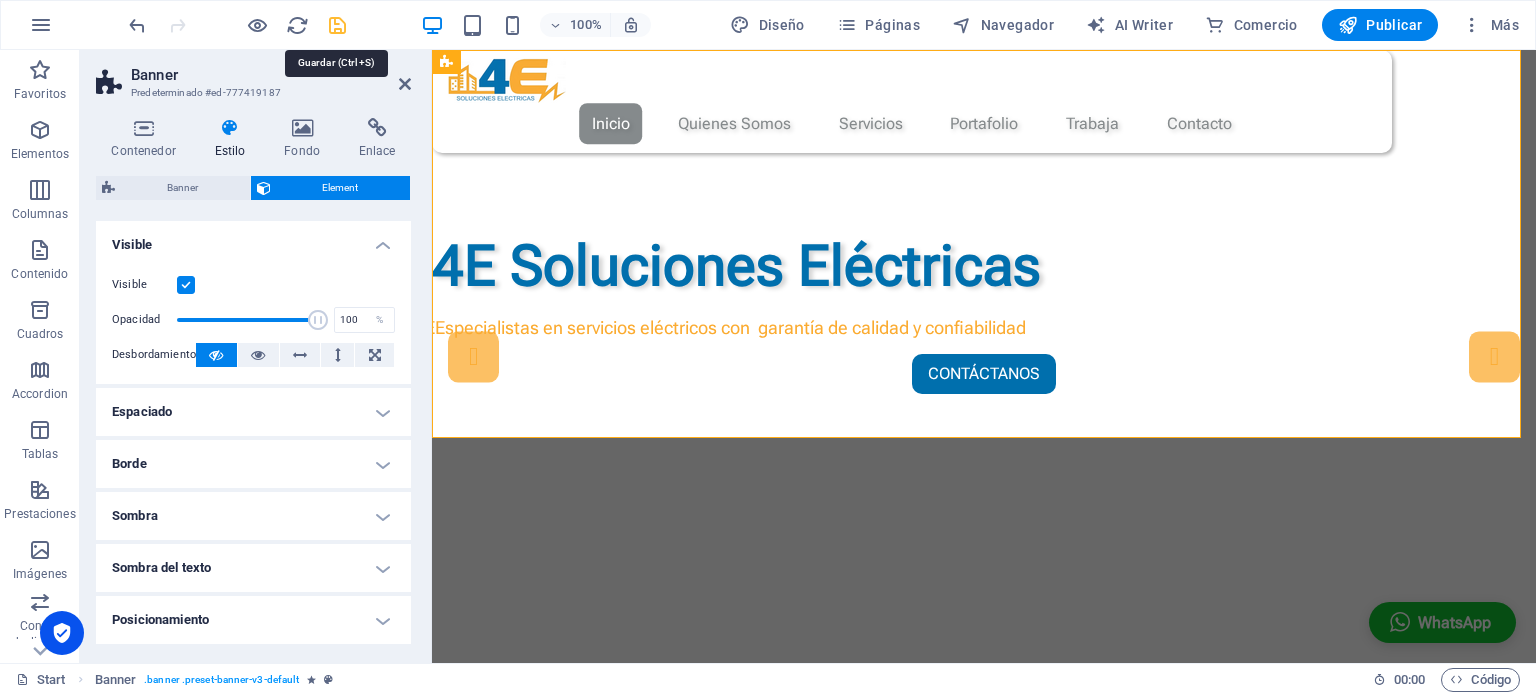 click at bounding box center (337, 25) 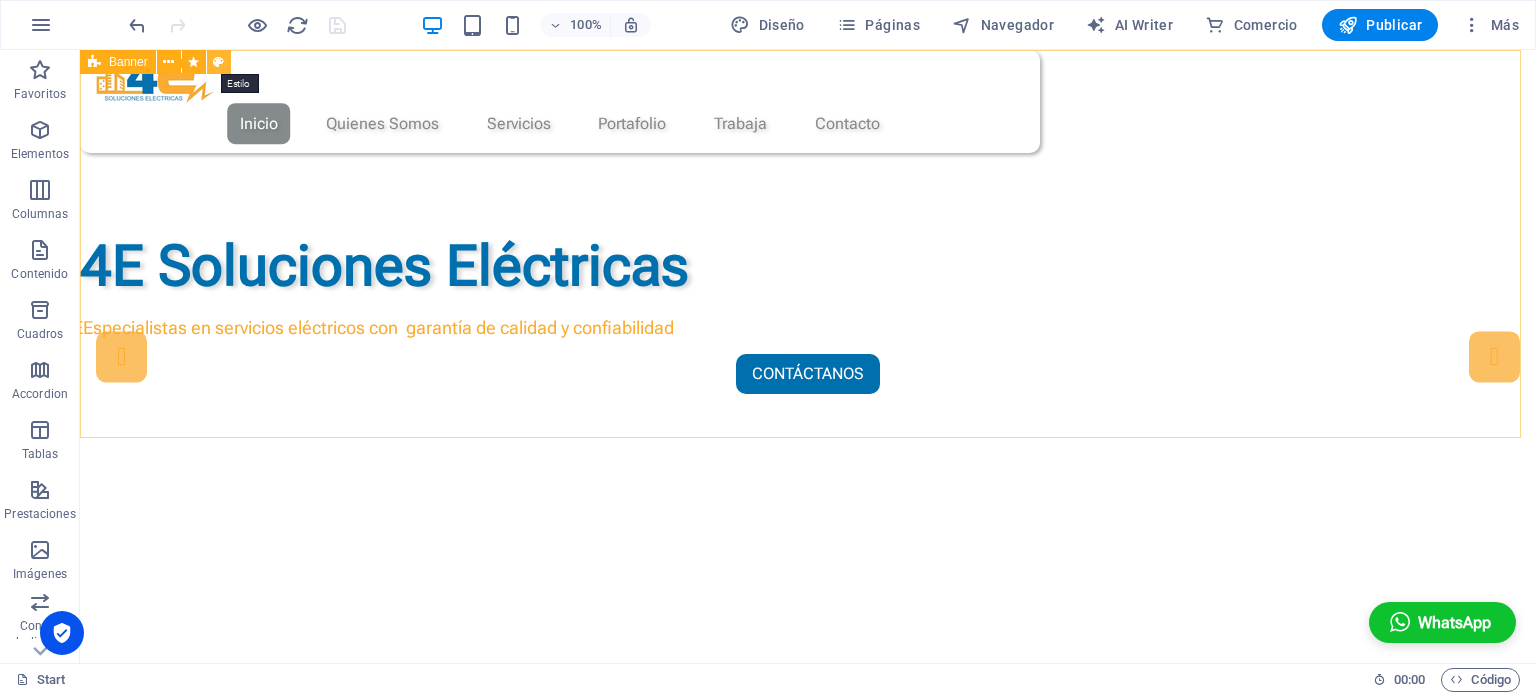 click at bounding box center (218, 62) 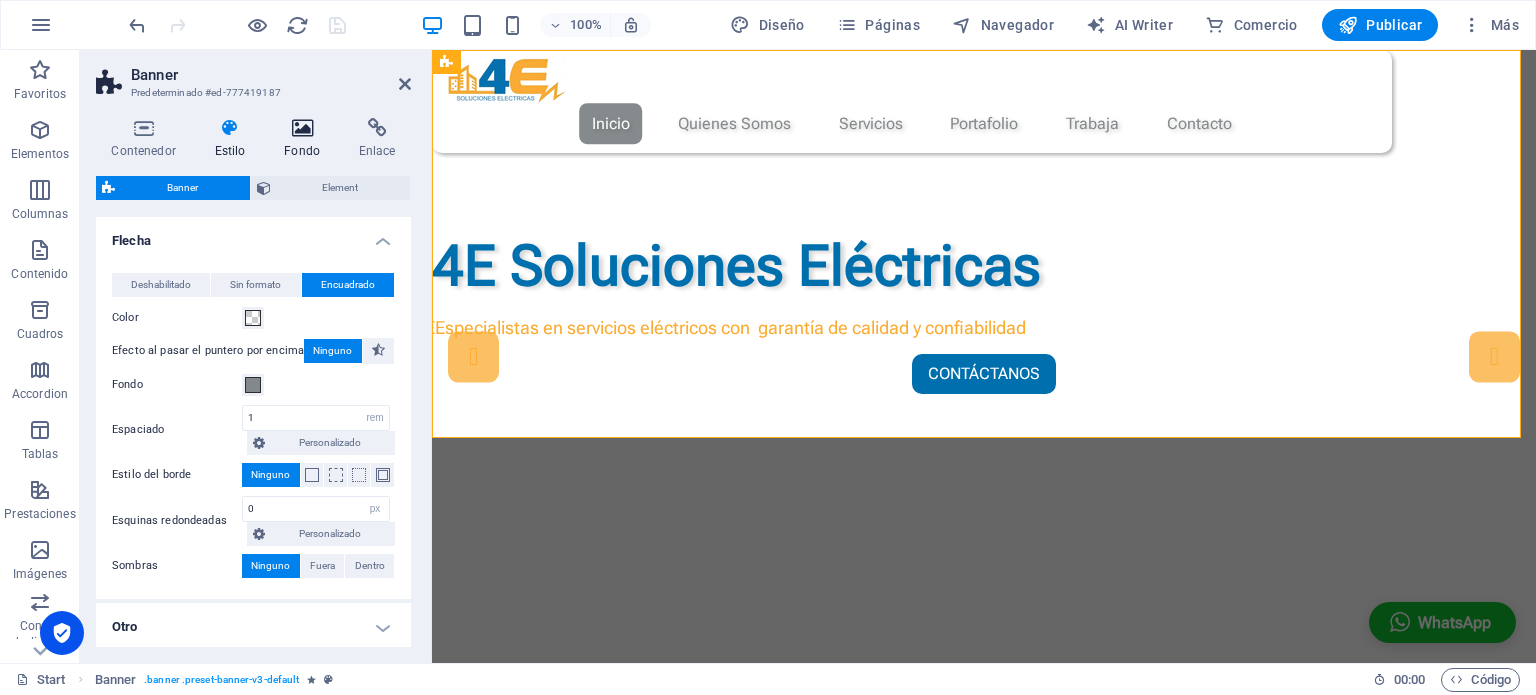 click at bounding box center (302, 128) 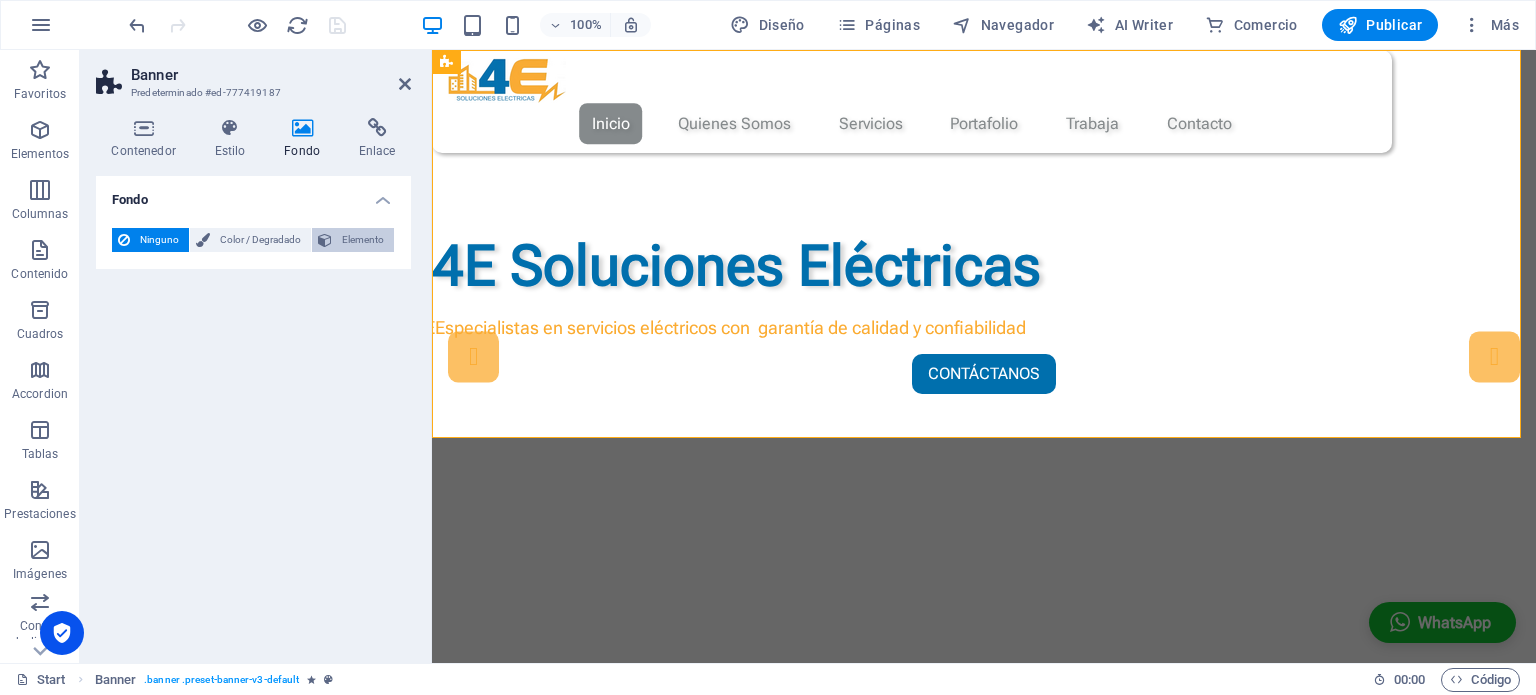 click on "Elemento" at bounding box center [363, 240] 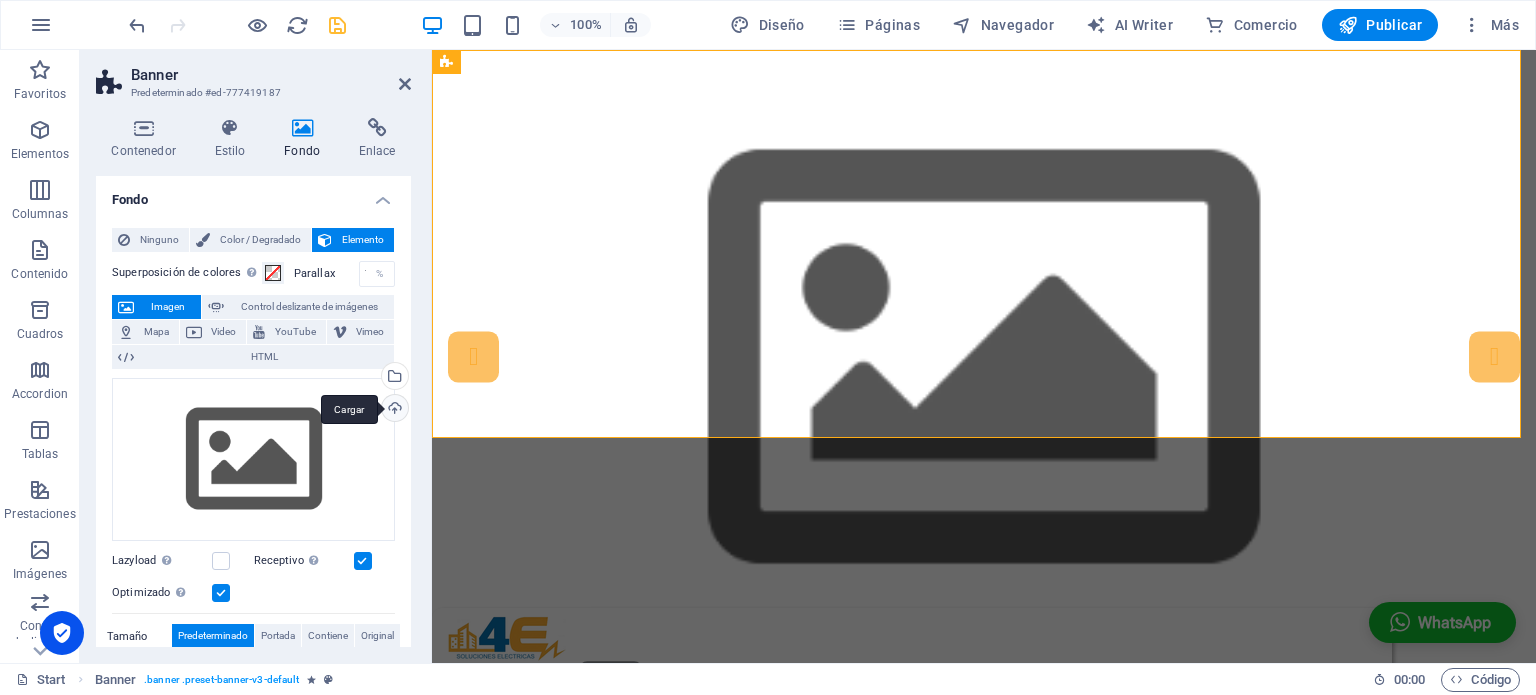 click on "Cargar" at bounding box center [393, 410] 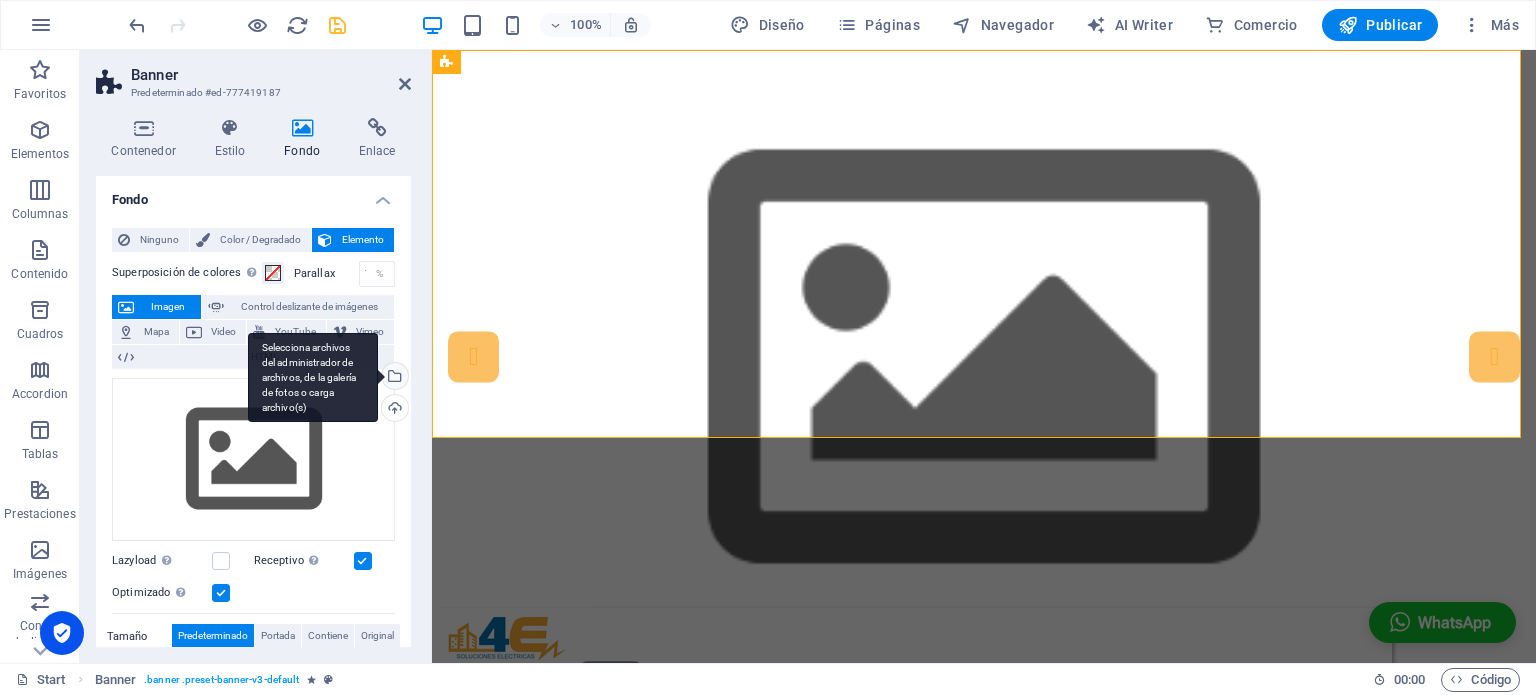 click on "Selecciona archivos del administrador de archivos, de la galería de fotos o carga archivo(s)" at bounding box center [313, 378] 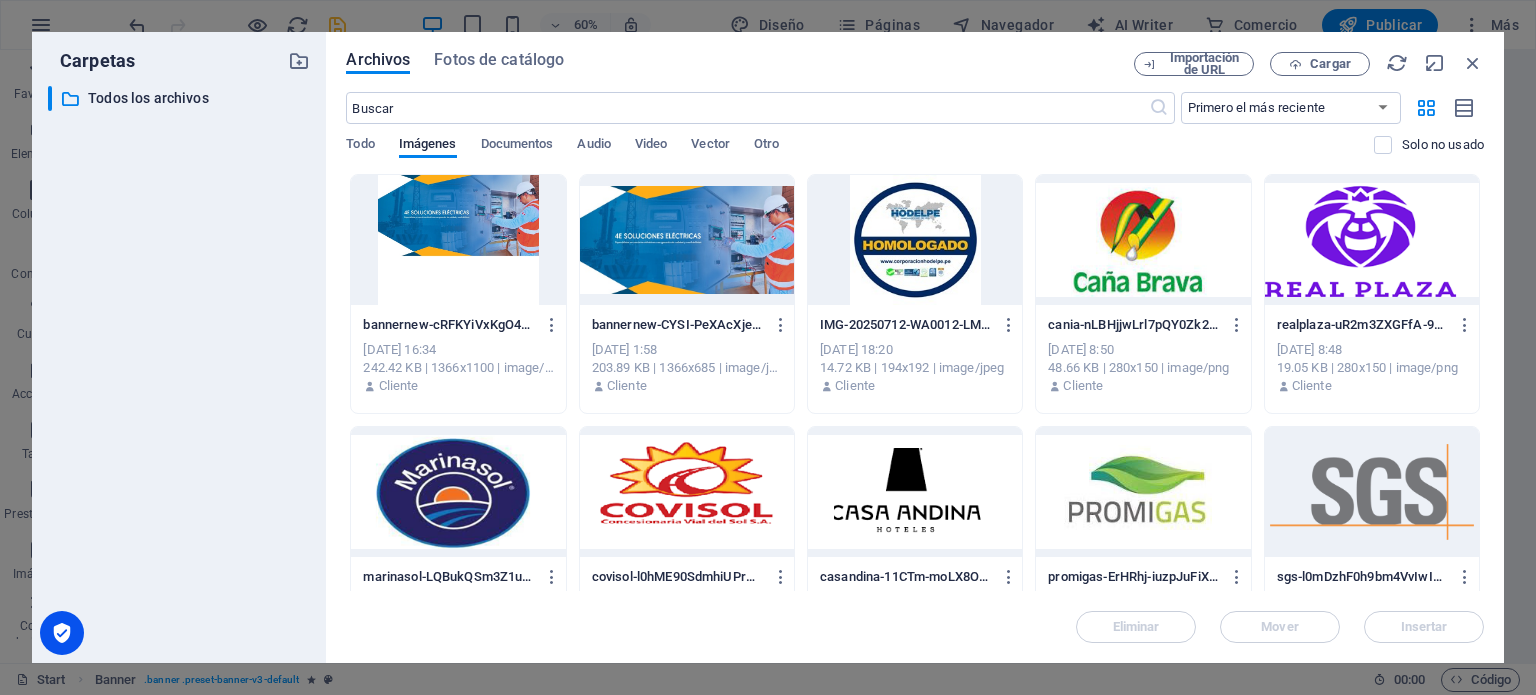 click at bounding box center [687, 240] 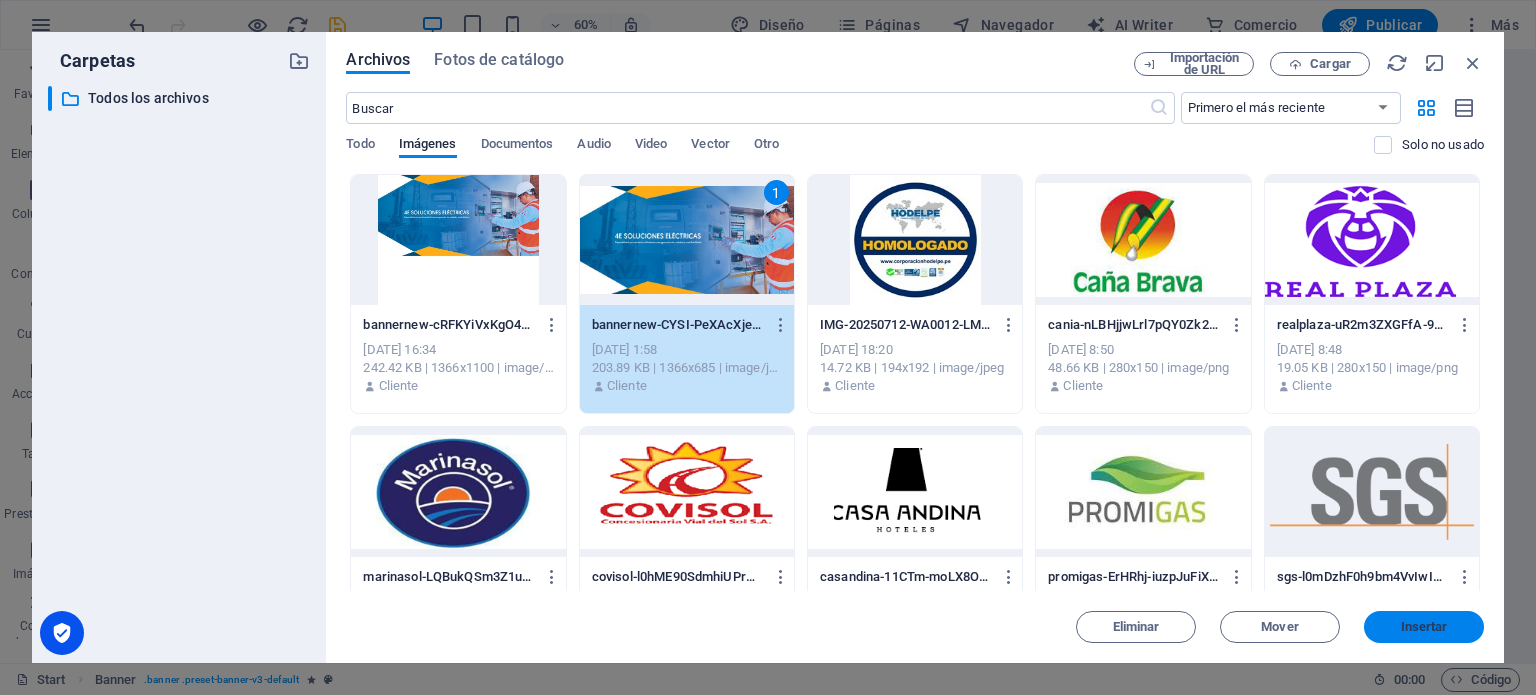 click on "Insertar" at bounding box center (1424, 627) 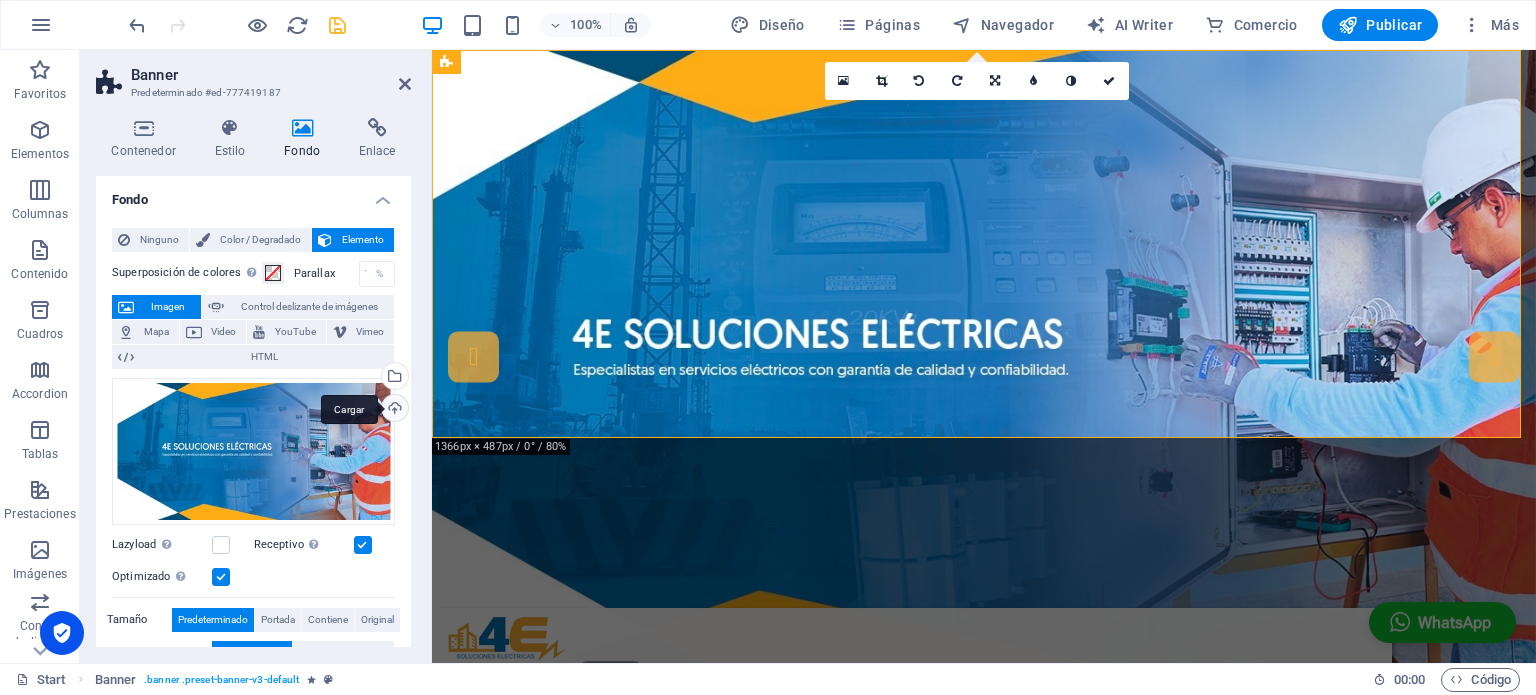 click on "Cargar" at bounding box center [393, 410] 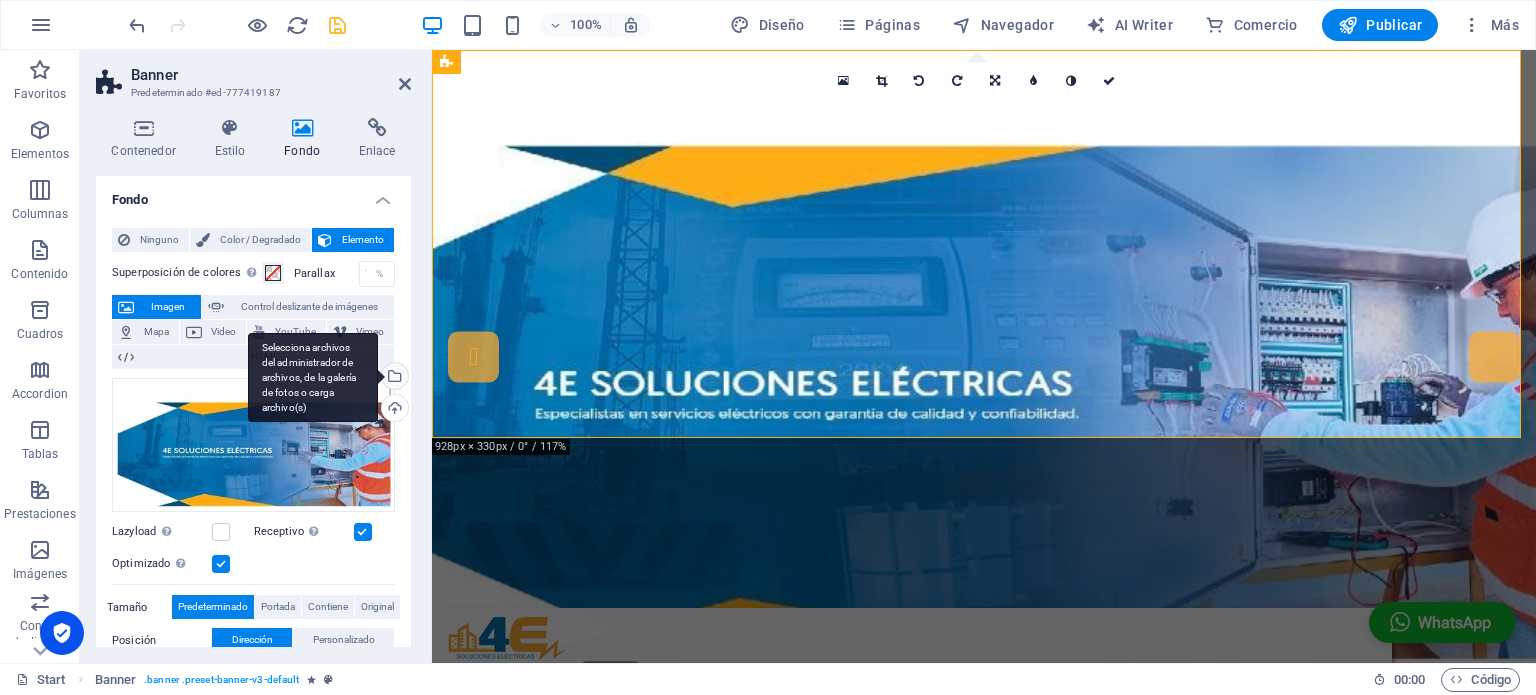 click on "Selecciona archivos del administrador de archivos, de la galería de fotos o carga archivo(s)" at bounding box center [393, 378] 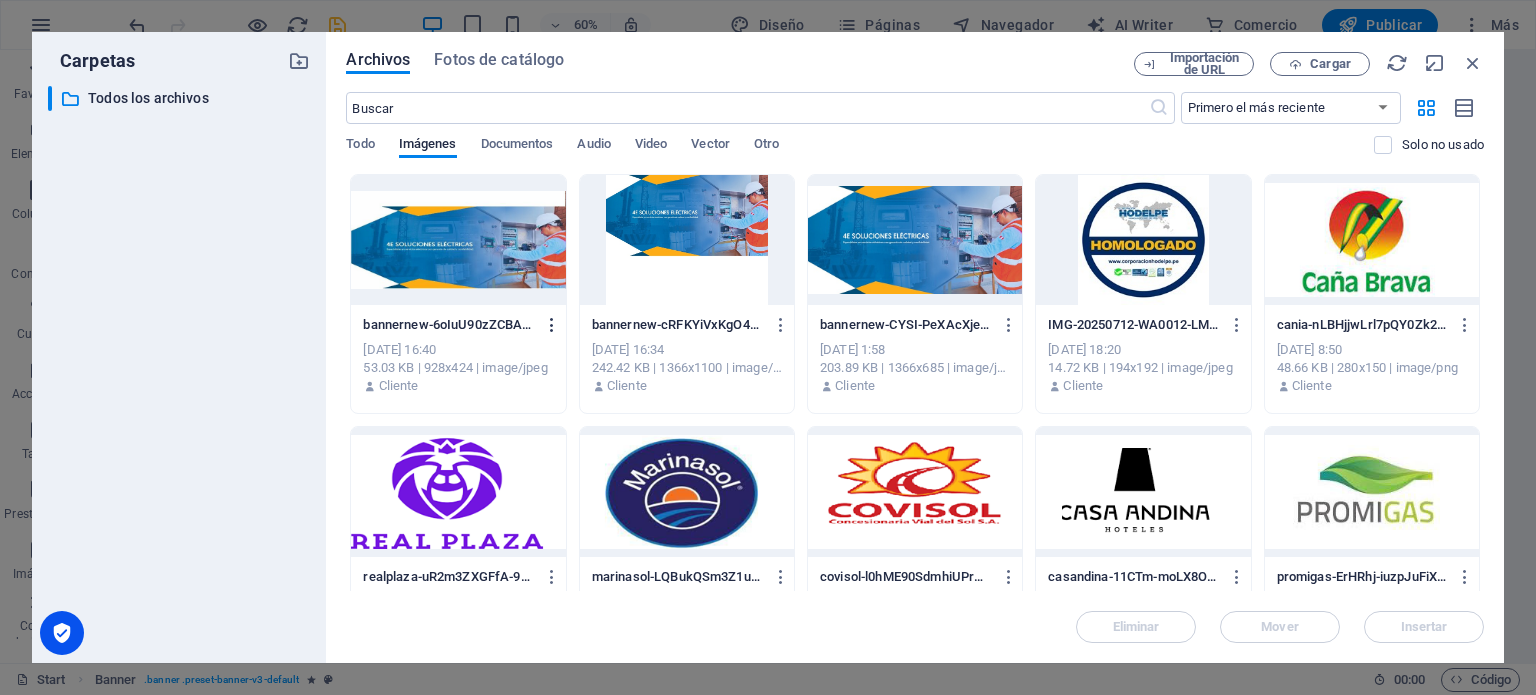 click at bounding box center [552, 325] 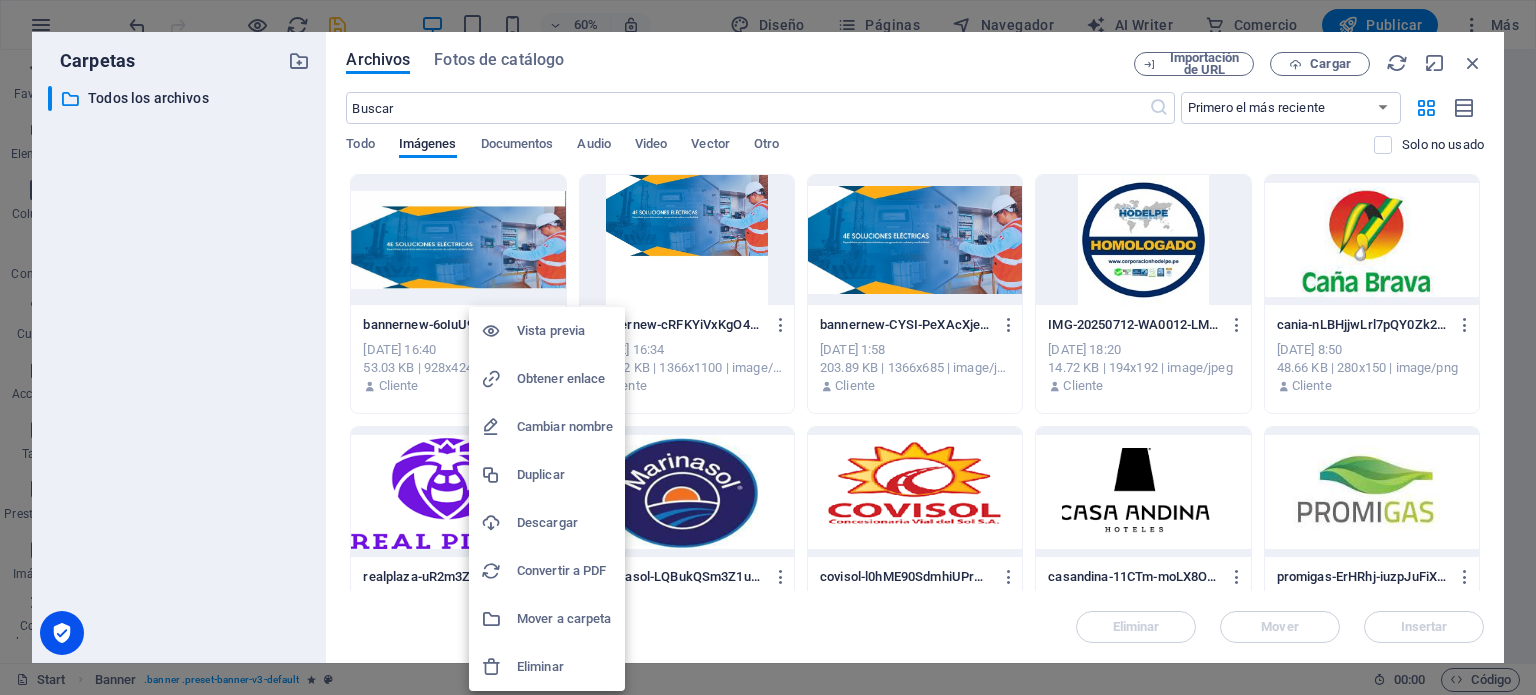 click on "Eliminar" at bounding box center [565, 667] 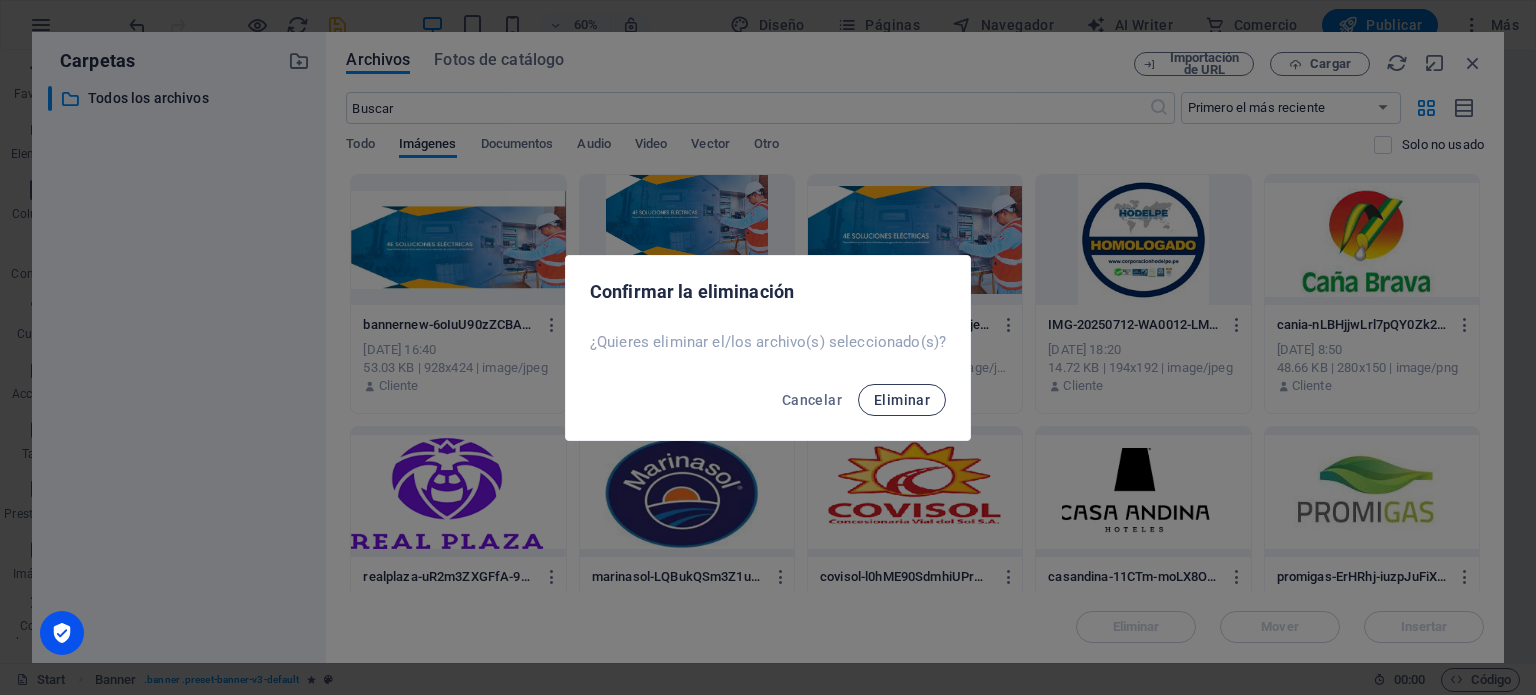 click on "Eliminar" at bounding box center (902, 400) 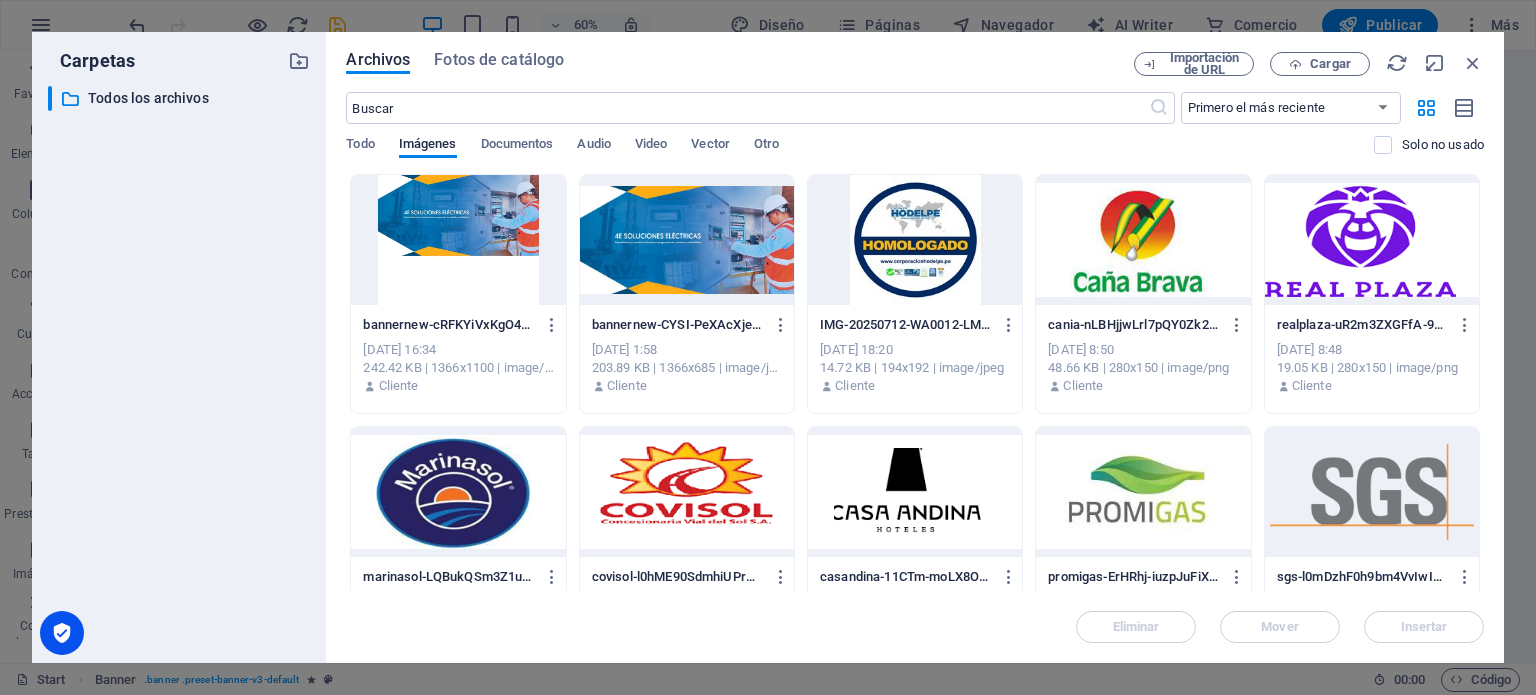 click at bounding box center (458, 240) 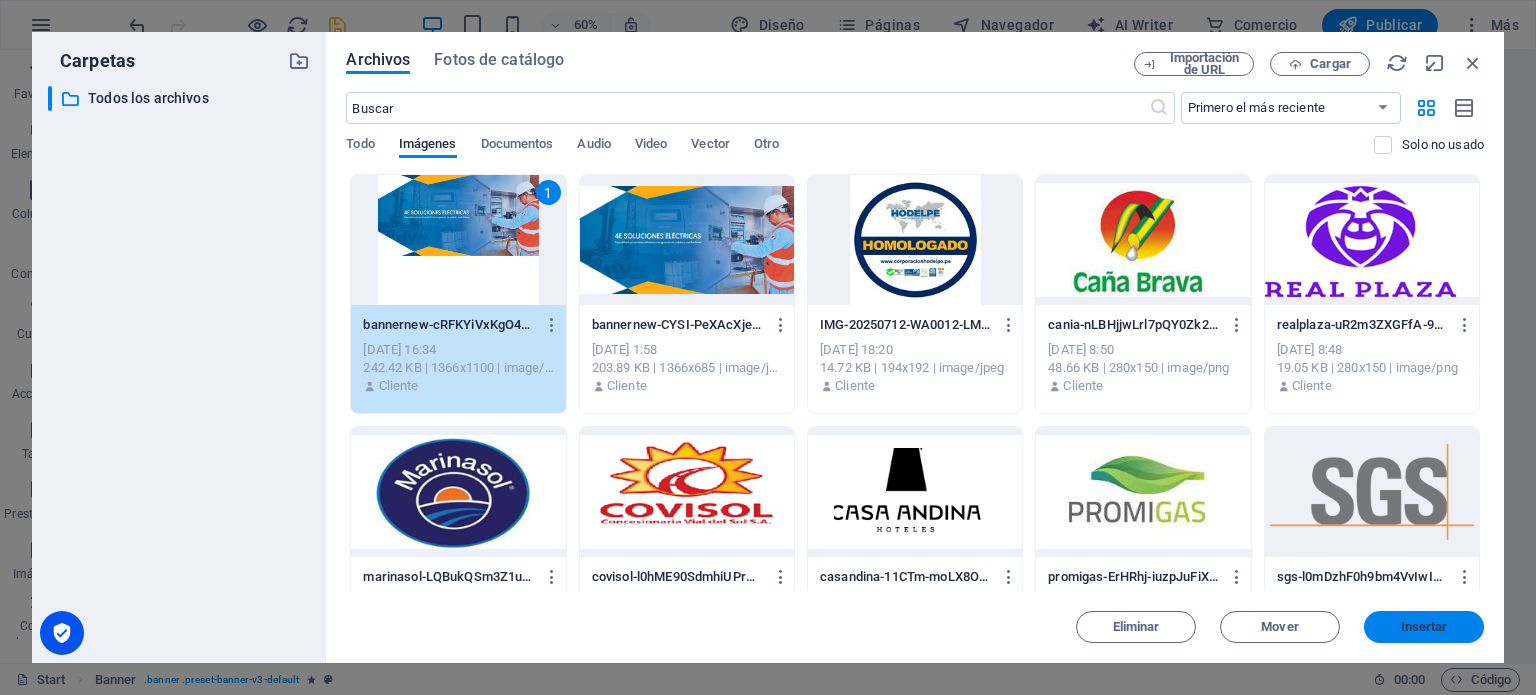 click on "Insertar" at bounding box center (1424, 627) 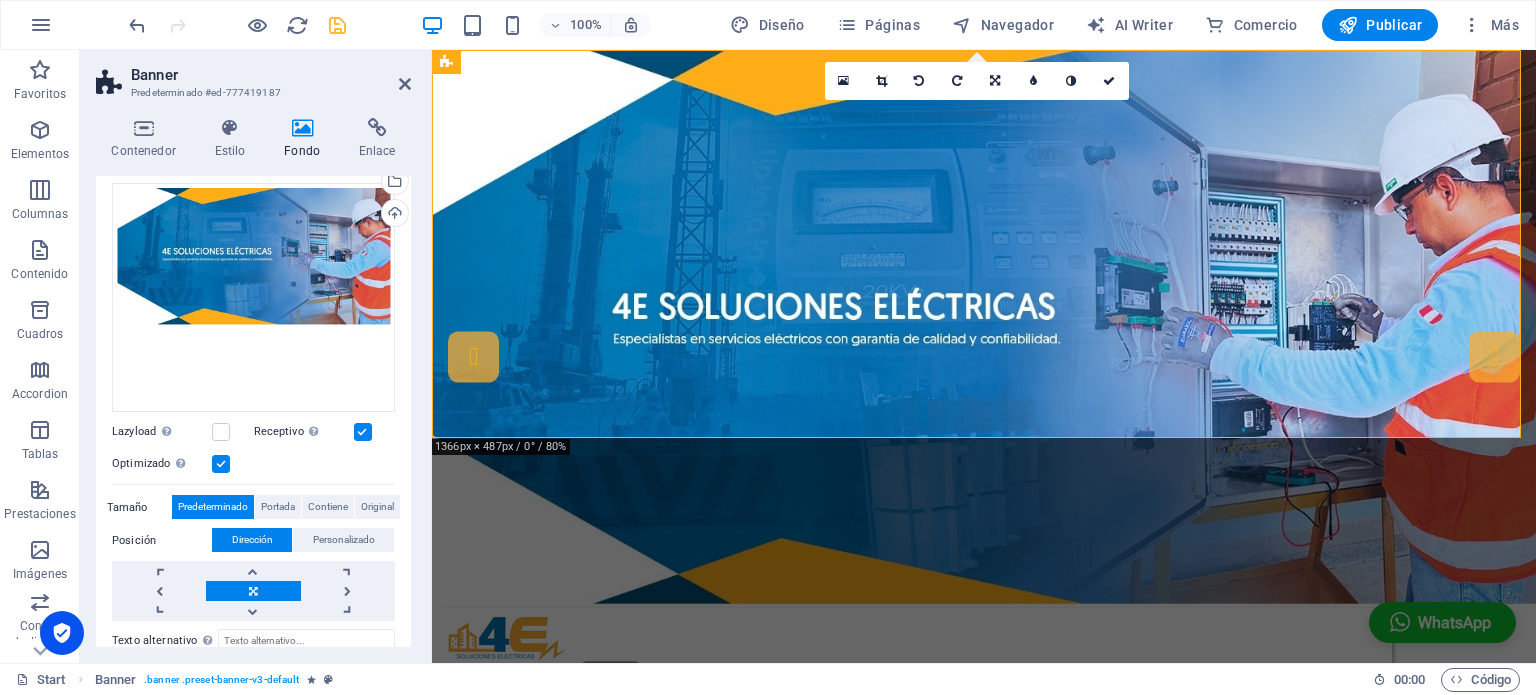 scroll, scrollTop: 256, scrollLeft: 0, axis: vertical 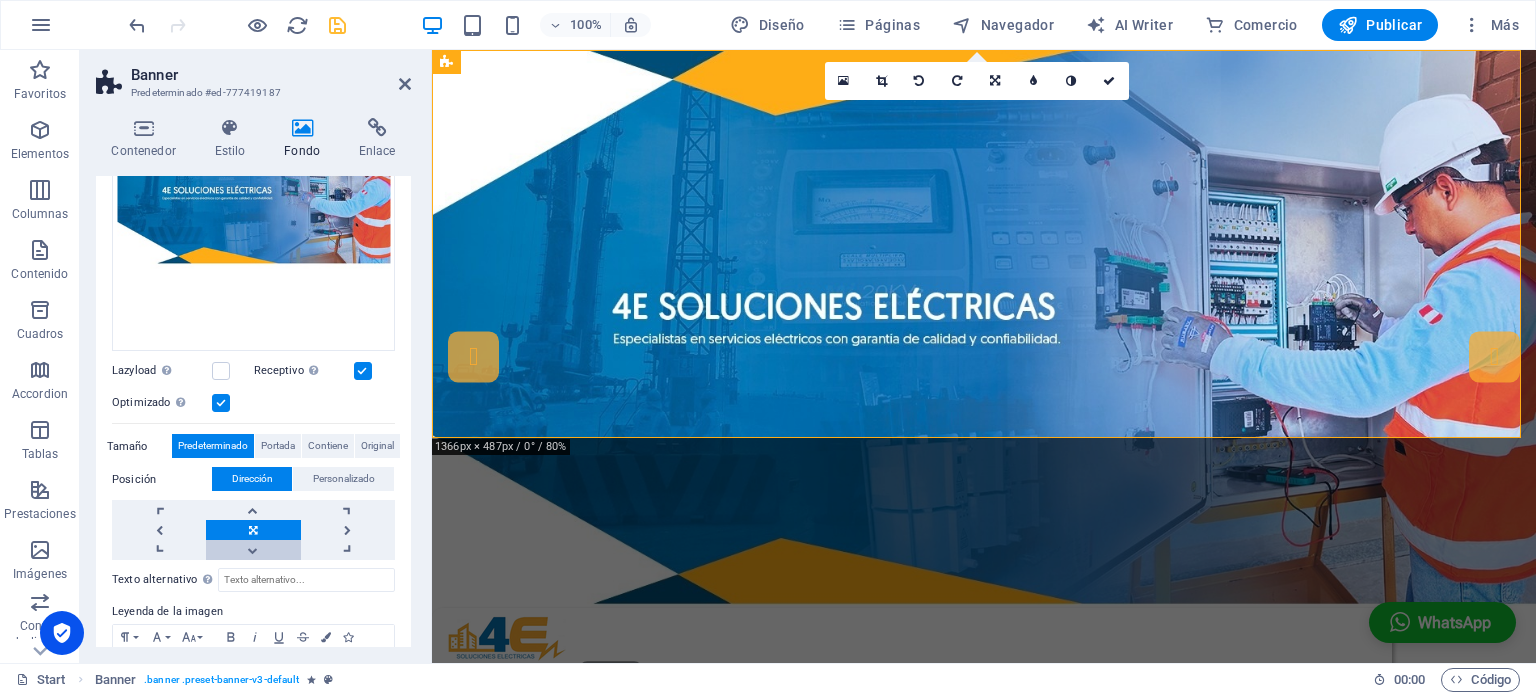 click at bounding box center [253, 550] 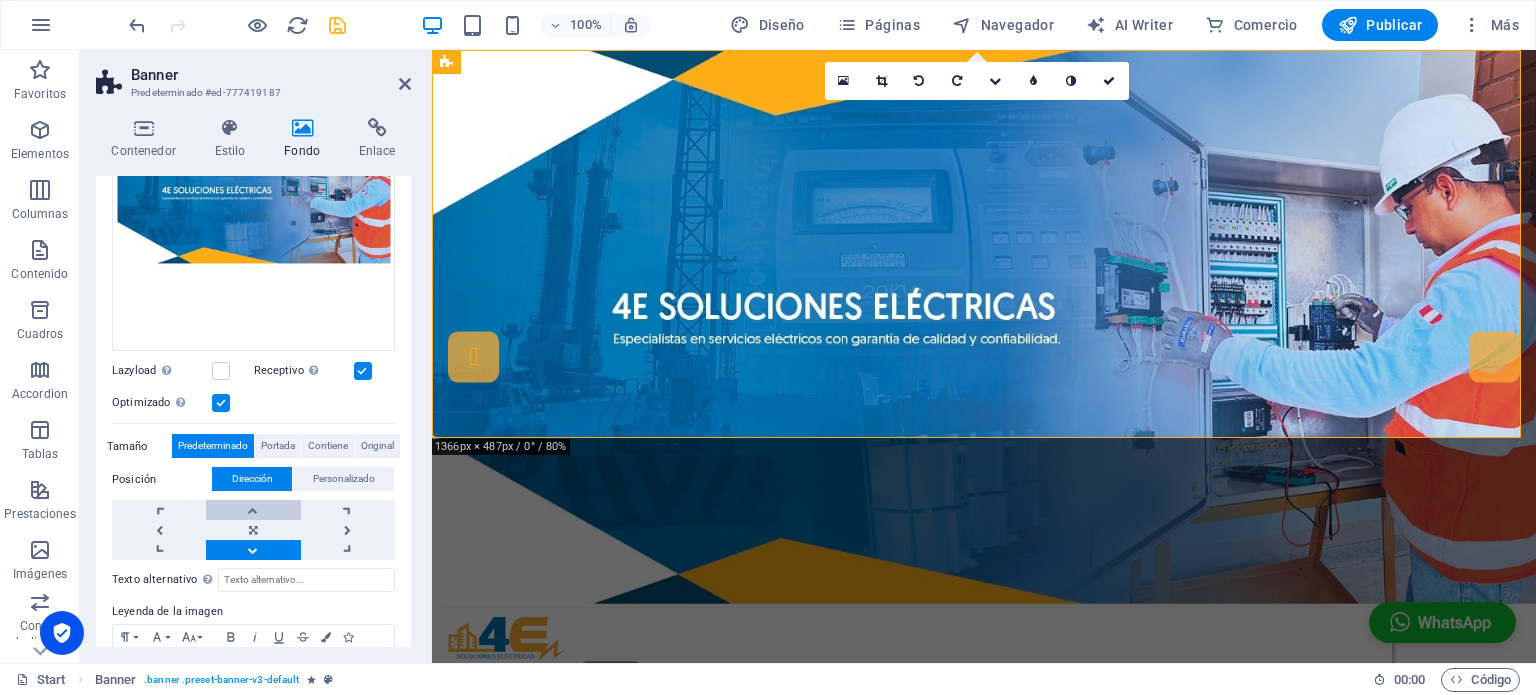 click at bounding box center [253, 510] 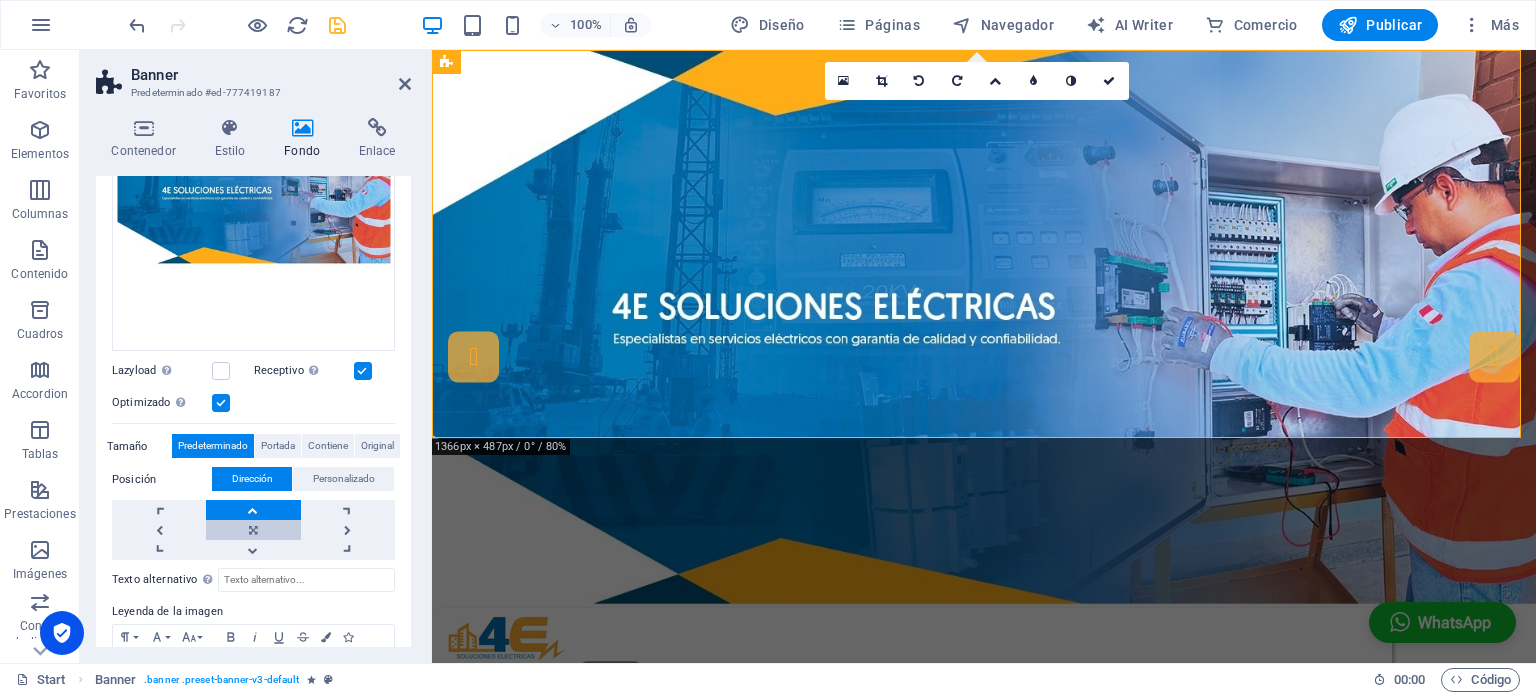 click at bounding box center [253, 530] 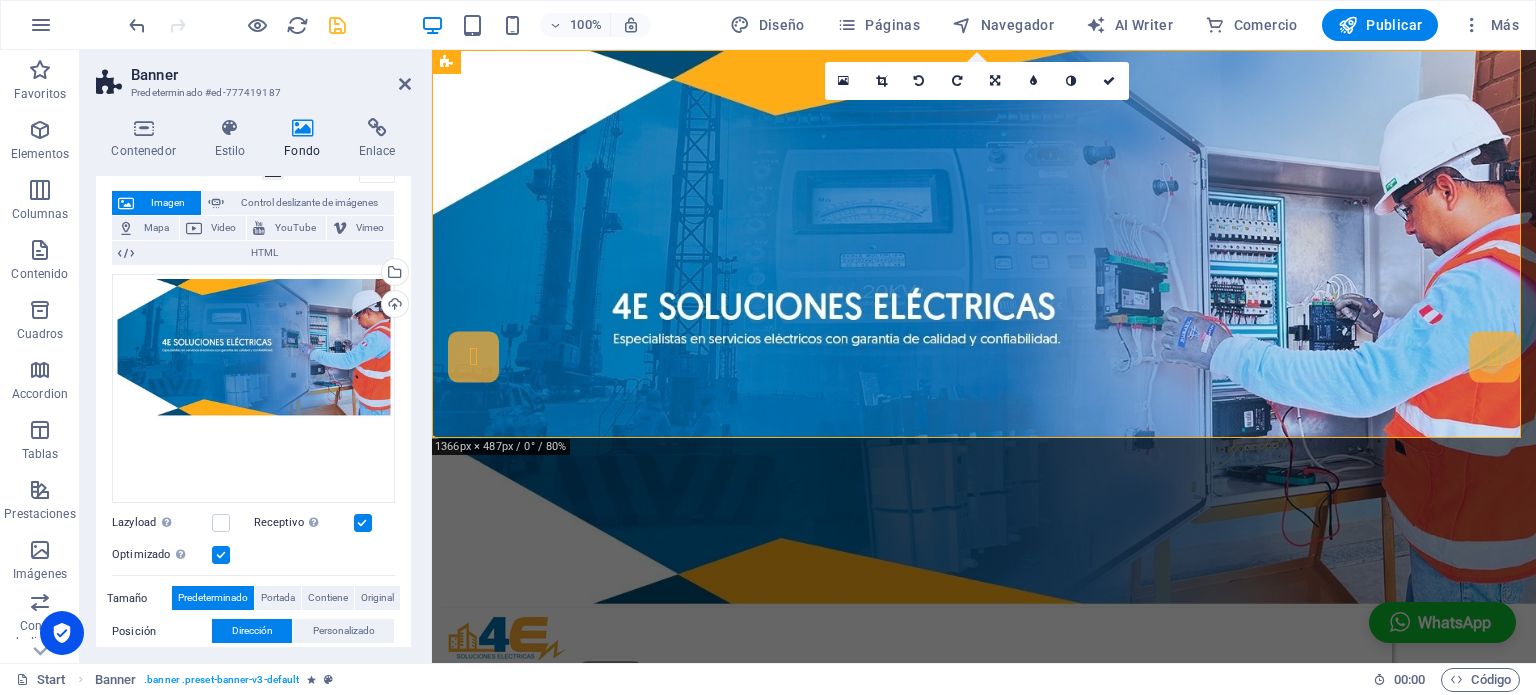 scroll, scrollTop: 56, scrollLeft: 0, axis: vertical 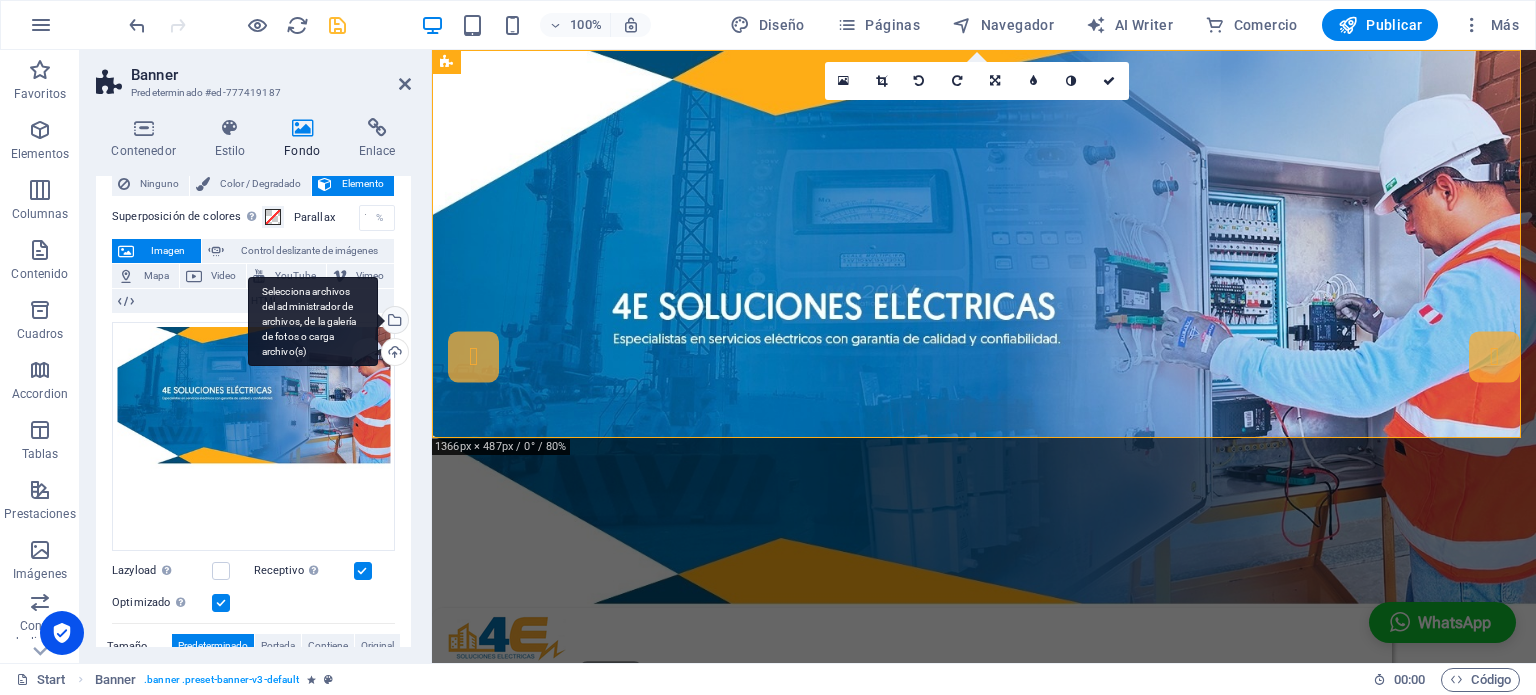 click on "Selecciona archivos del administrador de archivos, de la galería de fotos o carga archivo(s)" at bounding box center [393, 322] 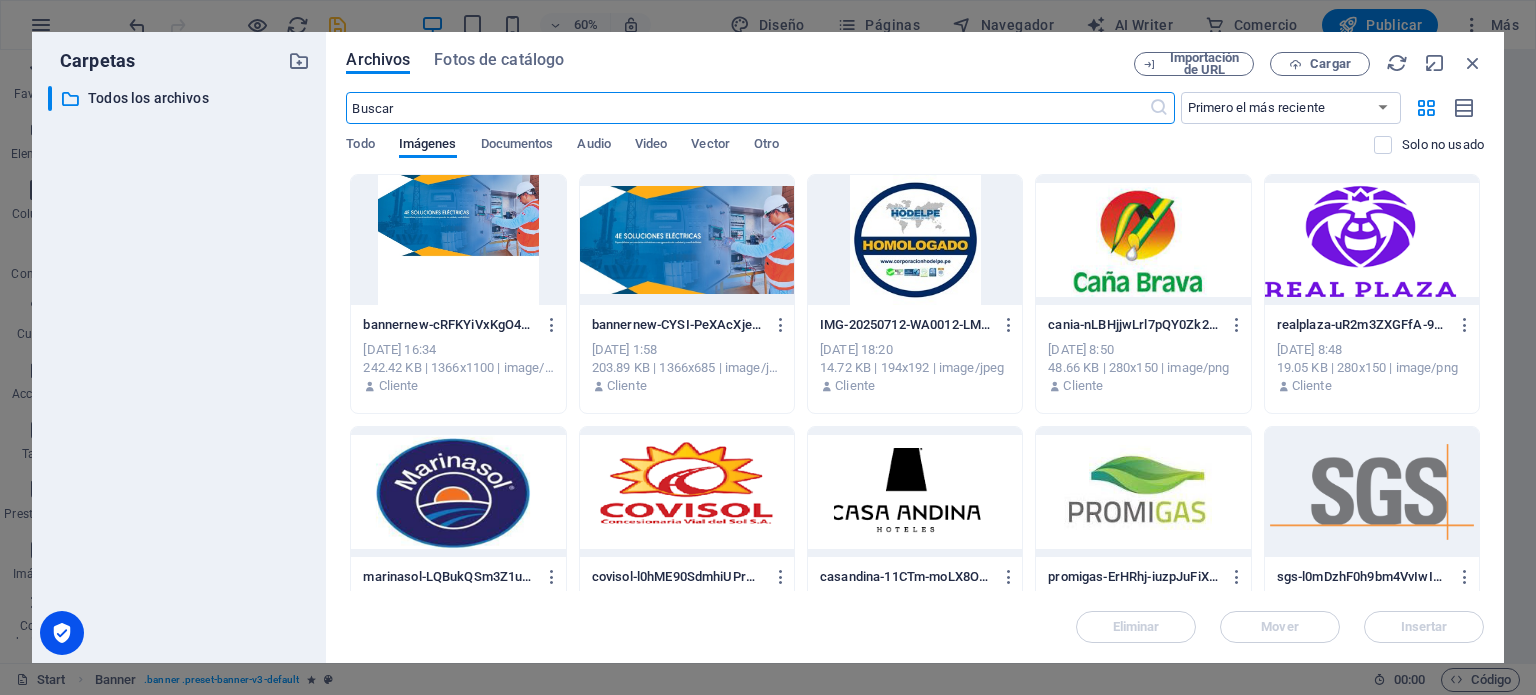 click at bounding box center (687, 240) 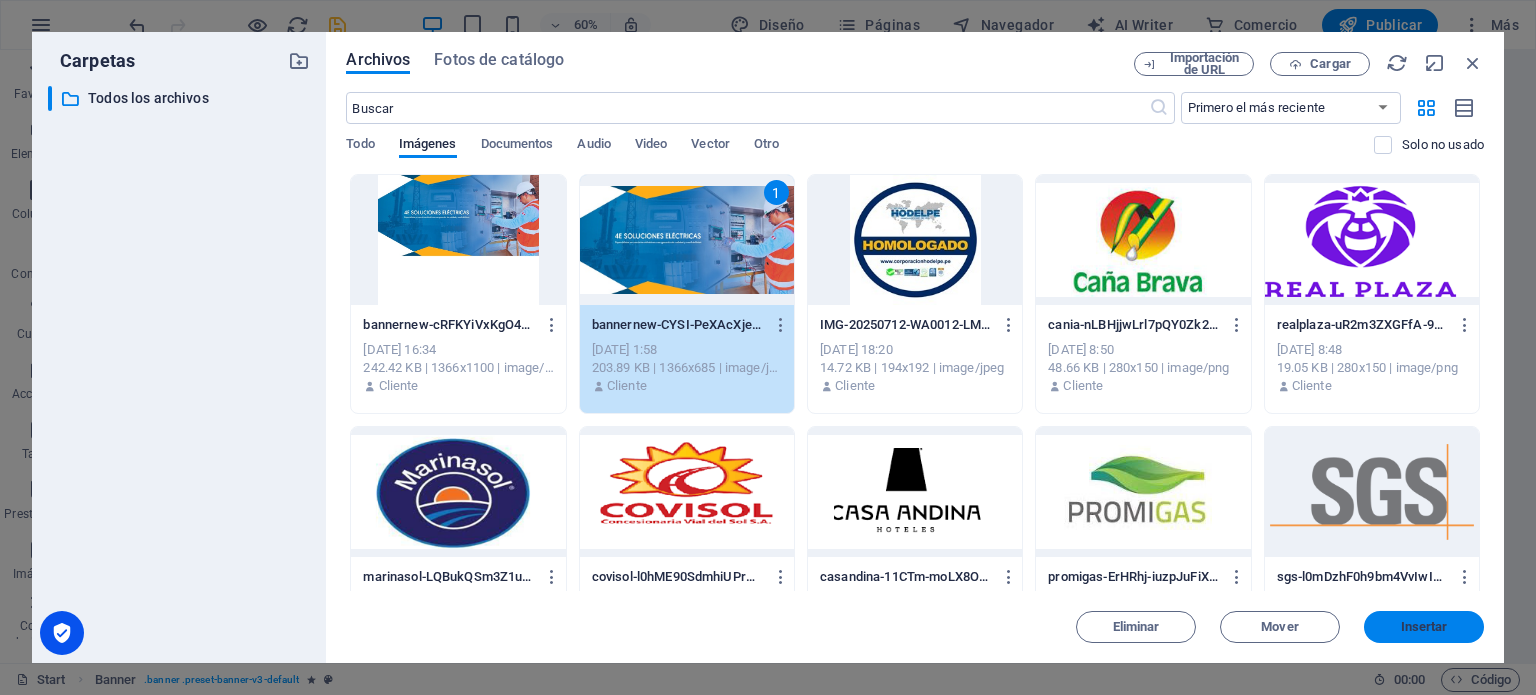 click on "Insertar" at bounding box center (1424, 627) 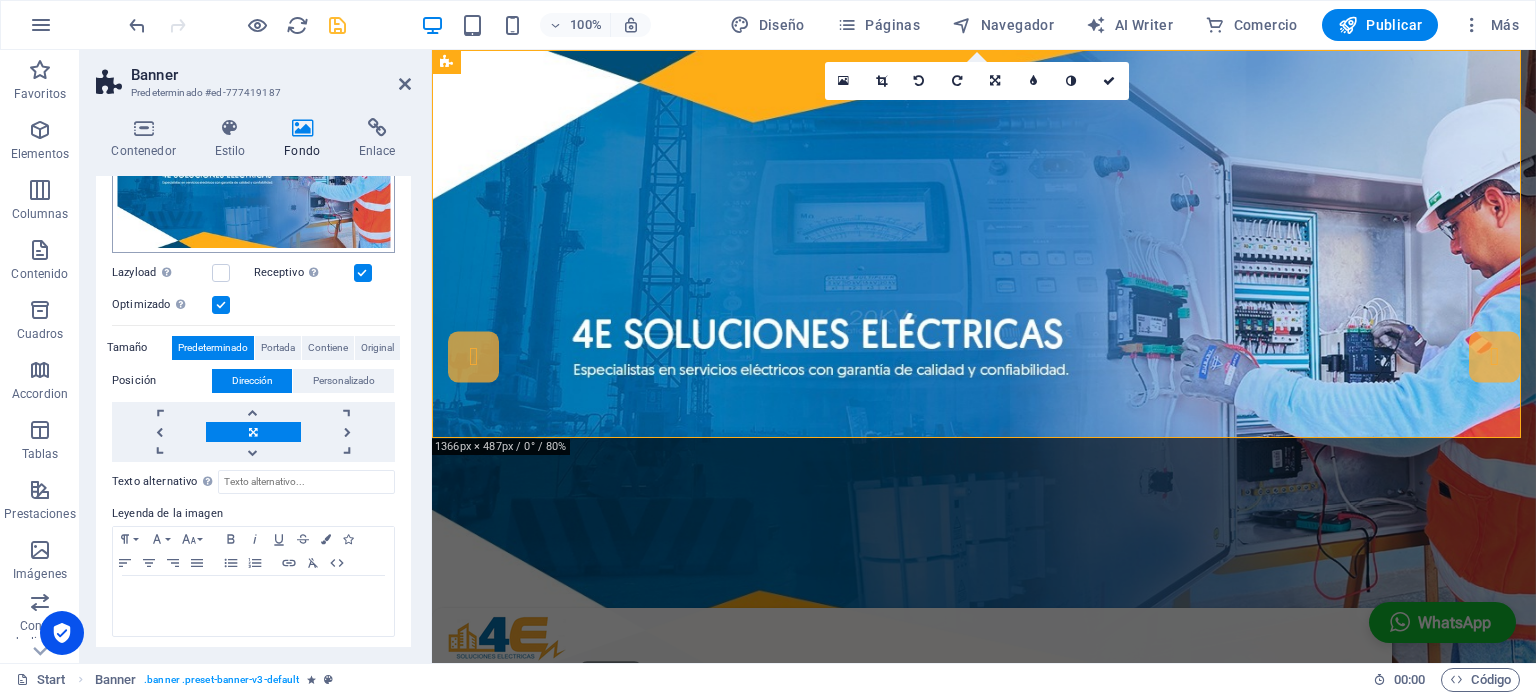 scroll, scrollTop: 275, scrollLeft: 0, axis: vertical 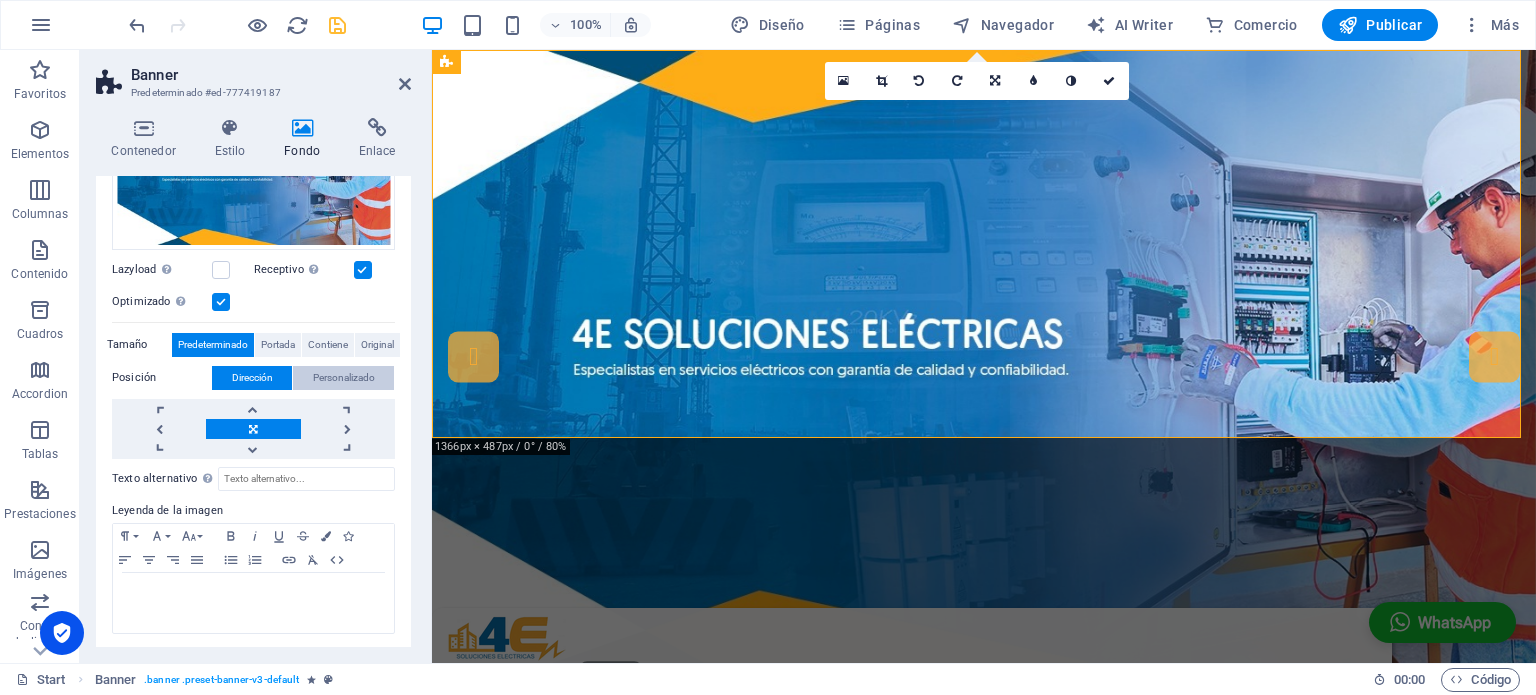 click on "Personalizado" at bounding box center (344, 378) 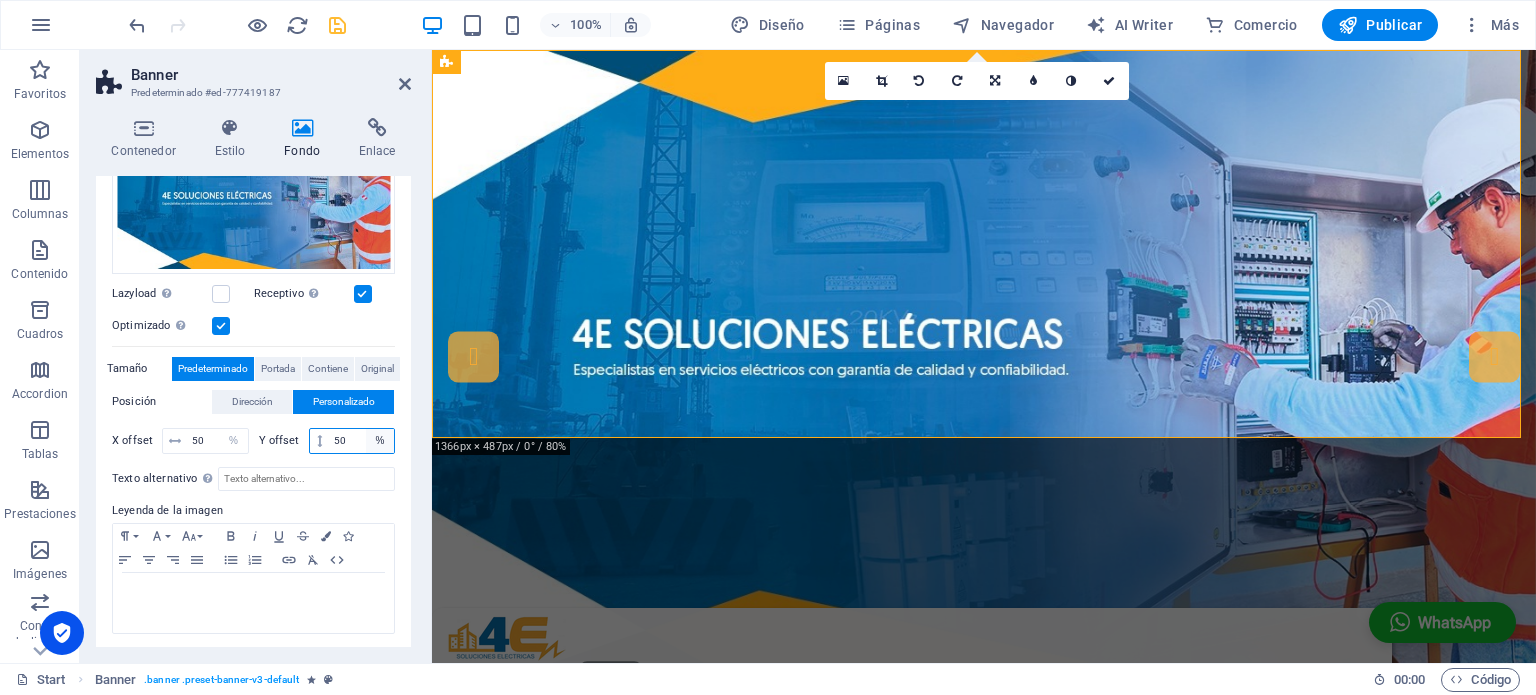 click on "px rem % vh vw" at bounding box center (380, 441) 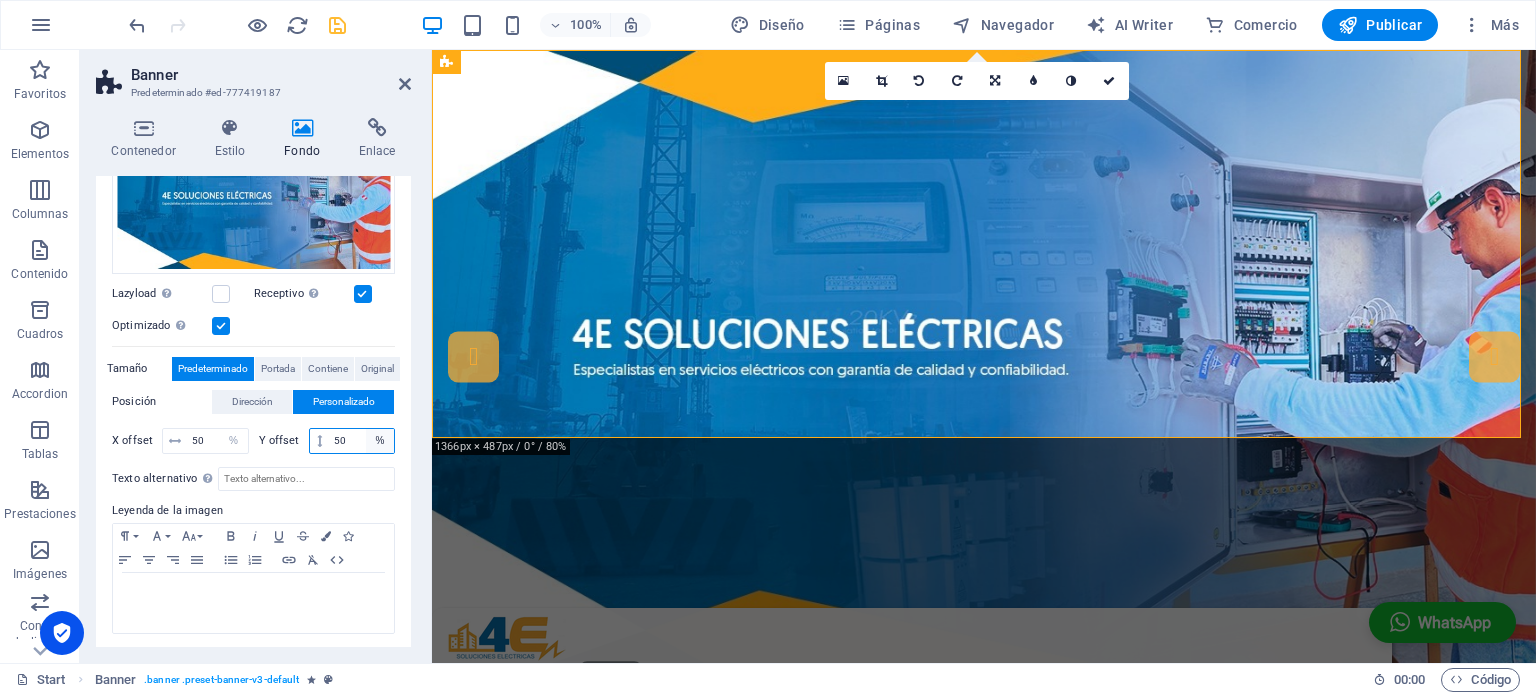 select on "px" 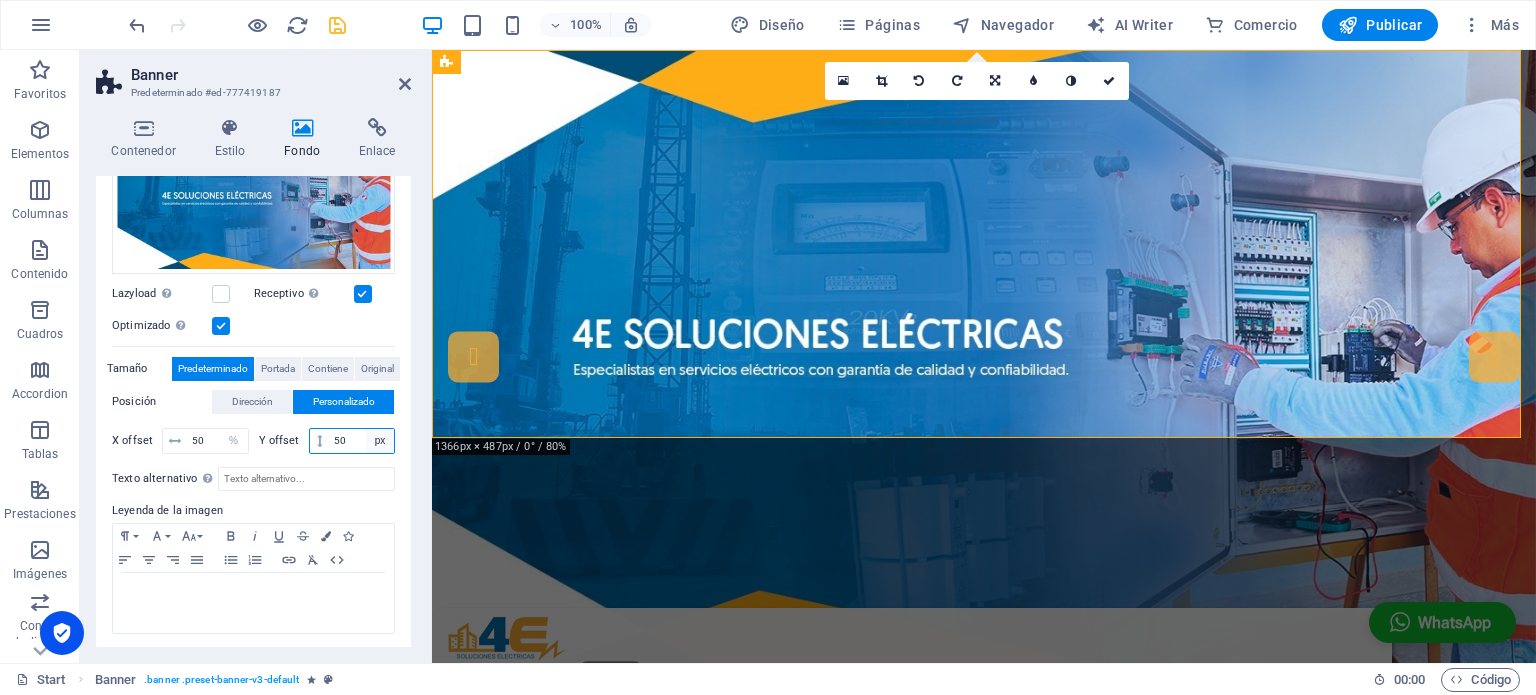 click on "px rem % vh vw" at bounding box center (380, 441) 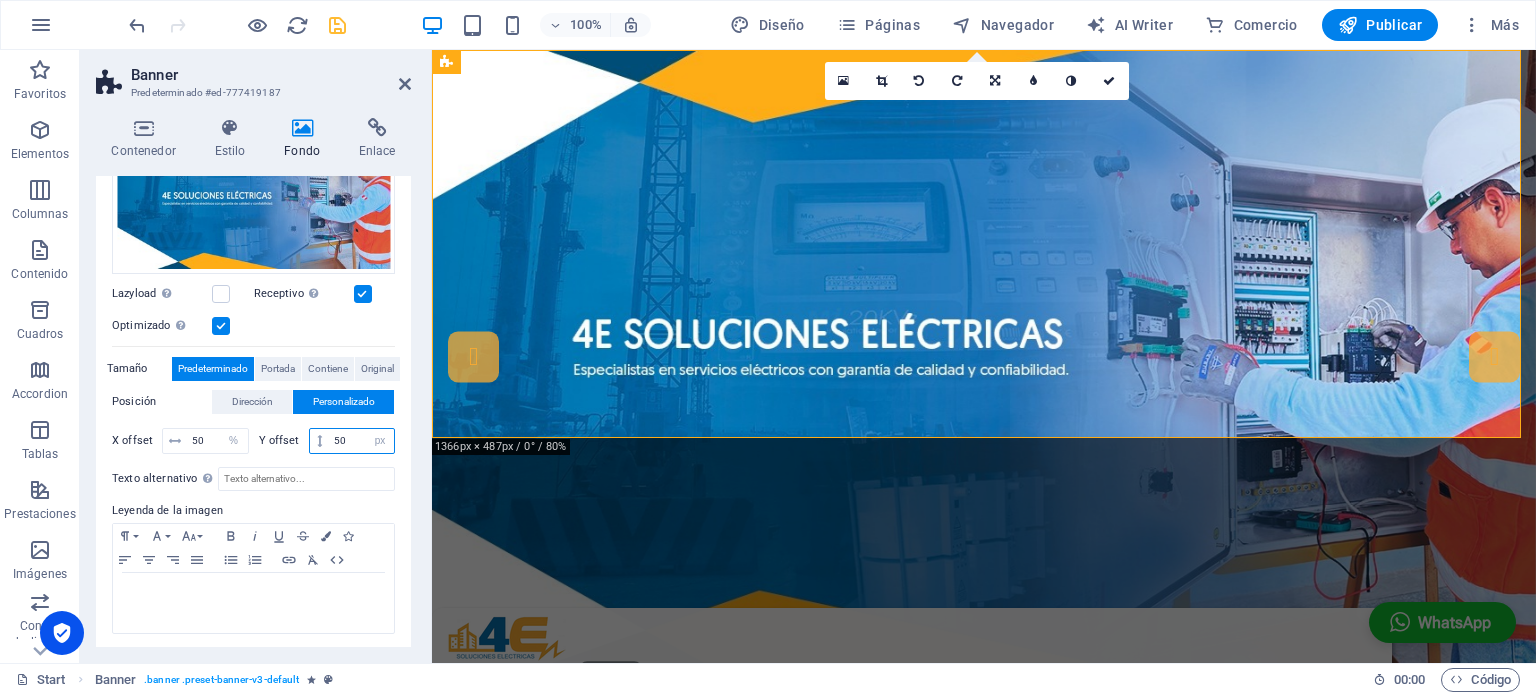click on "50" at bounding box center (361, 441) 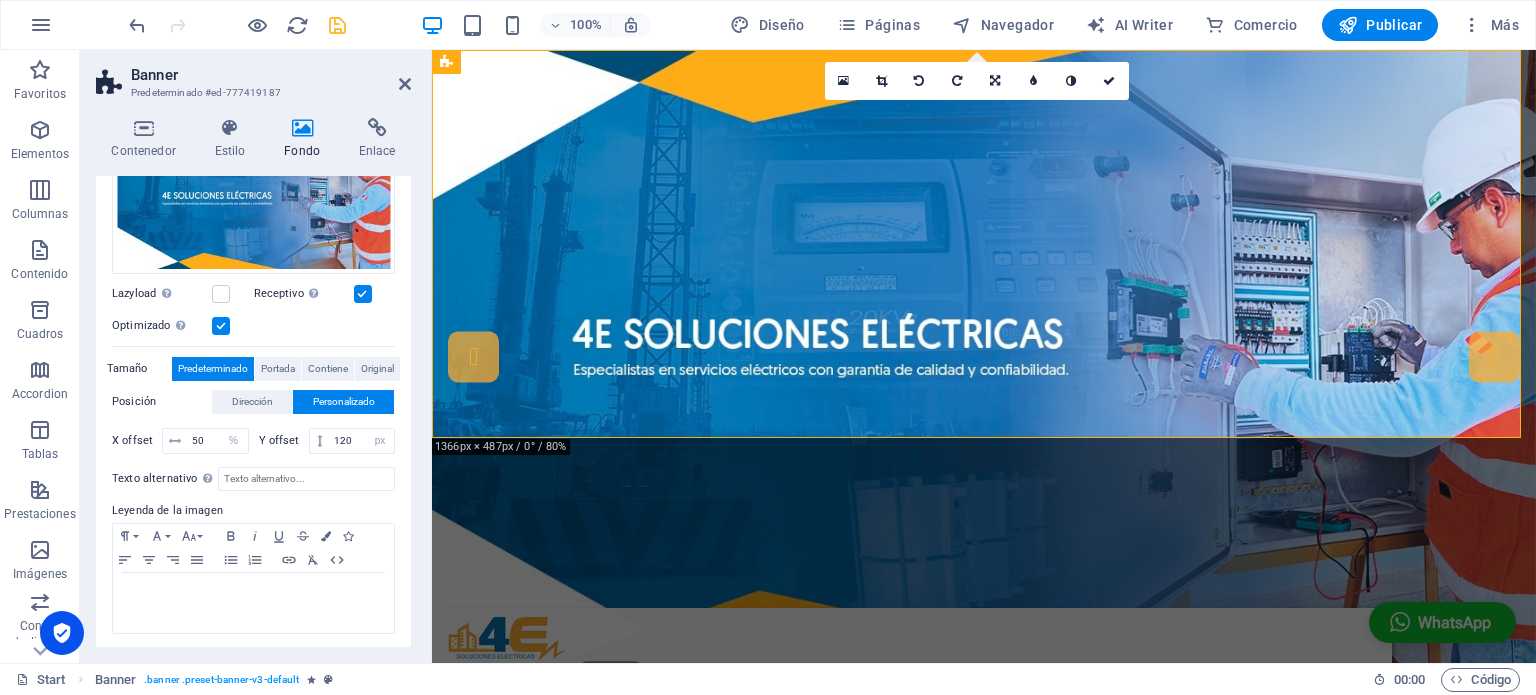 click on "Texto alternativo El texto alternativo es usado por aquellos dispositivos que no pueden mostrar imágenes (por ejemplo, motores de búsqueda de imágenes) y debería añadirse a cada imagen para así mejorar la accesibilidad al sitio web. Leyenda de la imagen Paragraph Format Normal Heading 1 Heading 2 Heading 3 Heading 4 Heading 5 Heading 6 Code Font Family Arial Georgia Impact Tahoma Times New Roman Verdana Font Size 8 9 10 11 12 14 18 24 30 36 48 60 72 96 Bold Italic Underline Strikethrough Colors Icons Align Left Align Center Align Right Align Justify Unordered List Ordered List Insert Link Clear Formatting HTML" at bounding box center (253, 547) 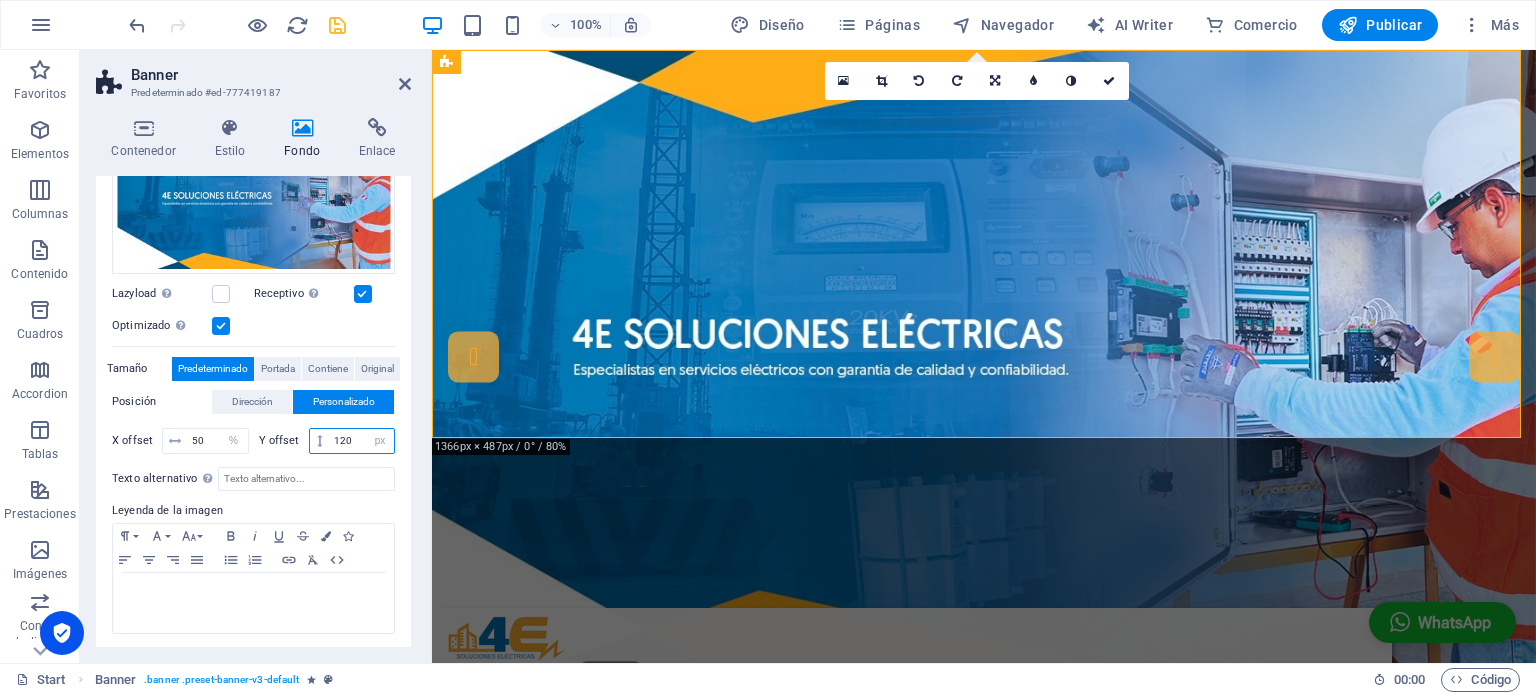 drag, startPoint x: 354, startPoint y: 440, endPoint x: 323, endPoint y: 437, distance: 31.144823 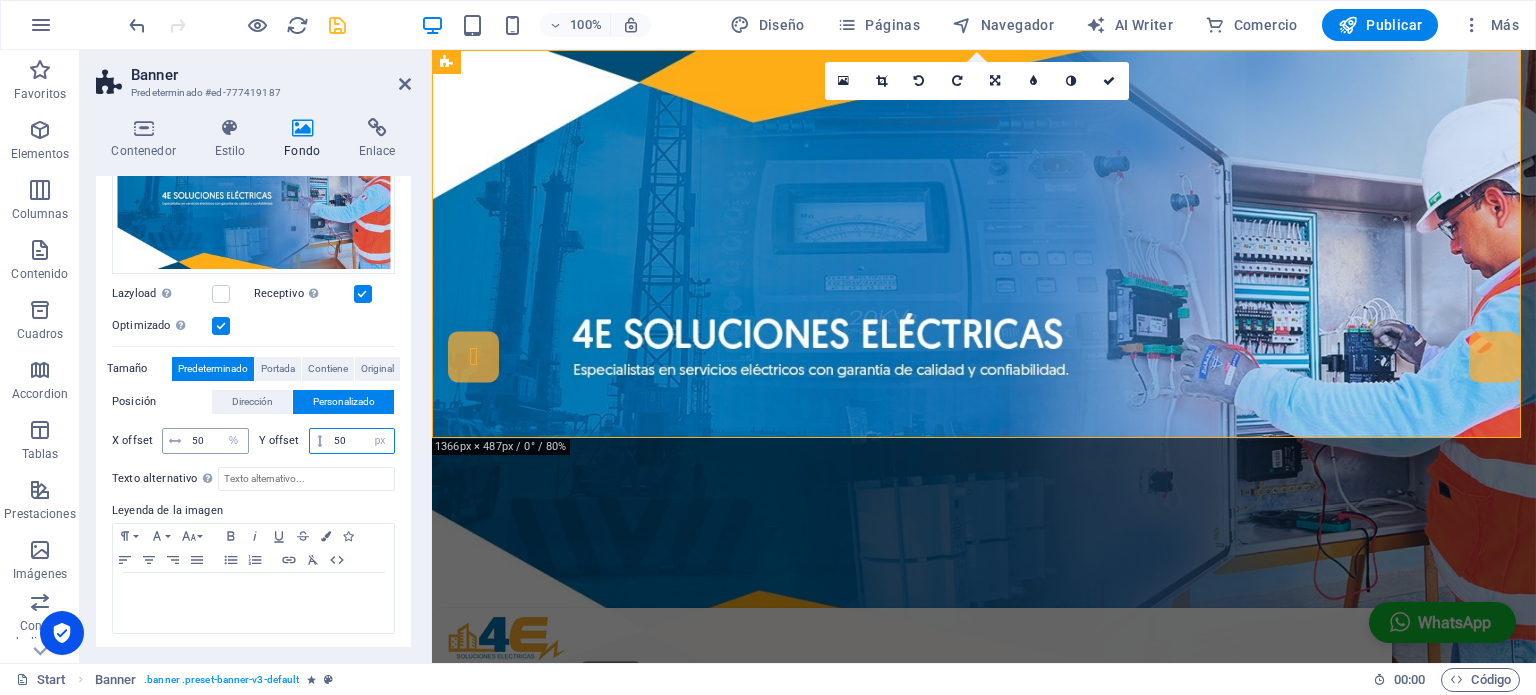 type on "50" 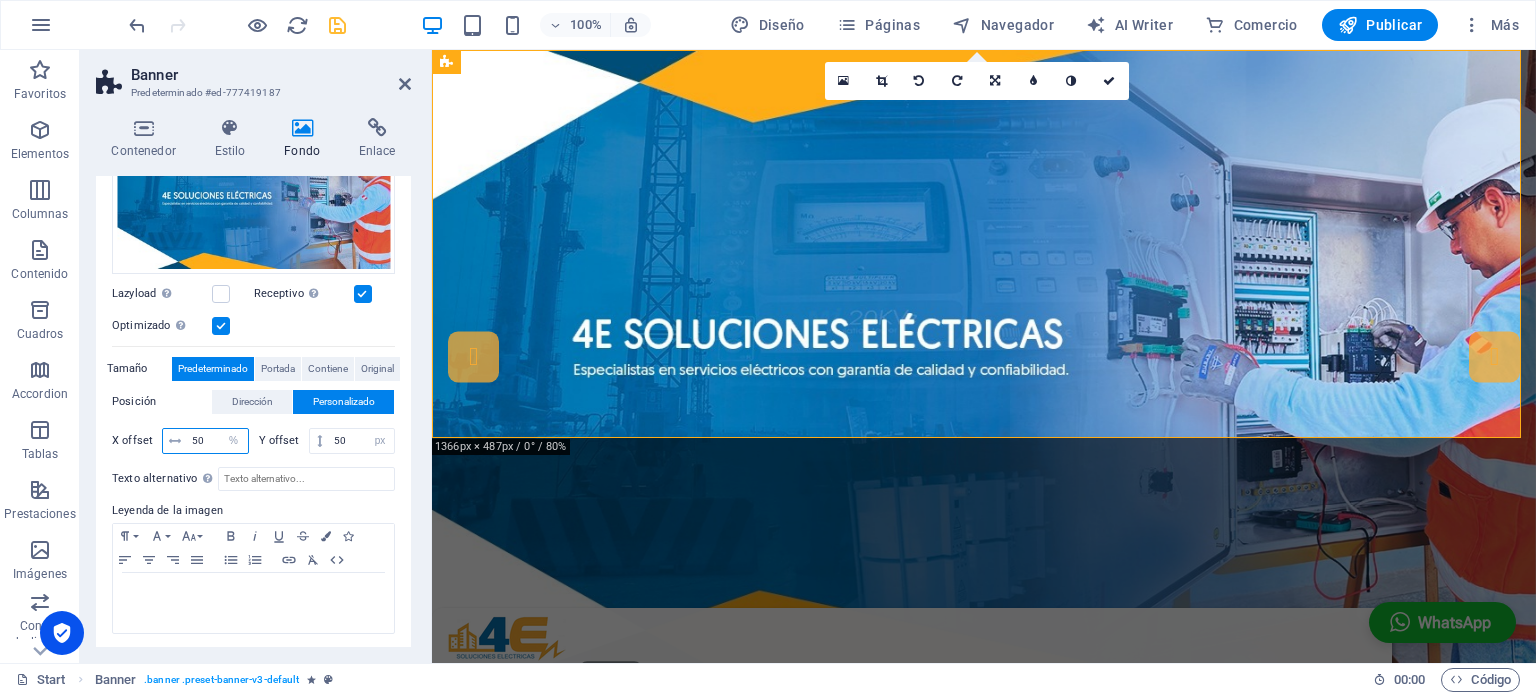 click on "50" at bounding box center (217, 441) 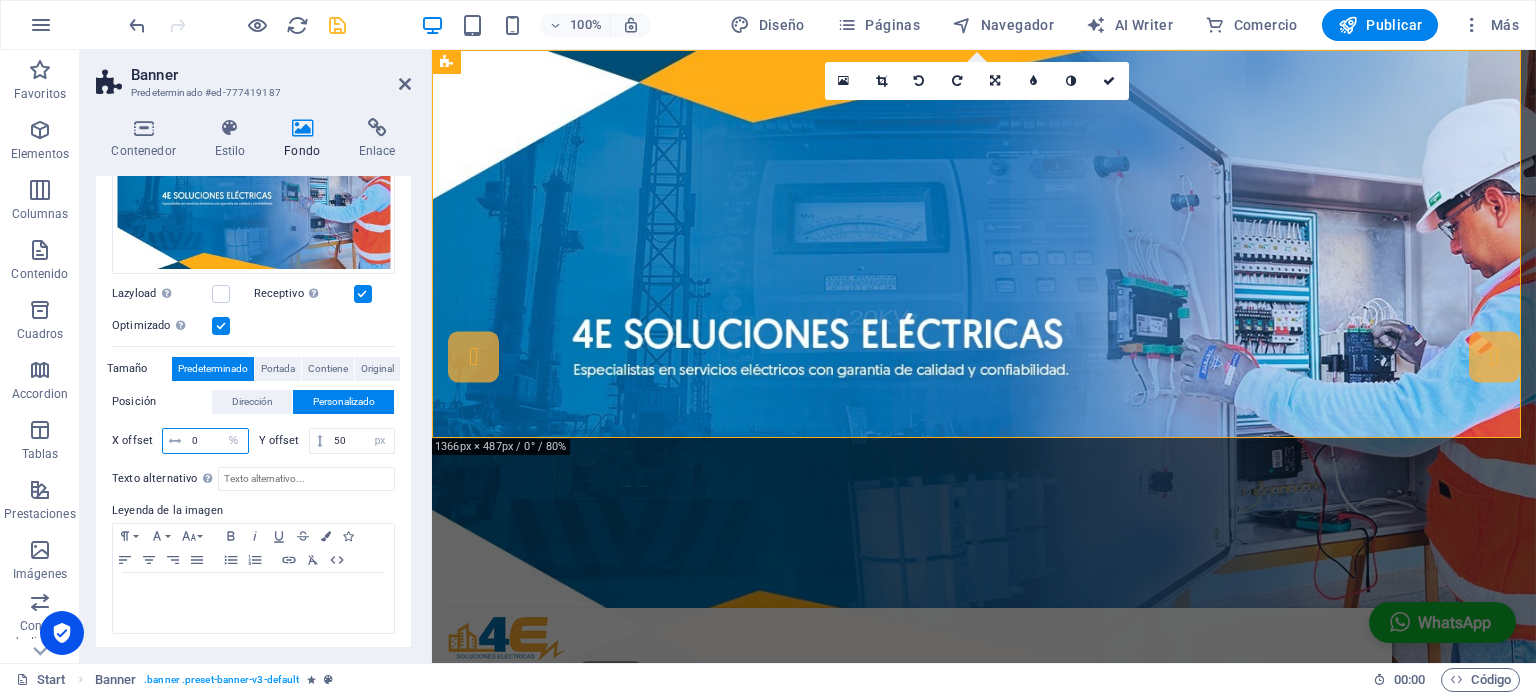 type on "0" 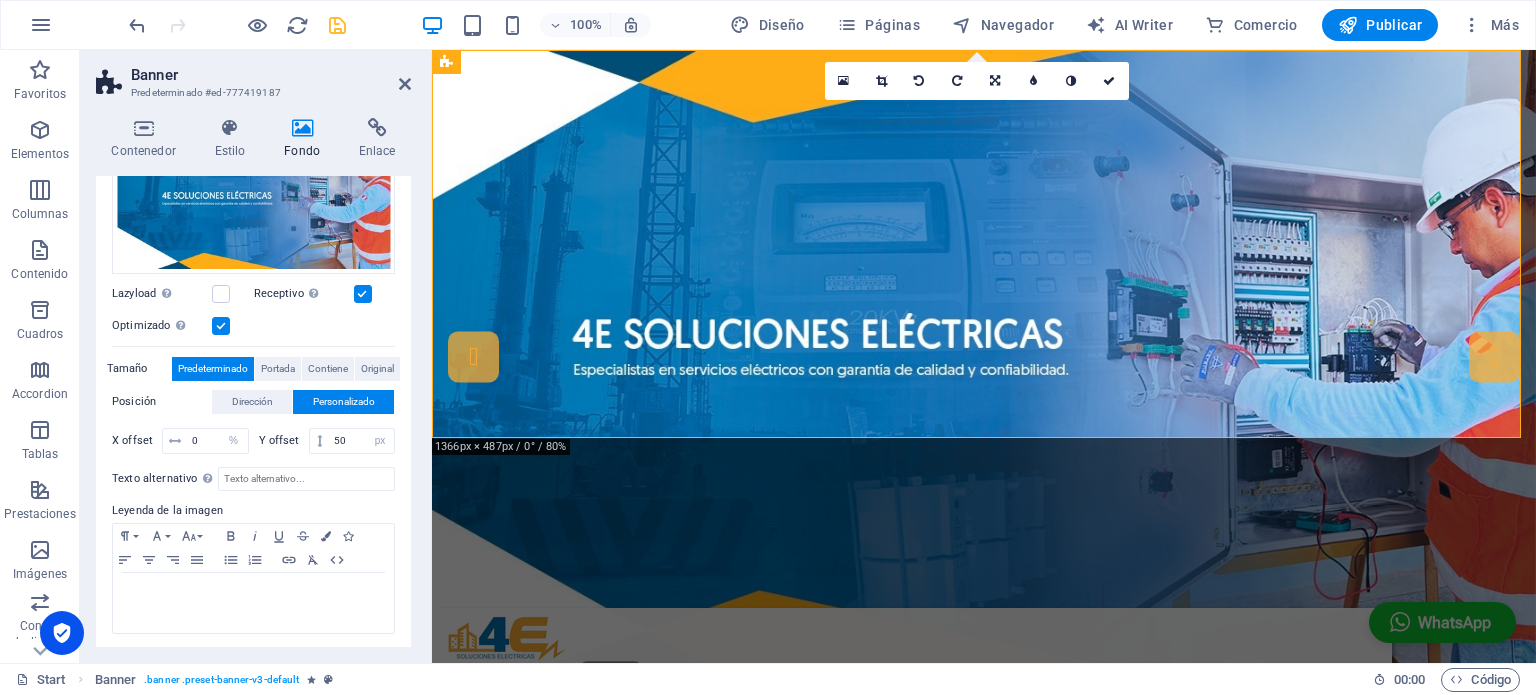 click on "X offset" at bounding box center [137, 440] 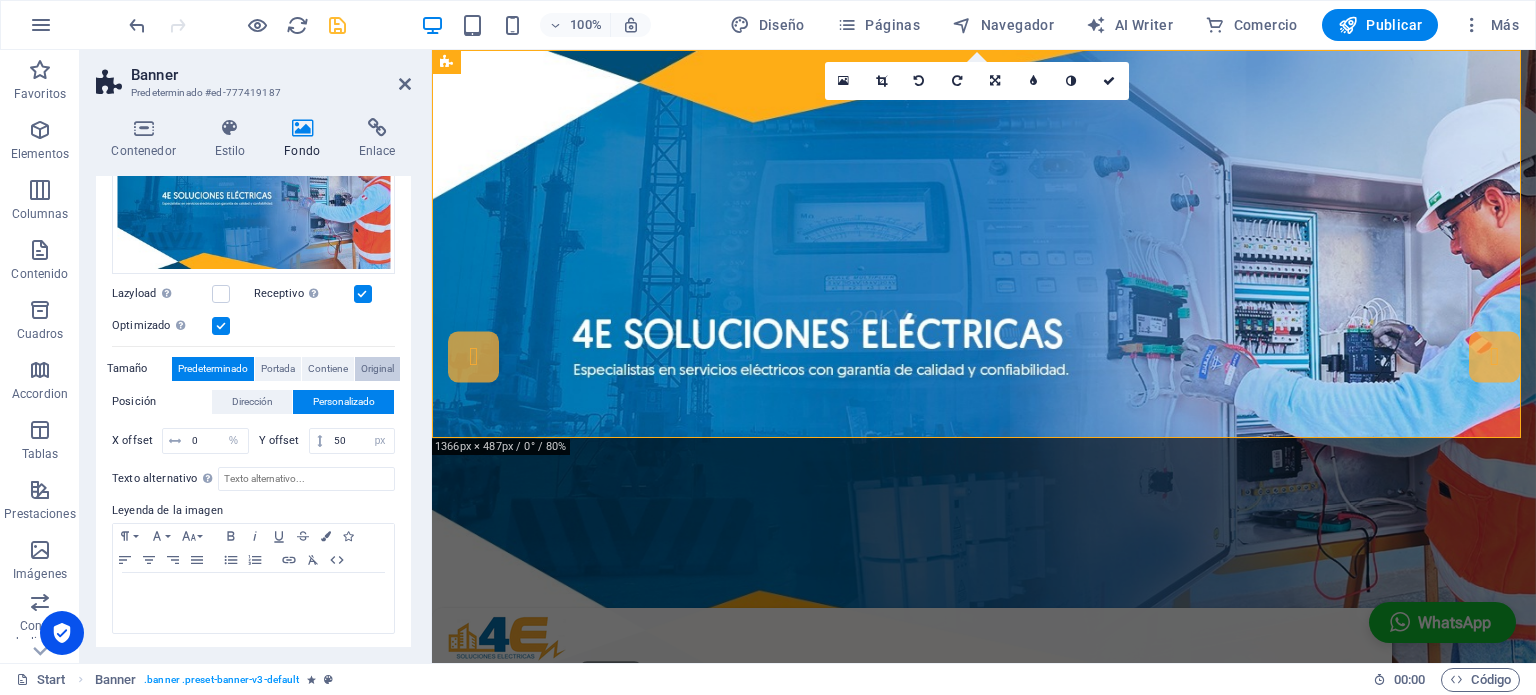 click on "Original" at bounding box center (377, 369) 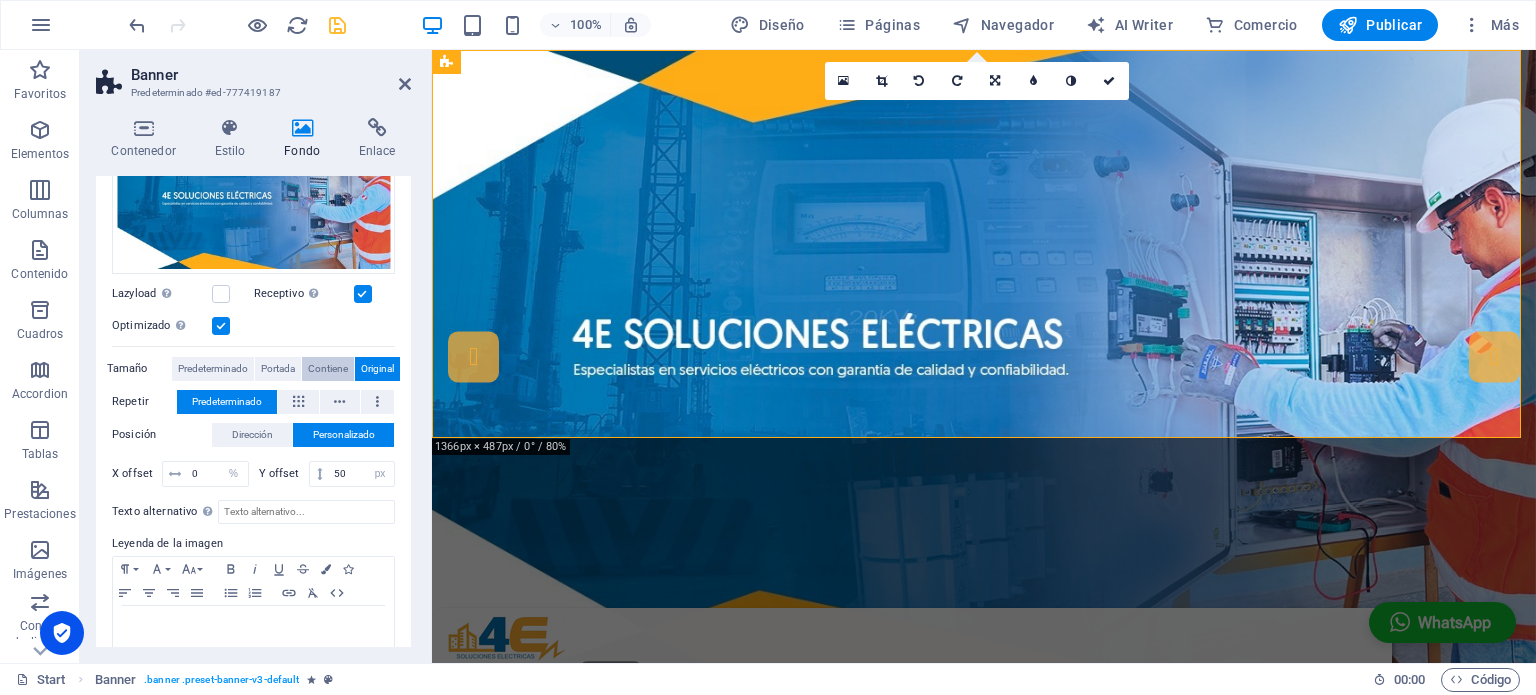 click on "Contiene" at bounding box center [328, 369] 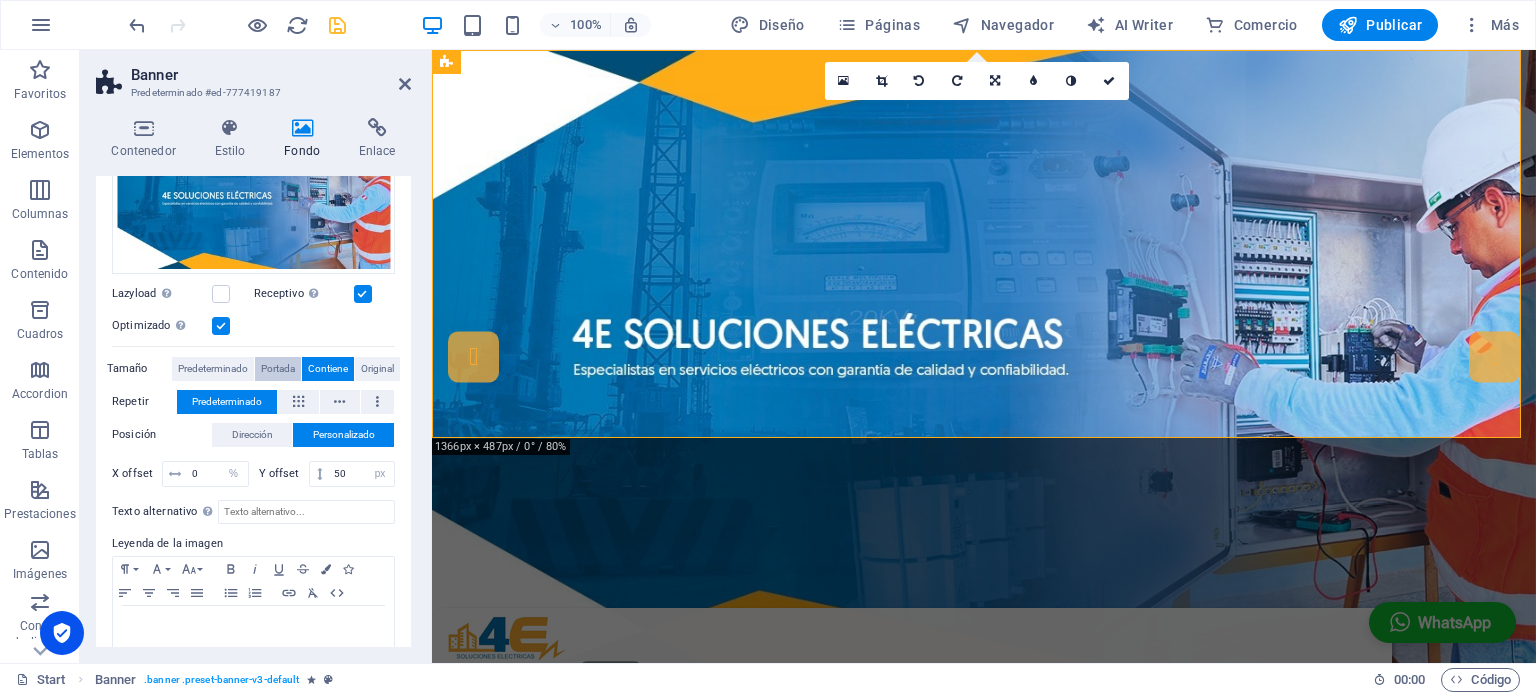 click on "Portada" at bounding box center (278, 369) 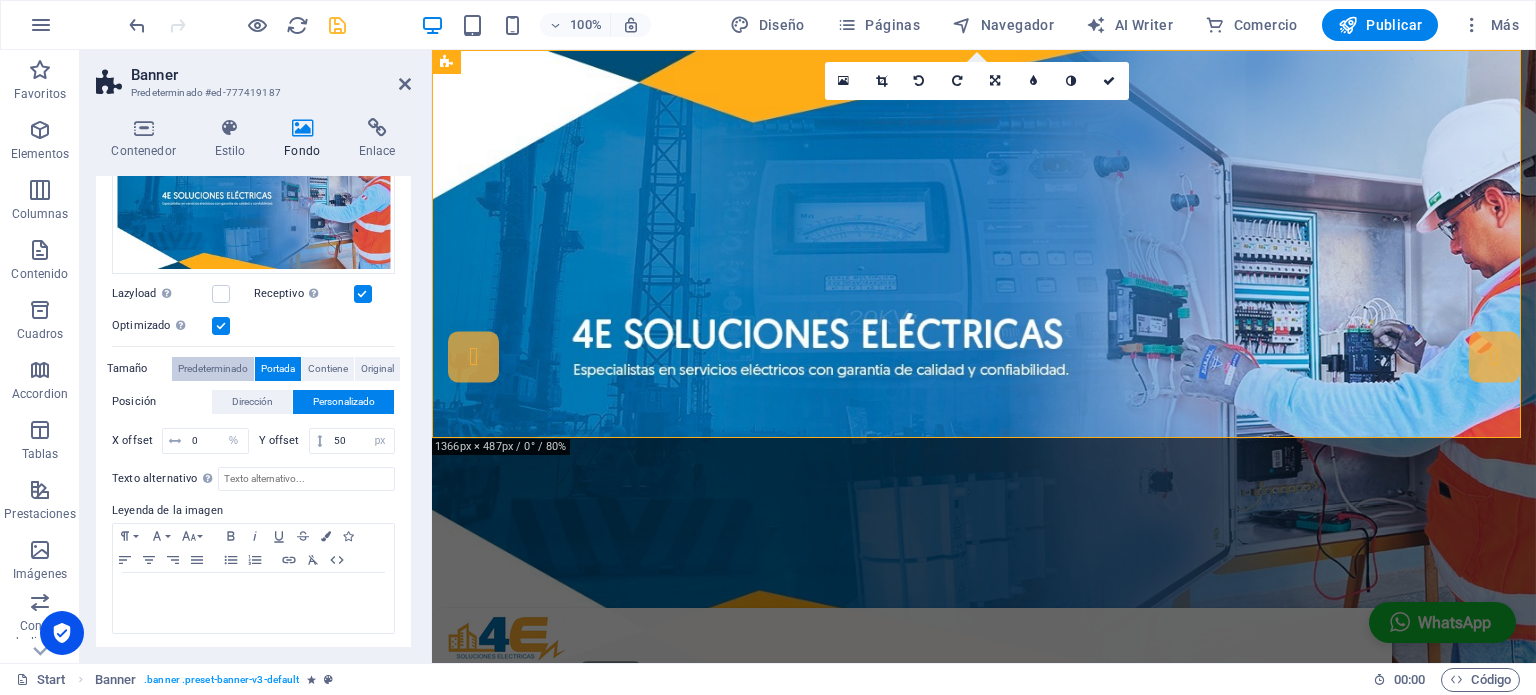 click on "Predeterminado" at bounding box center [213, 369] 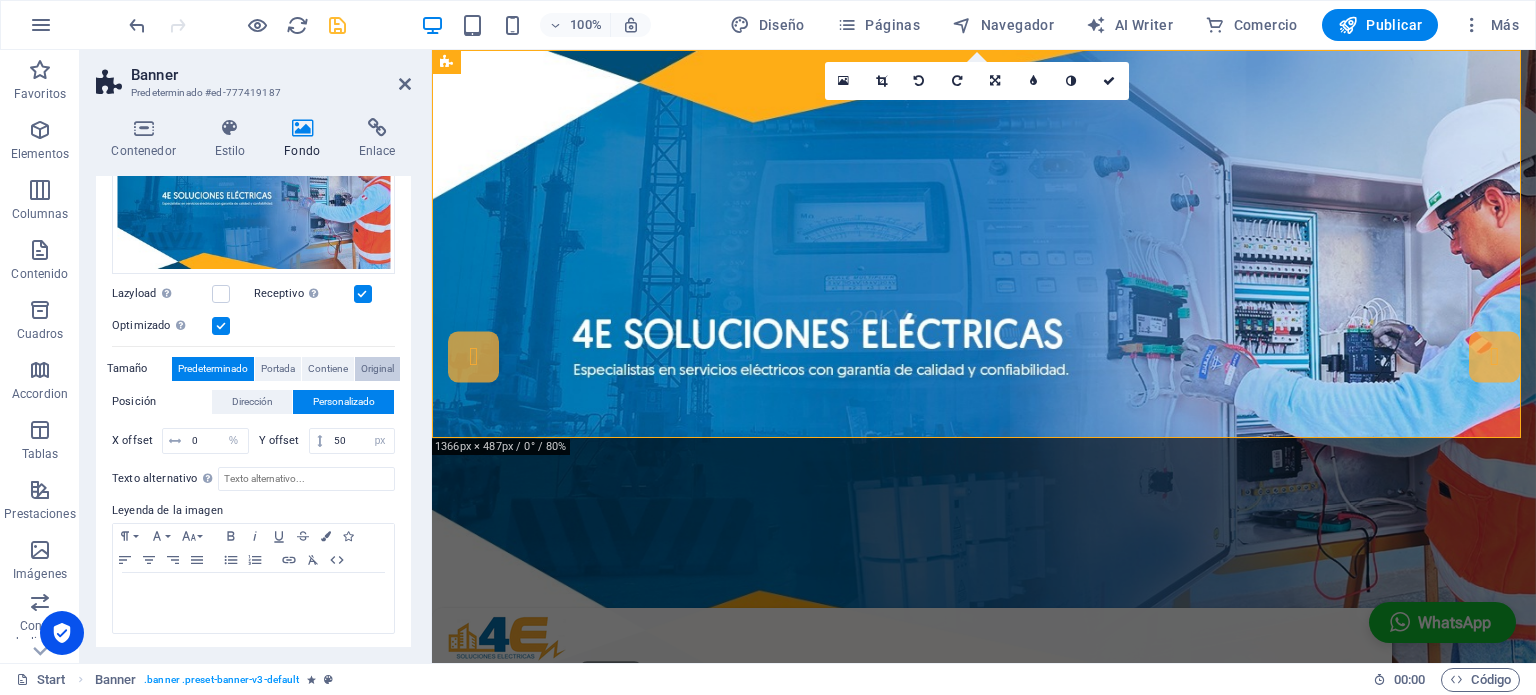 click on "Original" at bounding box center (377, 369) 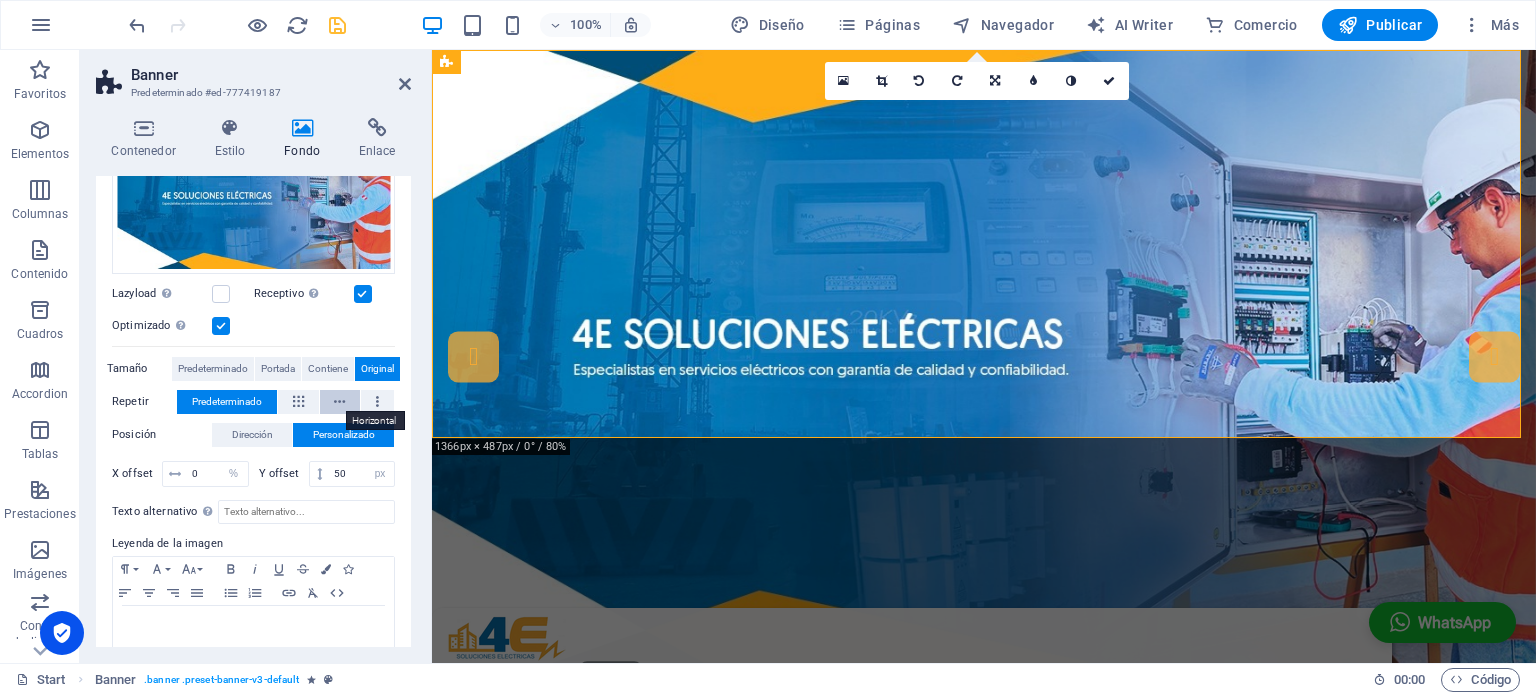 click at bounding box center [339, 402] 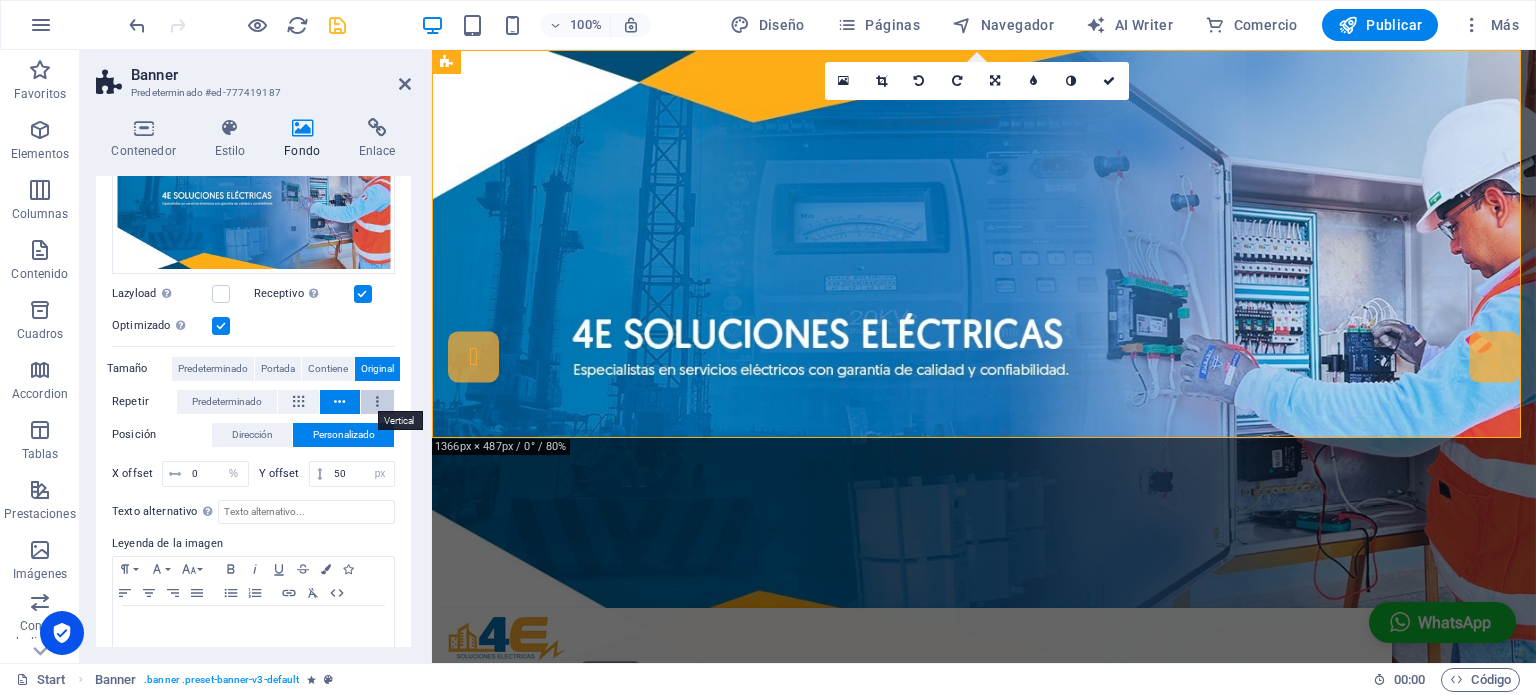 click at bounding box center (377, 402) 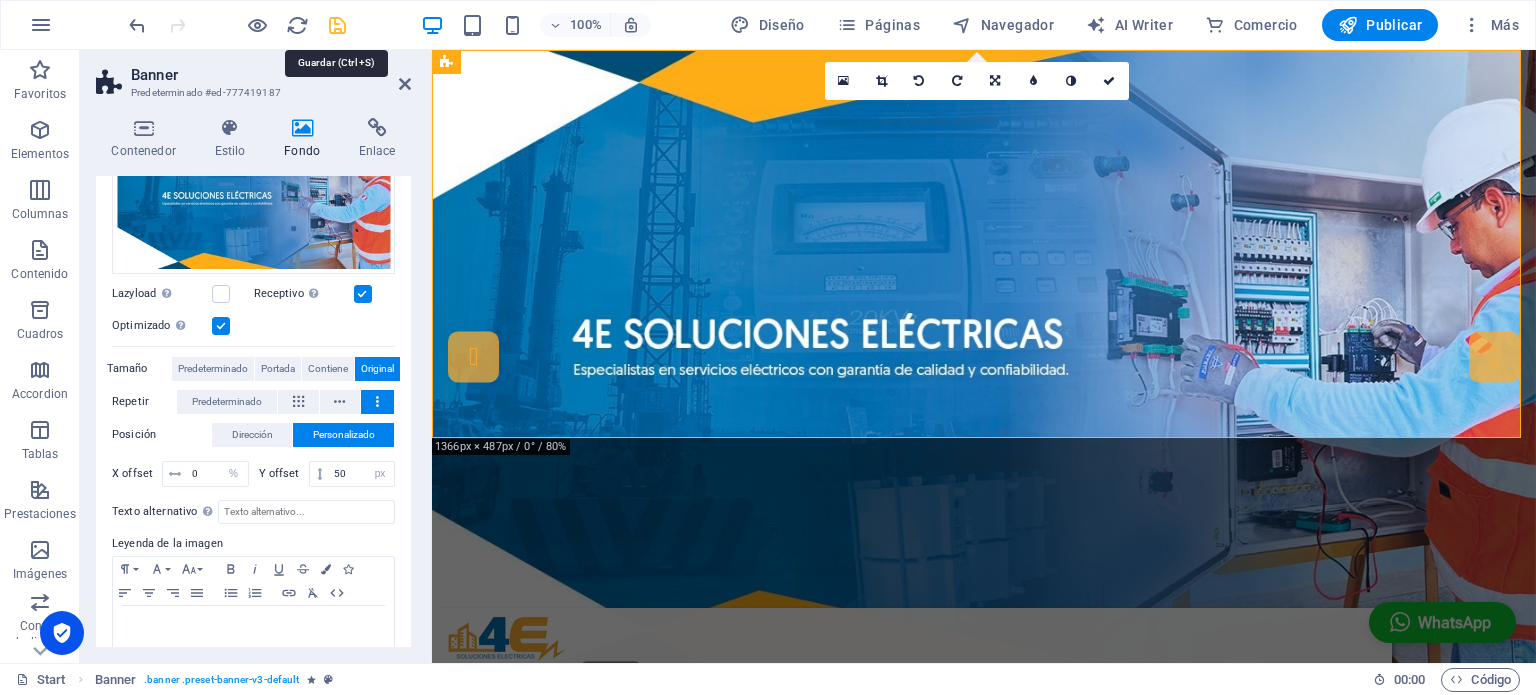 click at bounding box center (337, 25) 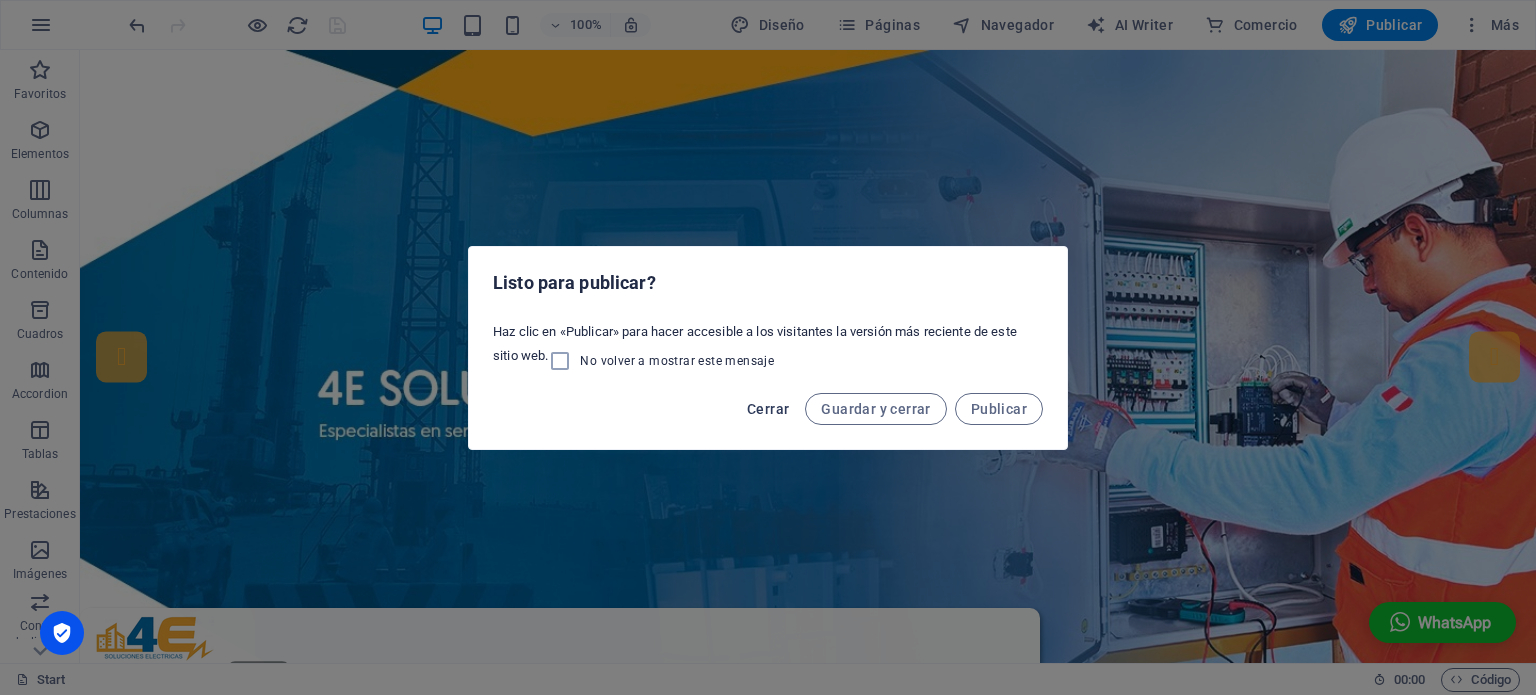 click on "Cerrar" at bounding box center [768, 409] 